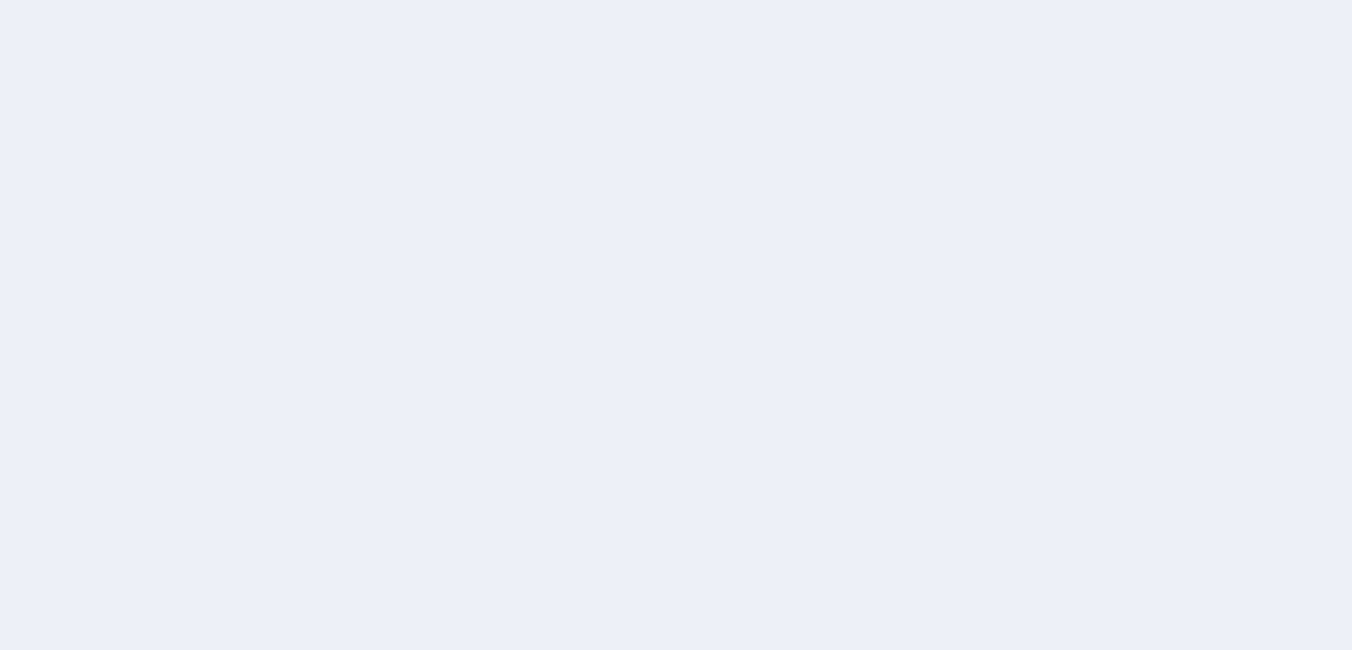 scroll, scrollTop: 0, scrollLeft: 0, axis: both 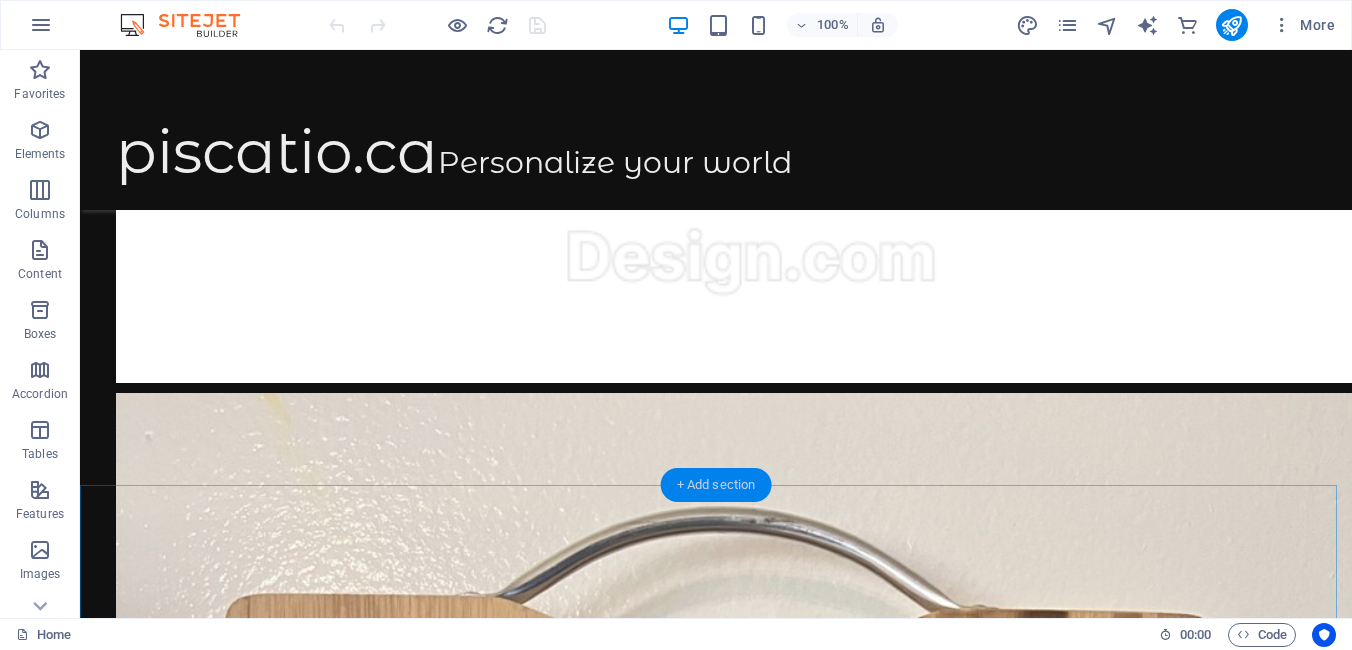 drag, startPoint x: 289, startPoint y: 442, endPoint x: 740, endPoint y: 487, distance: 453.23944 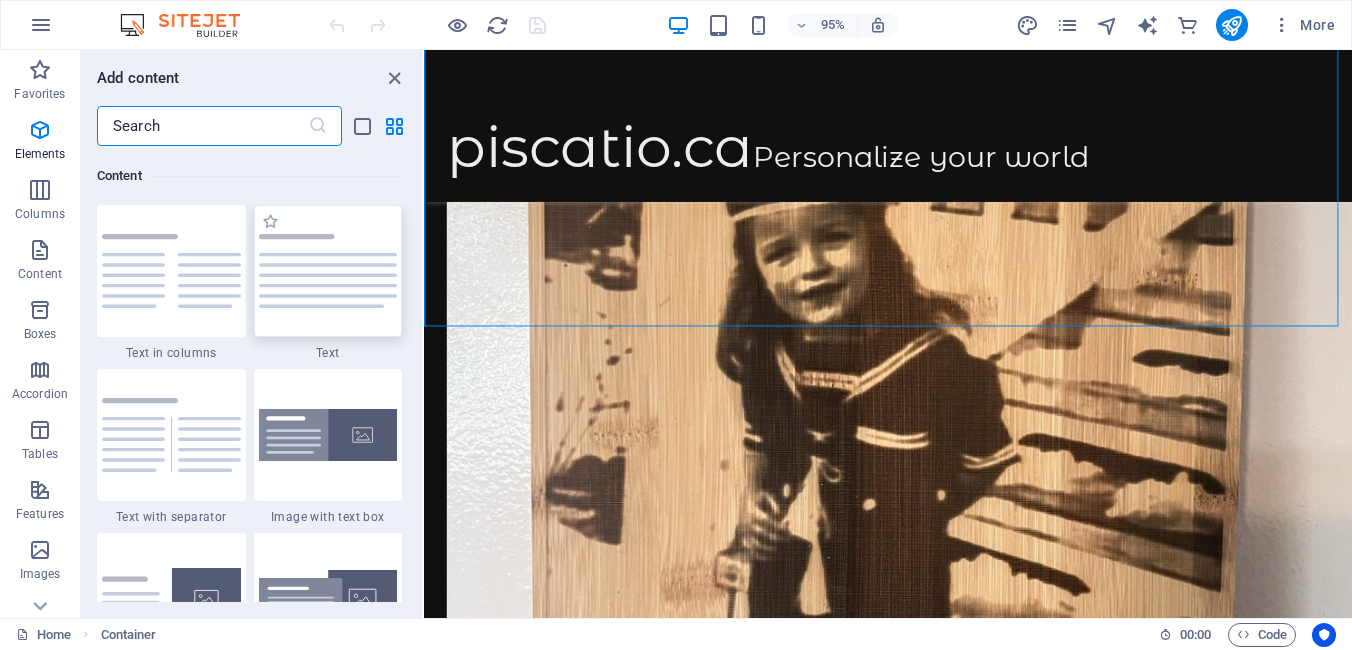 scroll, scrollTop: 3499, scrollLeft: 0, axis: vertical 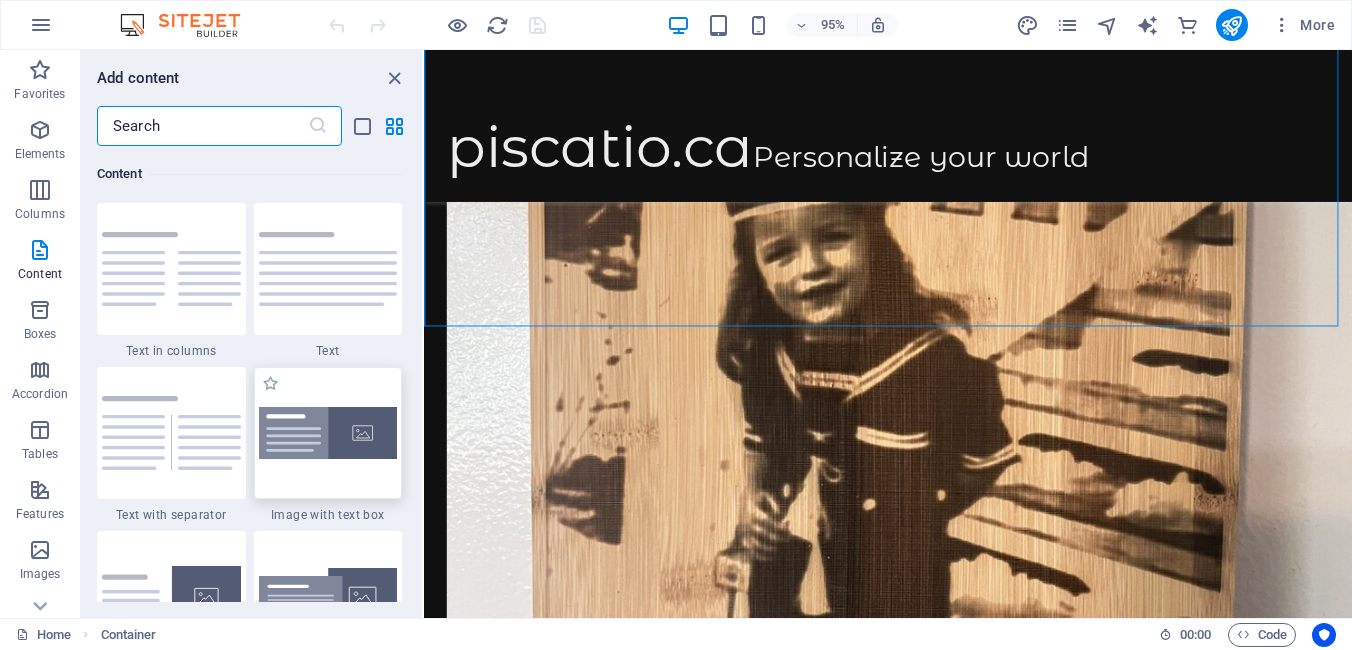 drag, startPoint x: 305, startPoint y: 436, endPoint x: 389, endPoint y: 474, distance: 92.19544 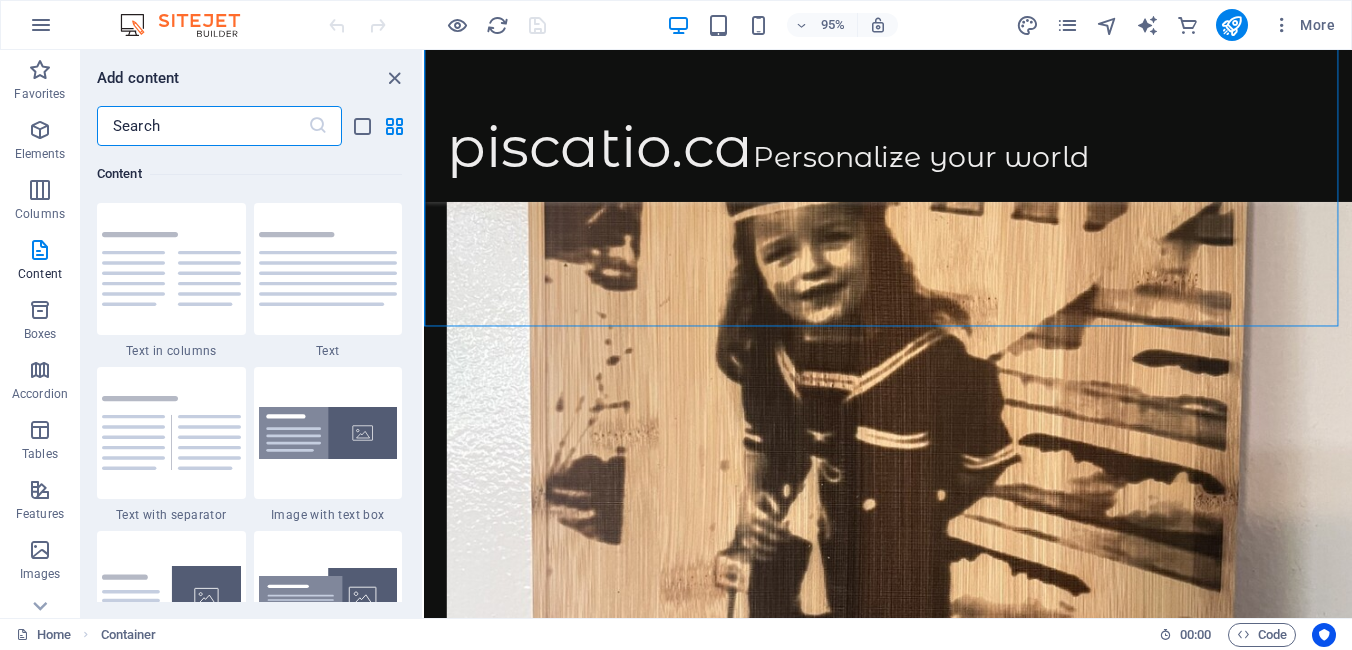 click at bounding box center [328, 433] 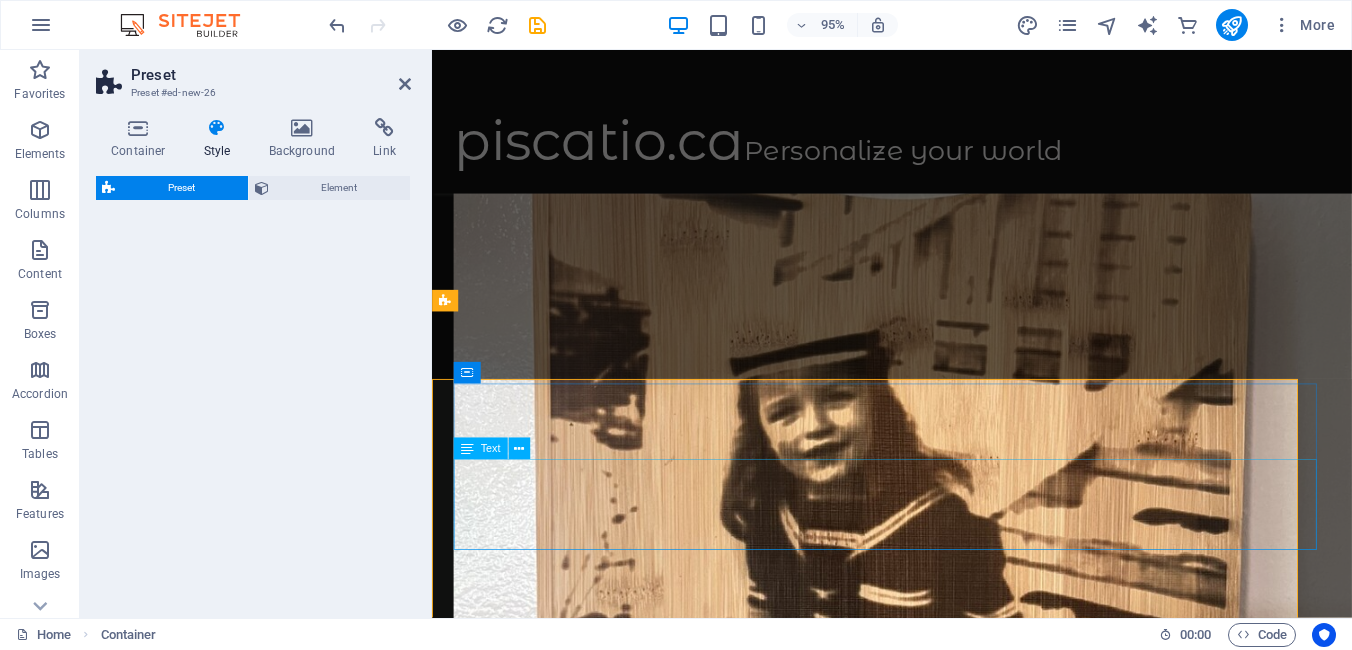 select on "rem" 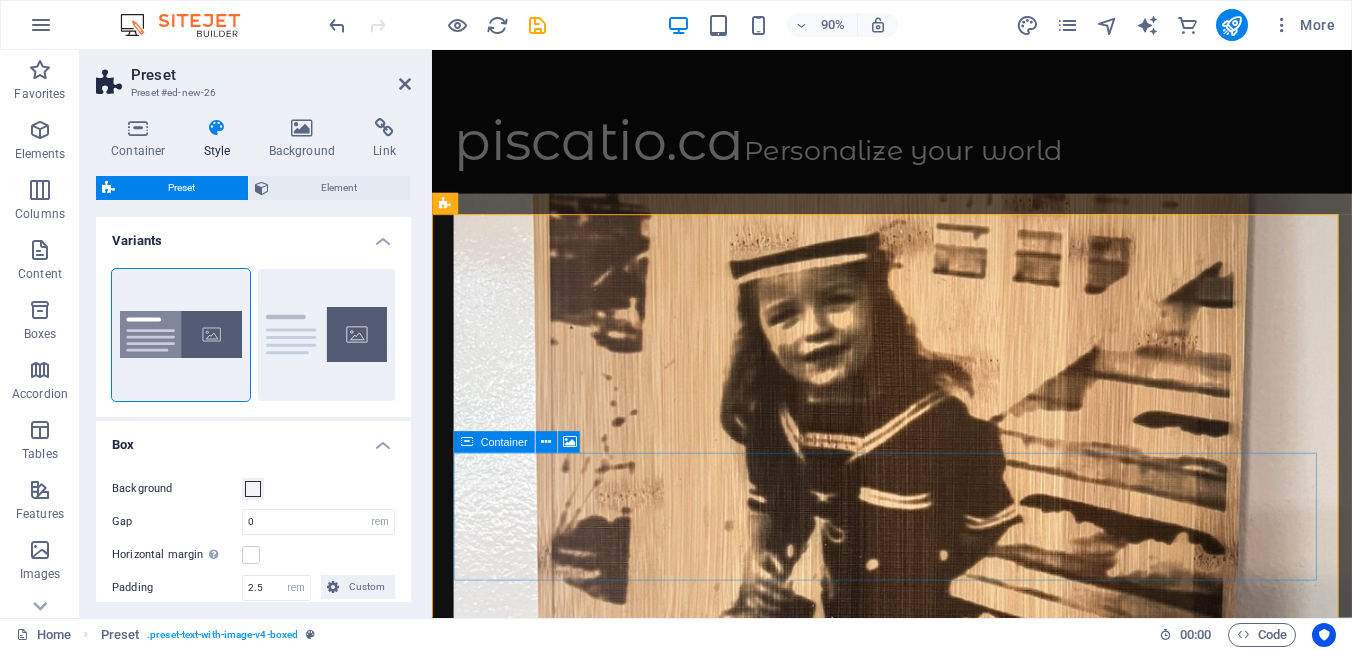 scroll, scrollTop: 4026, scrollLeft: 0, axis: vertical 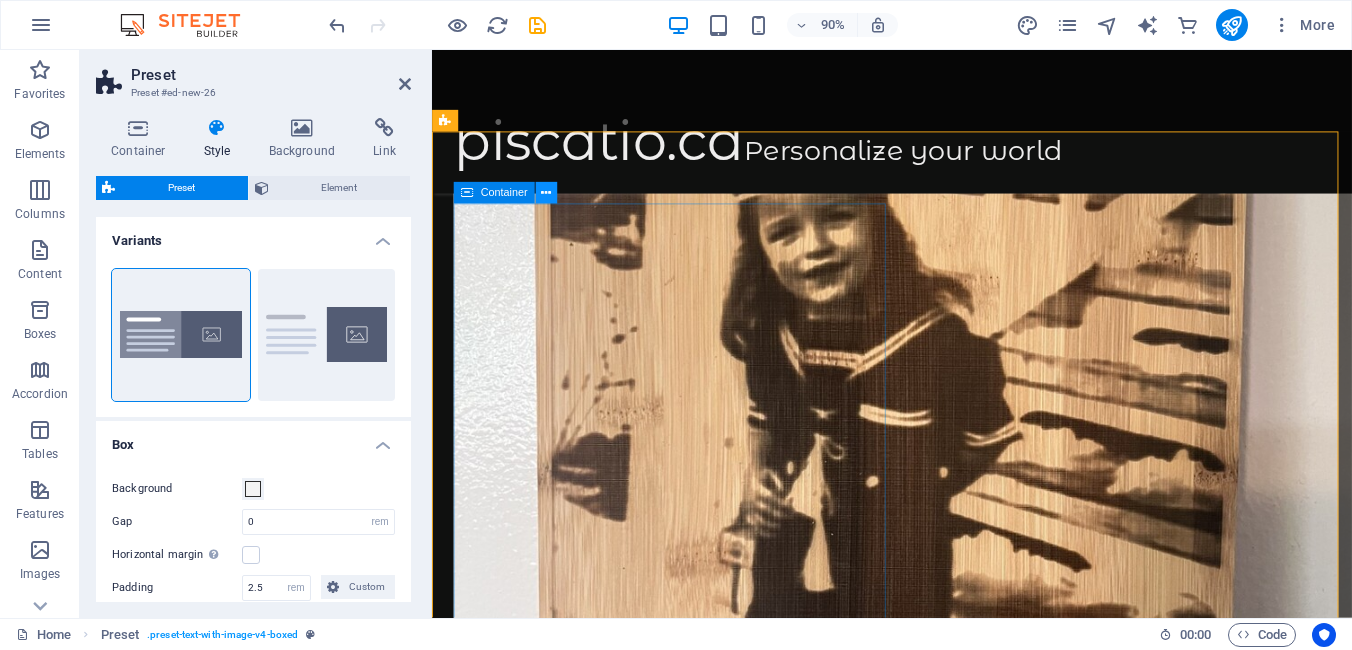 click at bounding box center [547, 193] 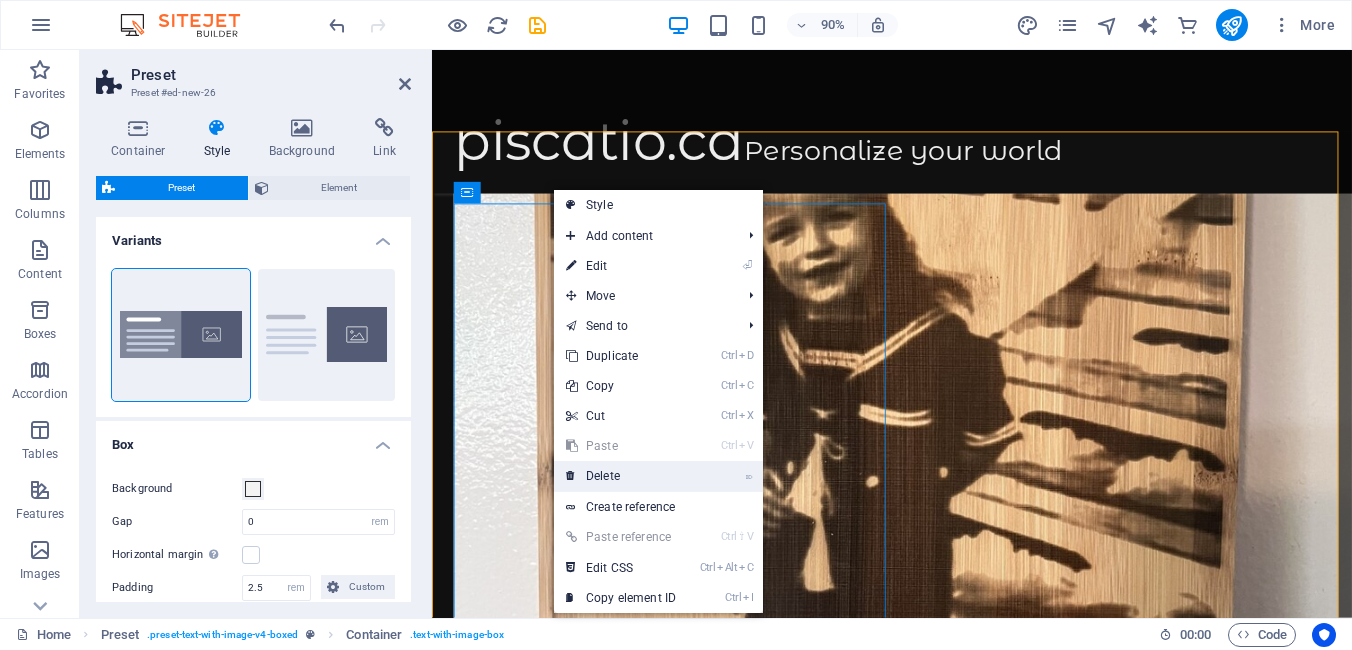 click on "⌦  Delete" at bounding box center [621, 476] 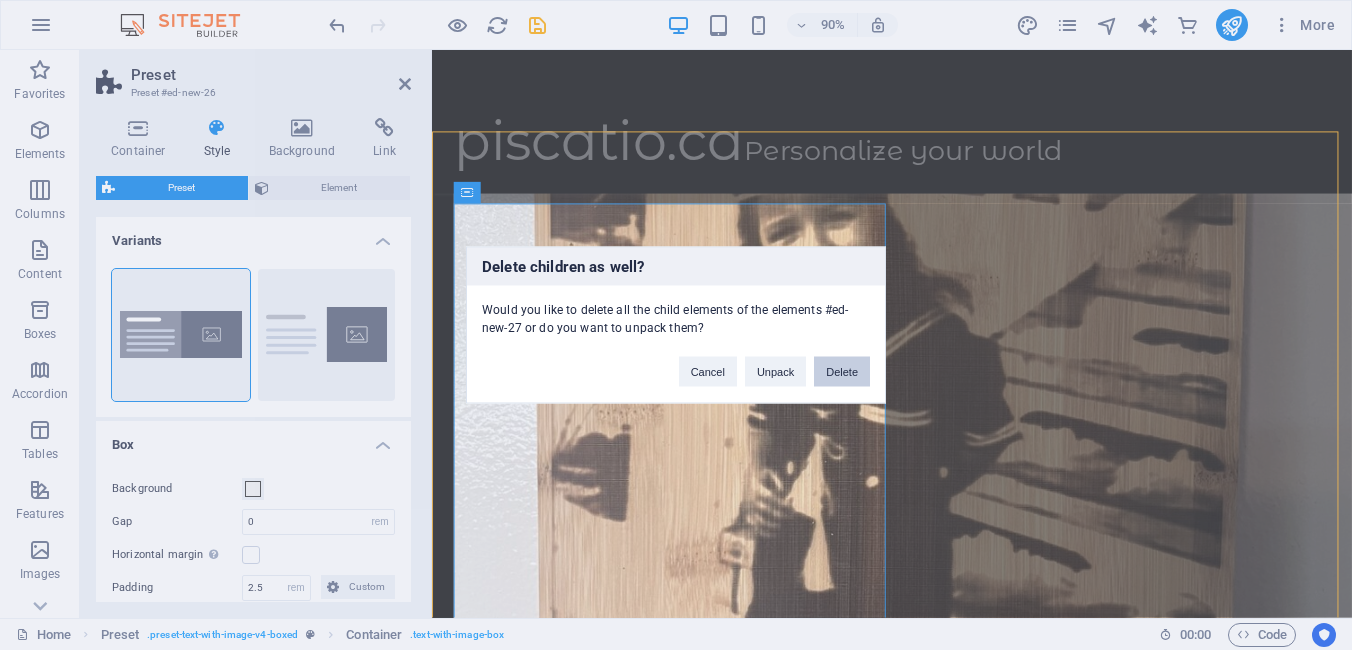 drag, startPoint x: 860, startPoint y: 367, endPoint x: 464, endPoint y: 353, distance: 396.2474 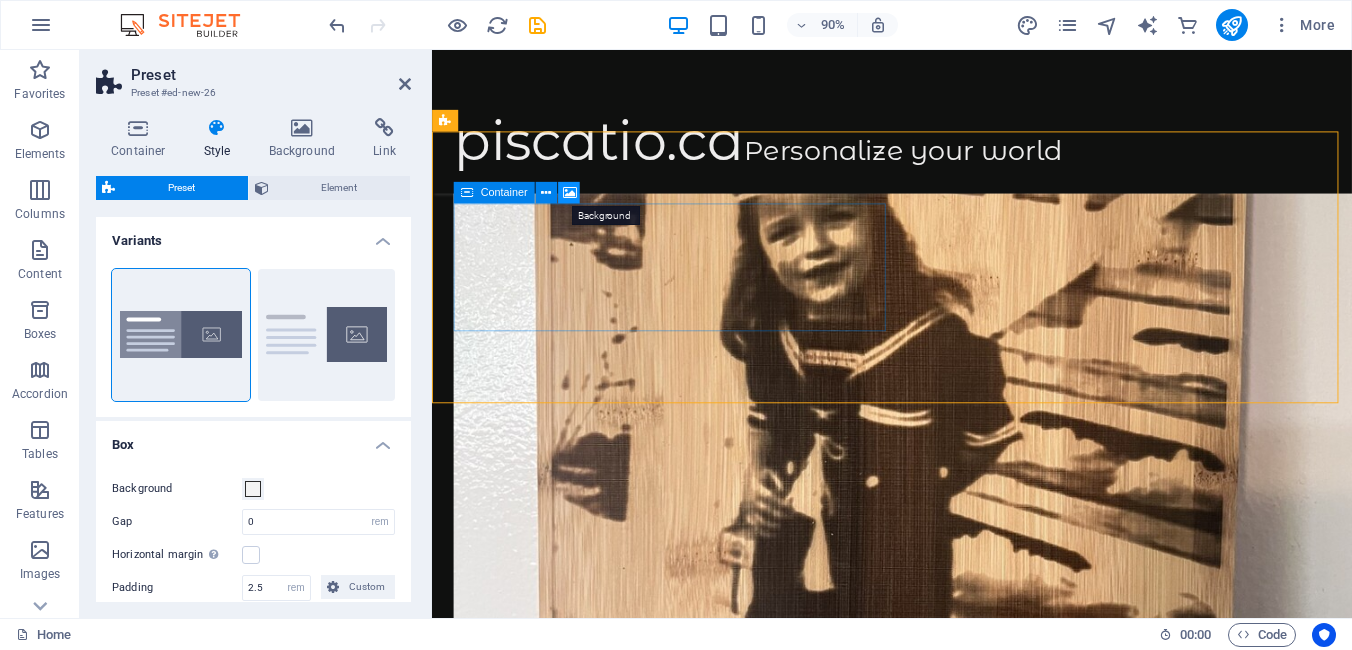 click at bounding box center (570, 193) 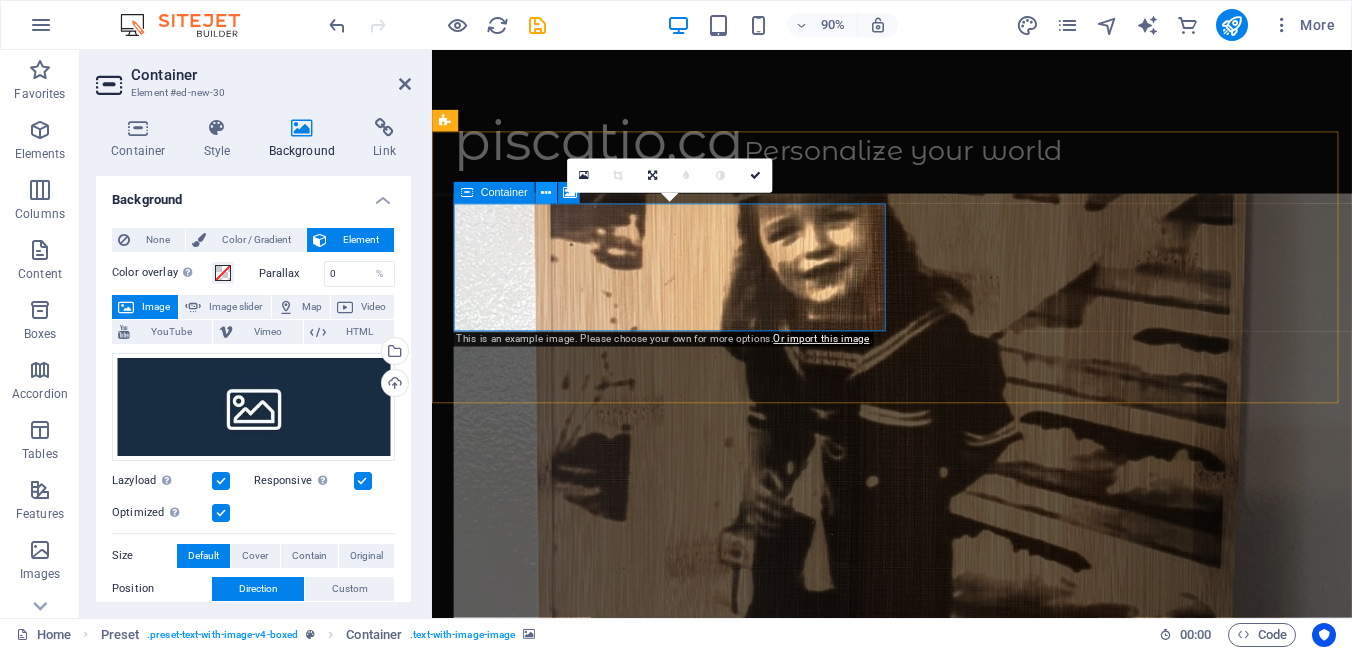 click at bounding box center [546, 193] 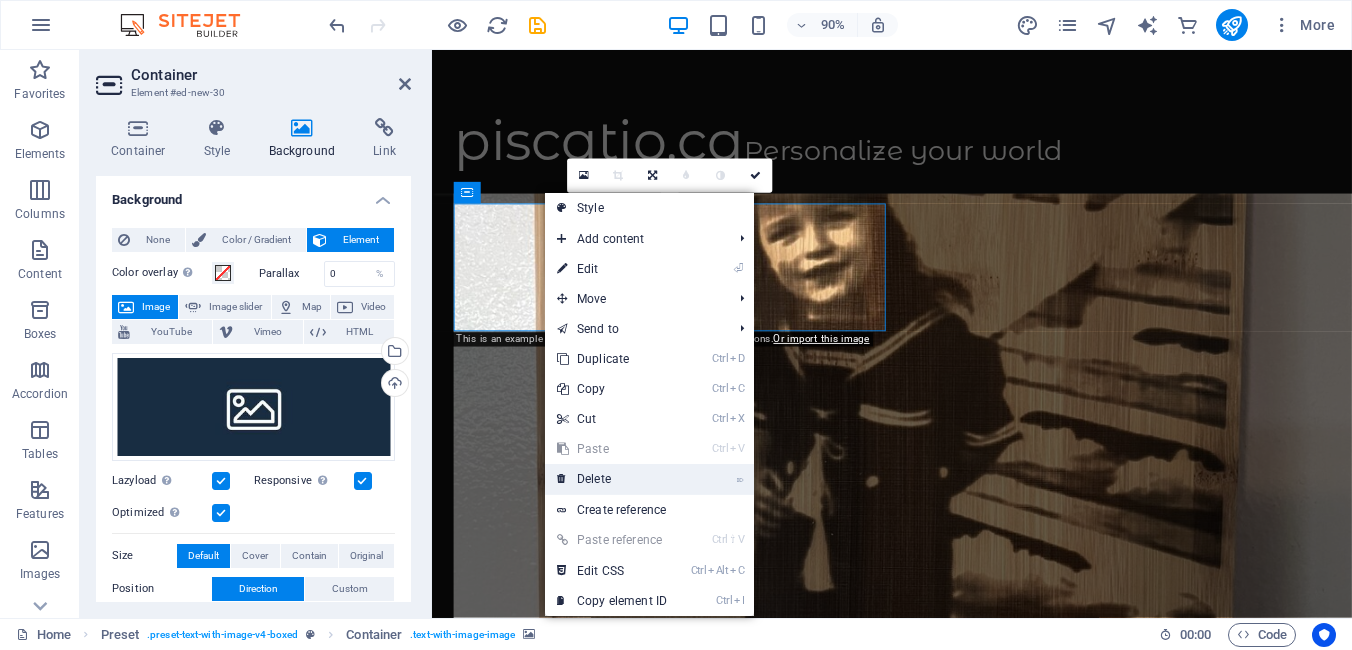 drag, startPoint x: 592, startPoint y: 480, endPoint x: 512, endPoint y: 428, distance: 95.41489 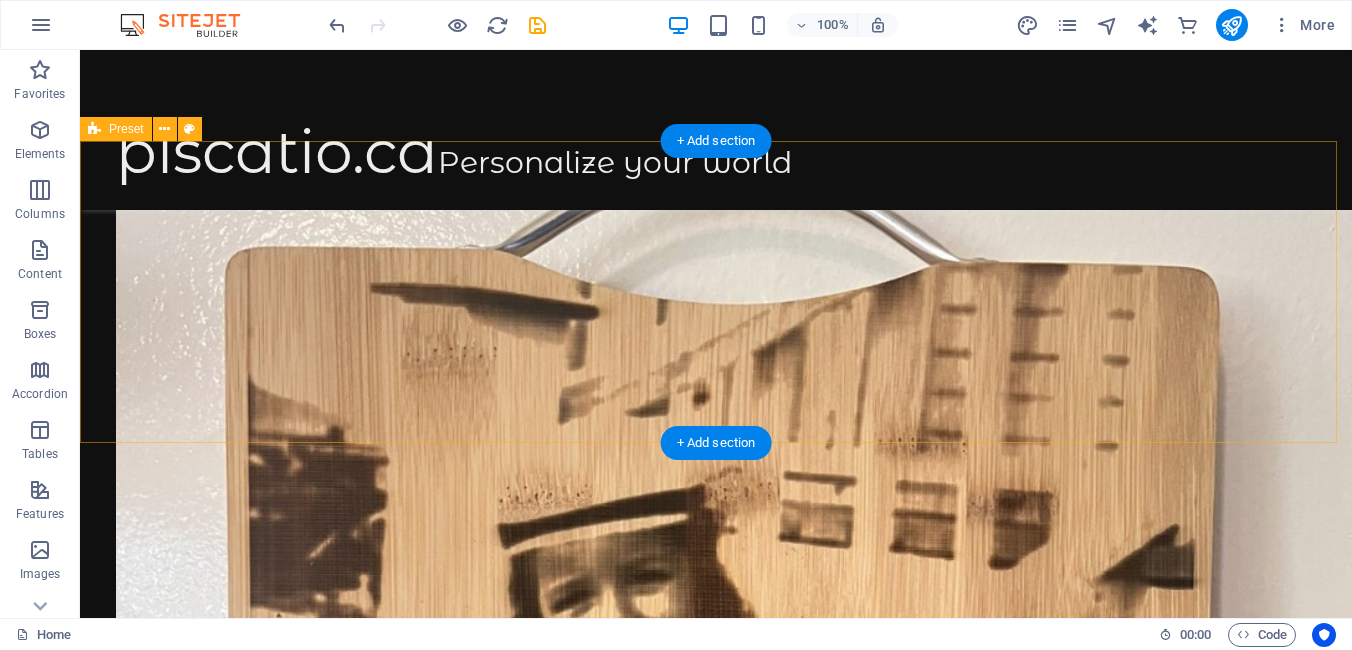 scroll, scrollTop: 4244, scrollLeft: 0, axis: vertical 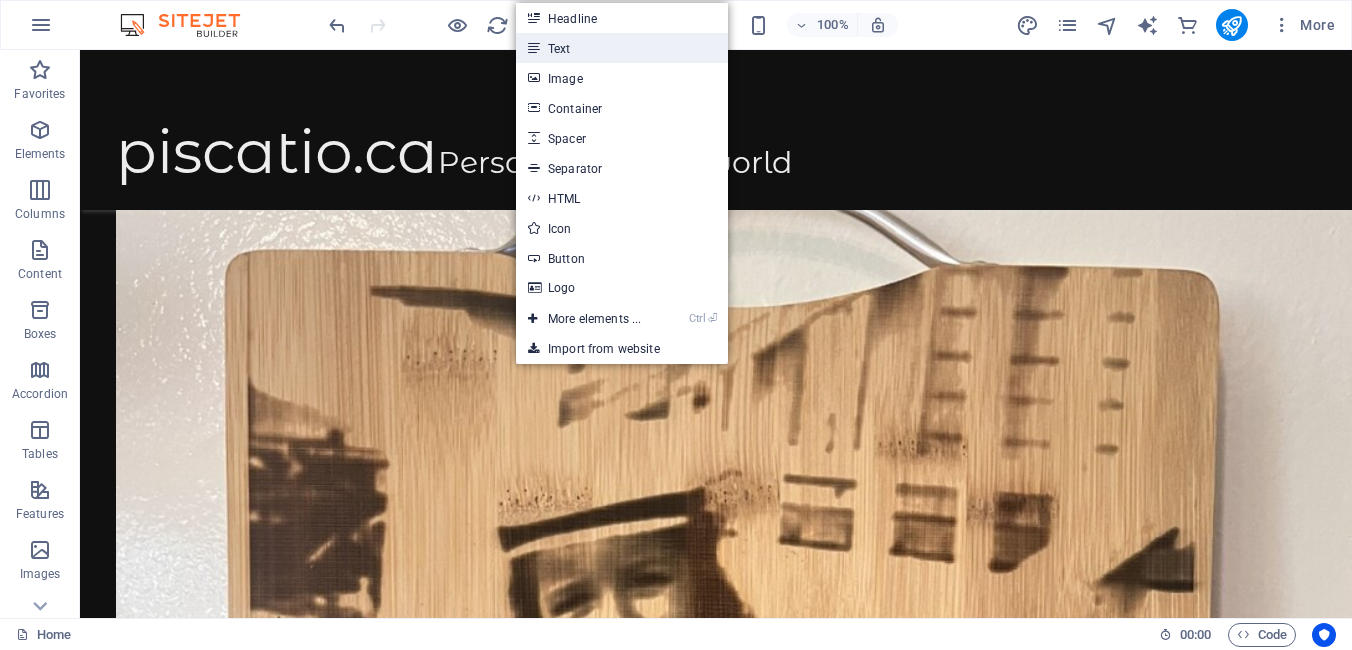 drag, startPoint x: 569, startPoint y: 46, endPoint x: 151, endPoint y: 26, distance: 418.4782 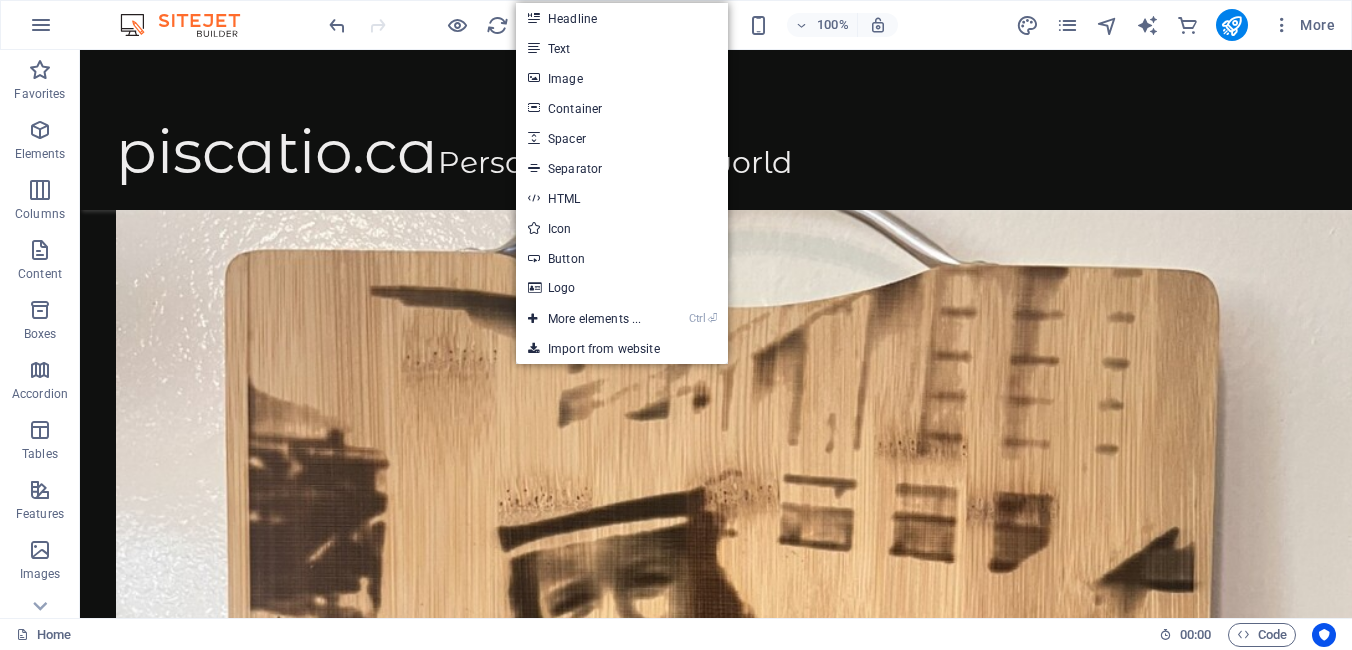 scroll, scrollTop: 4026, scrollLeft: 0, axis: vertical 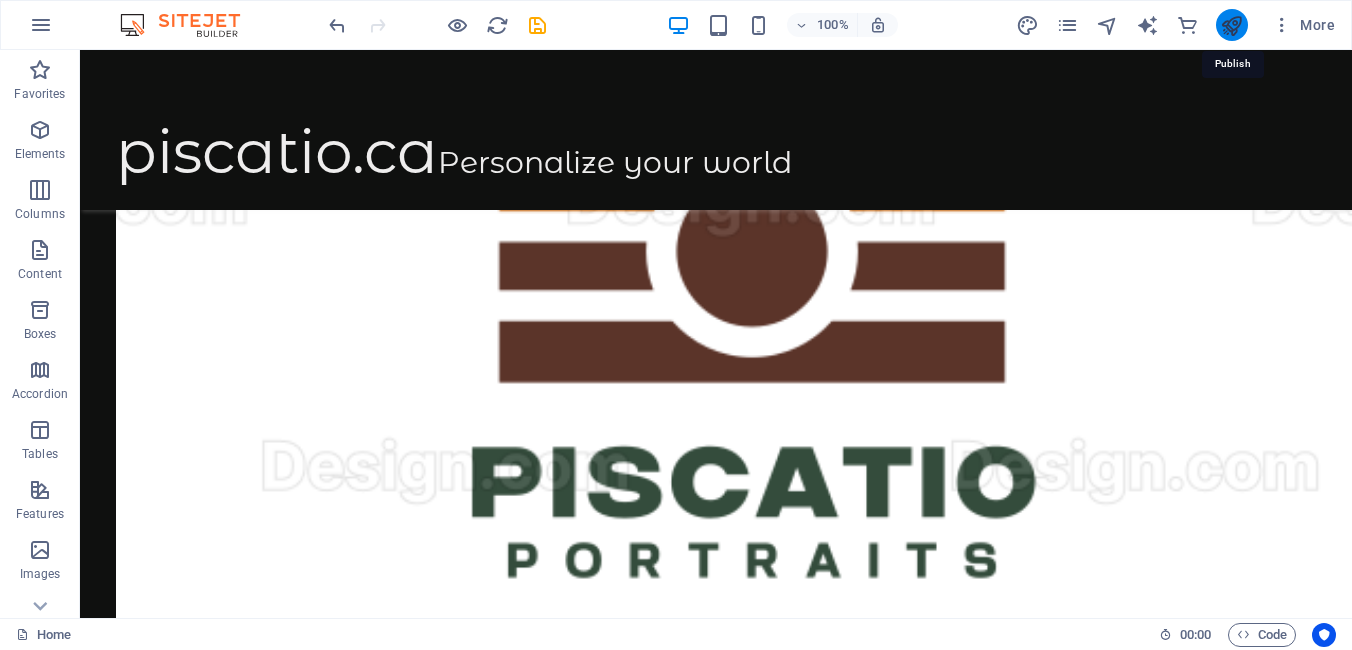 click at bounding box center [1231, 25] 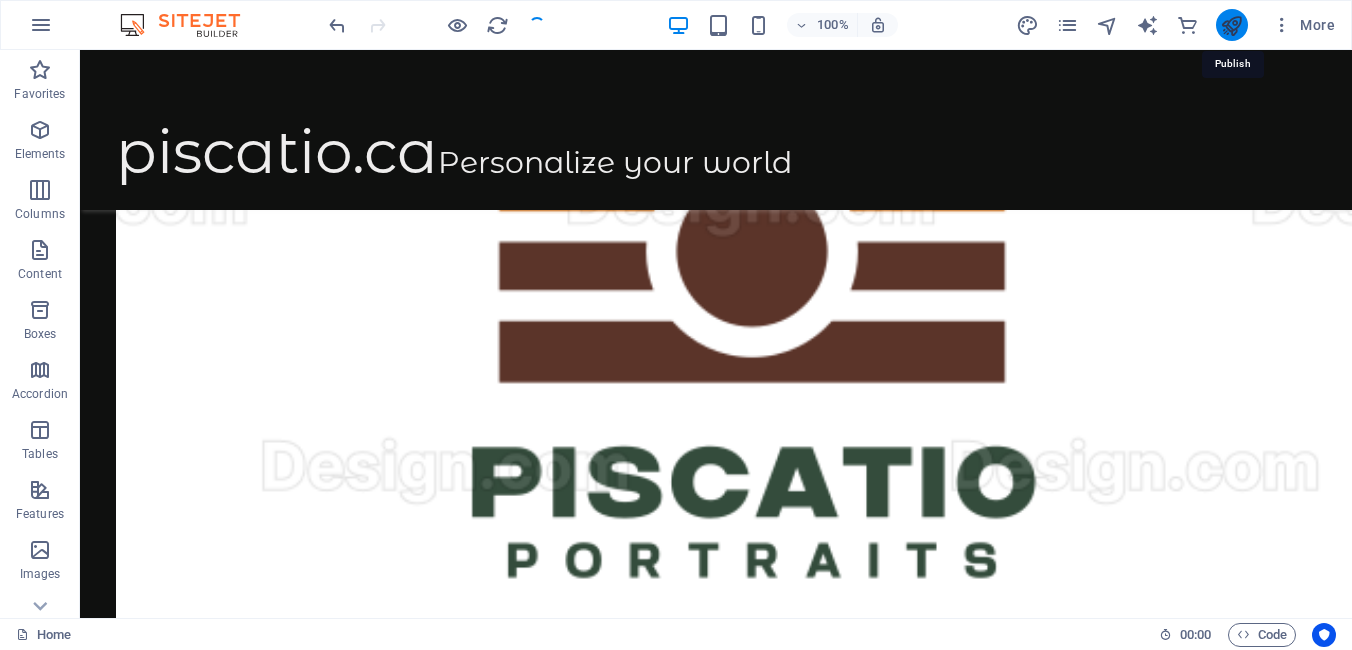 click at bounding box center (1231, 25) 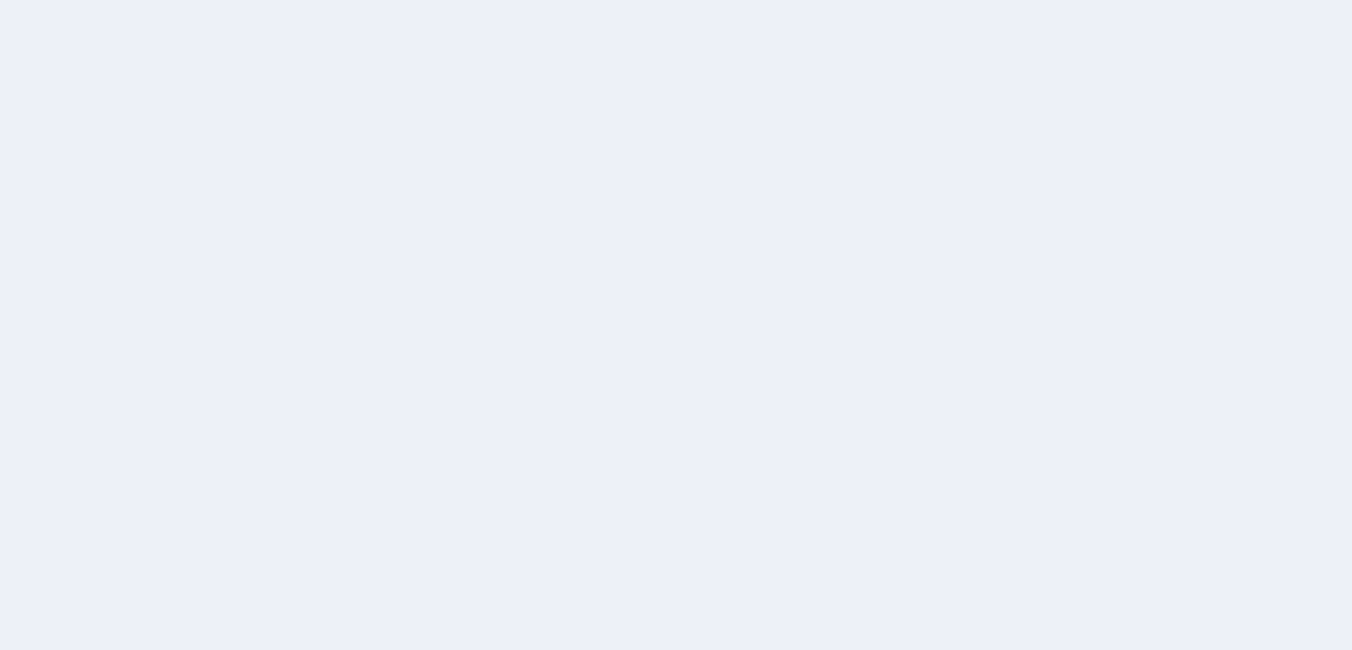 scroll, scrollTop: 0, scrollLeft: 0, axis: both 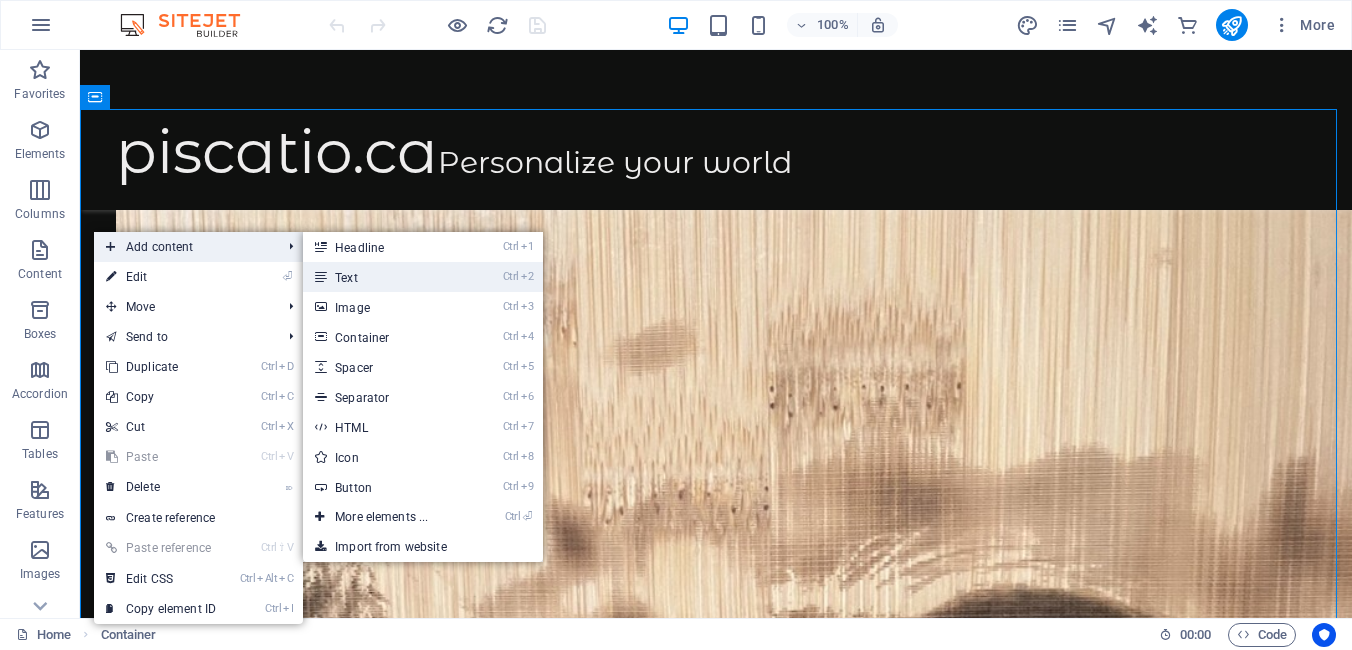 click on "Ctrl 2  Text" at bounding box center [385, 277] 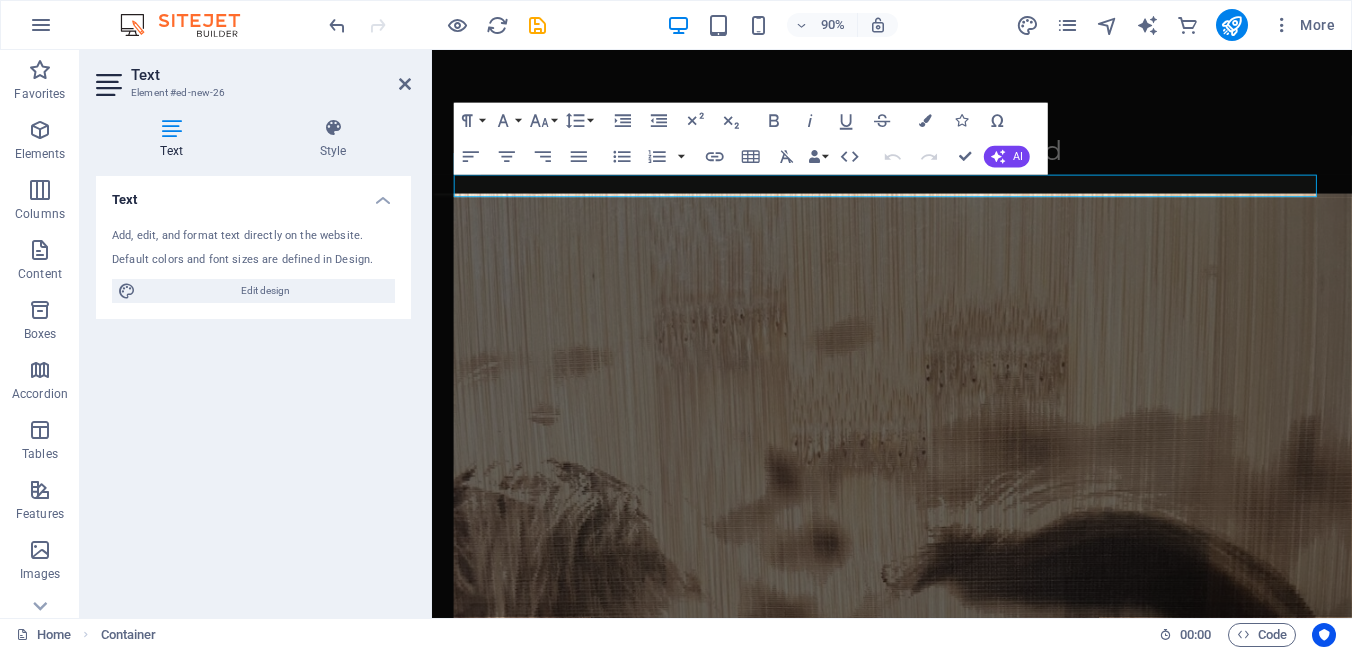 scroll, scrollTop: 1553, scrollLeft: 0, axis: vertical 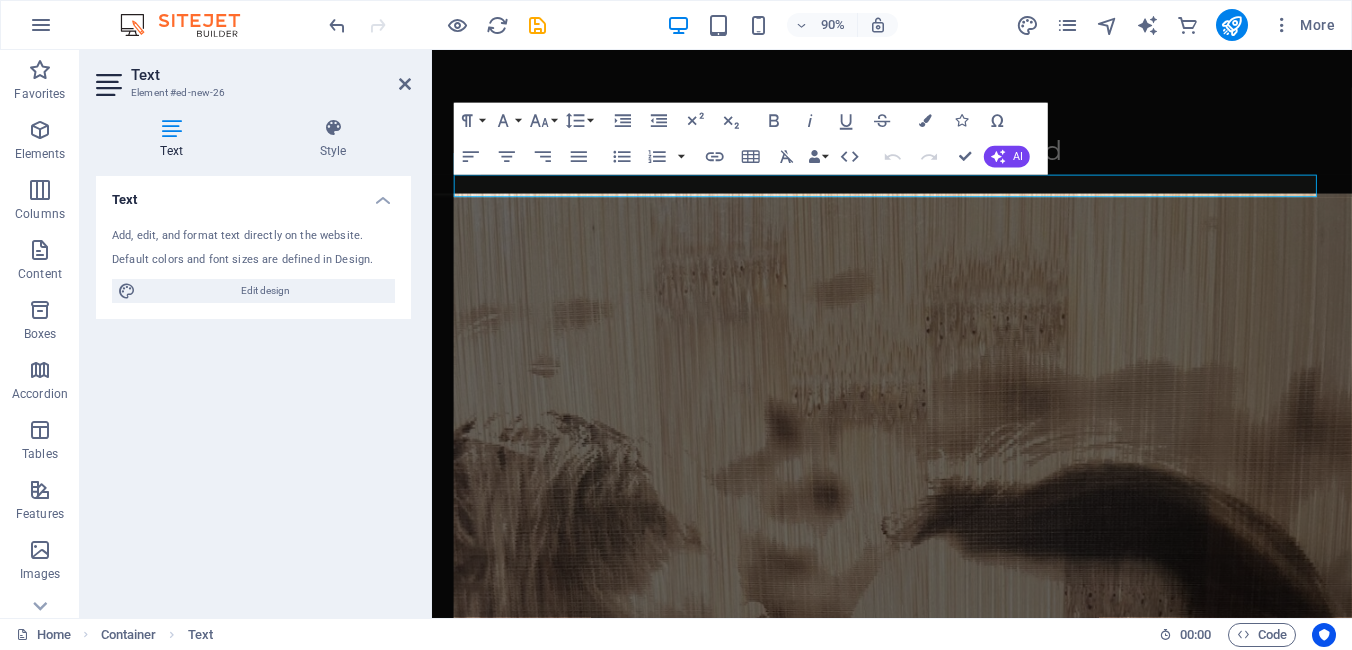 click on "Text Add, edit, and format text directly on the website. Default colors and font sizes are defined in Design. Edit design Alignment Left aligned Centered Right aligned" at bounding box center (253, 389) 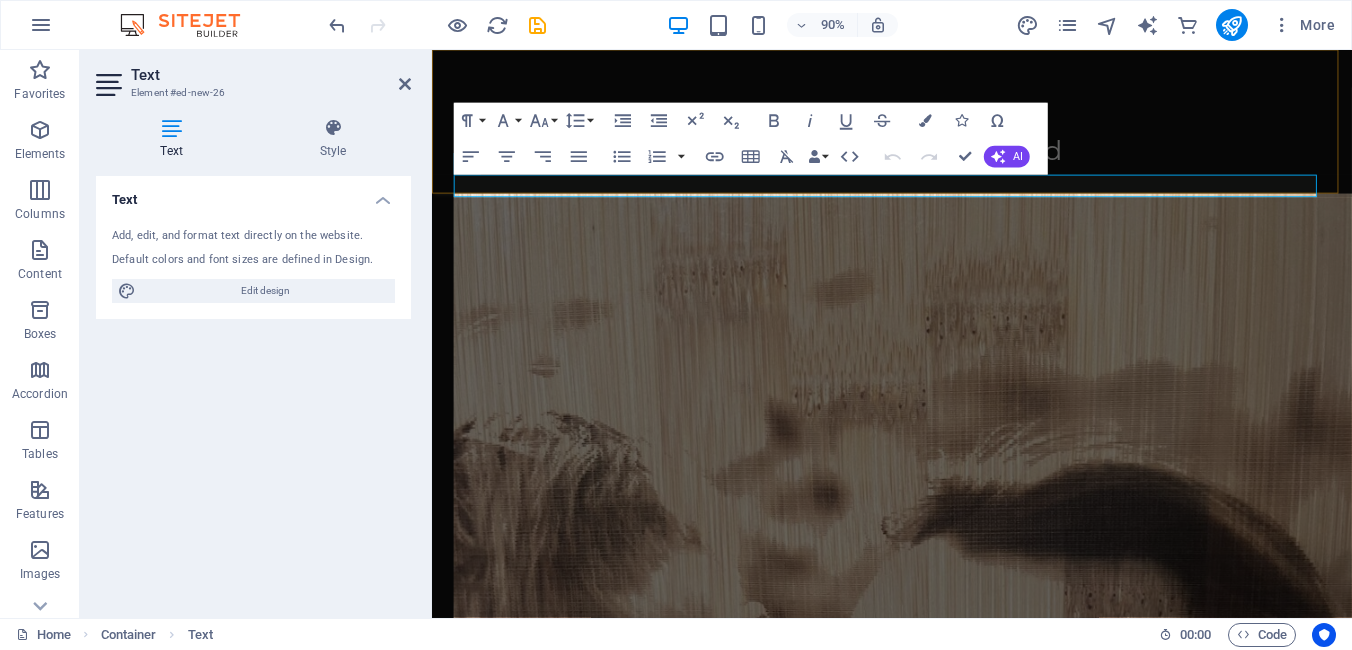 click on "piscatio.ca   Personalize your world" at bounding box center (943, 130) 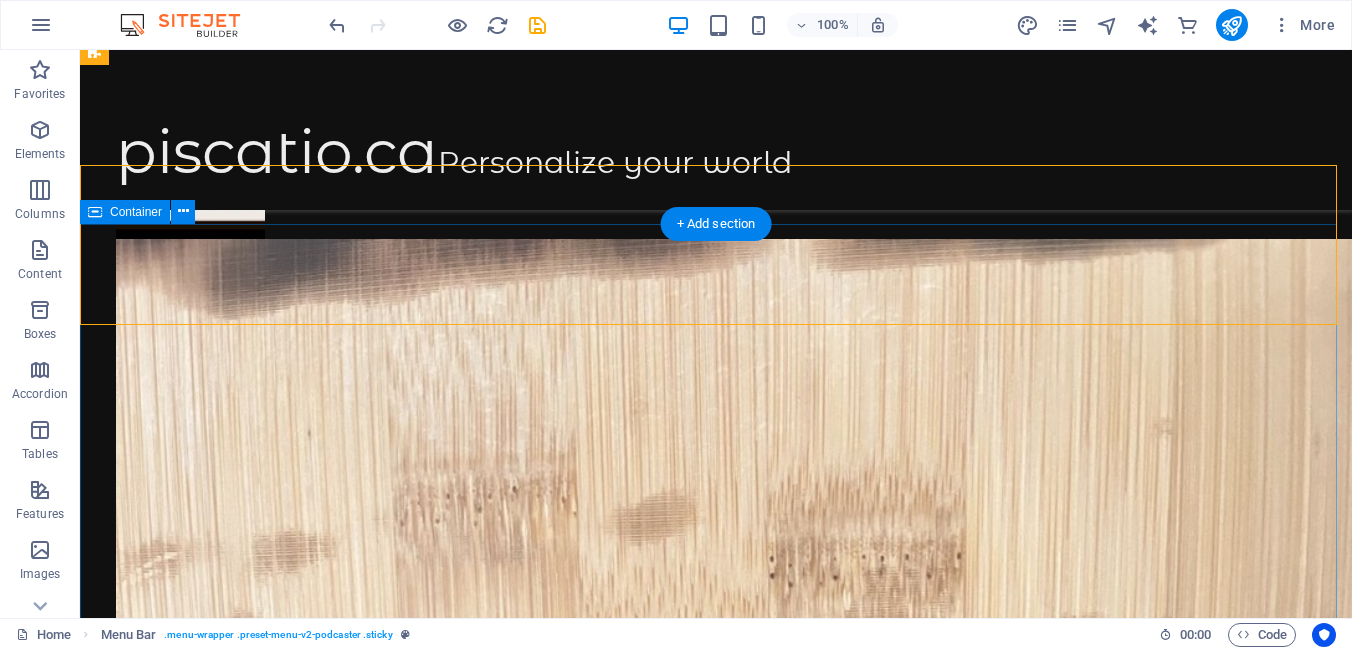 scroll, scrollTop: 1300, scrollLeft: 0, axis: vertical 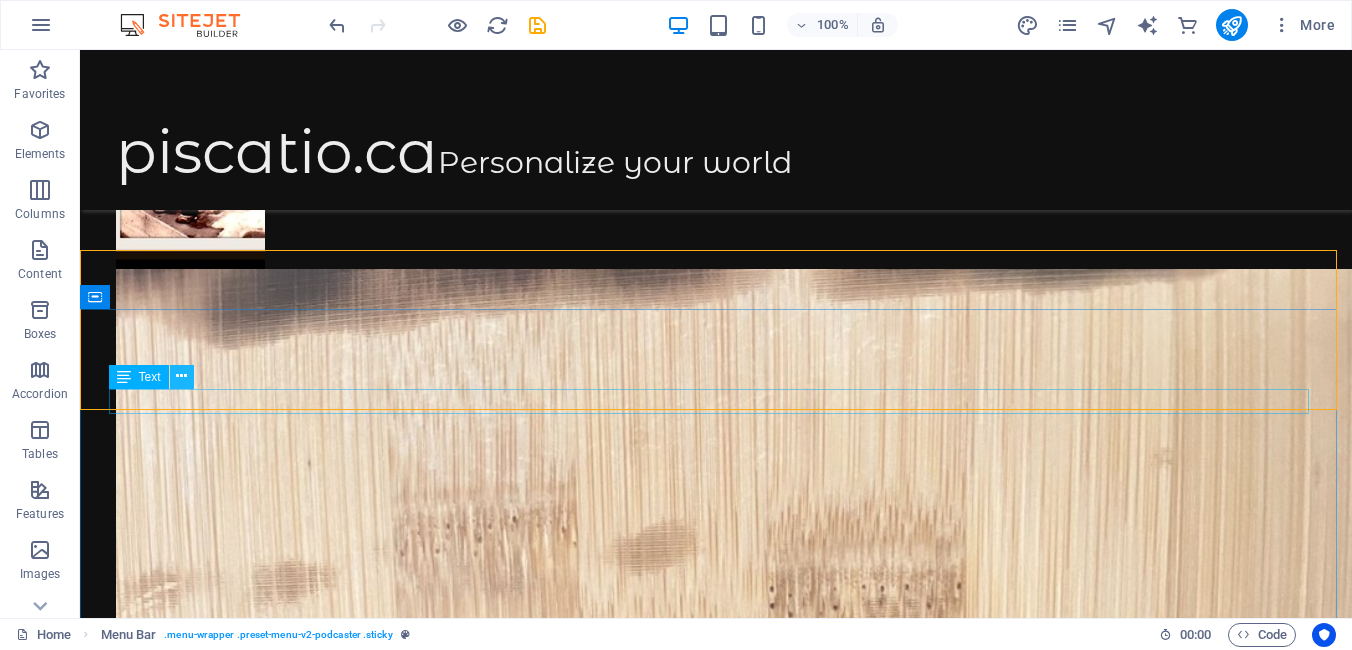 click at bounding box center (181, 376) 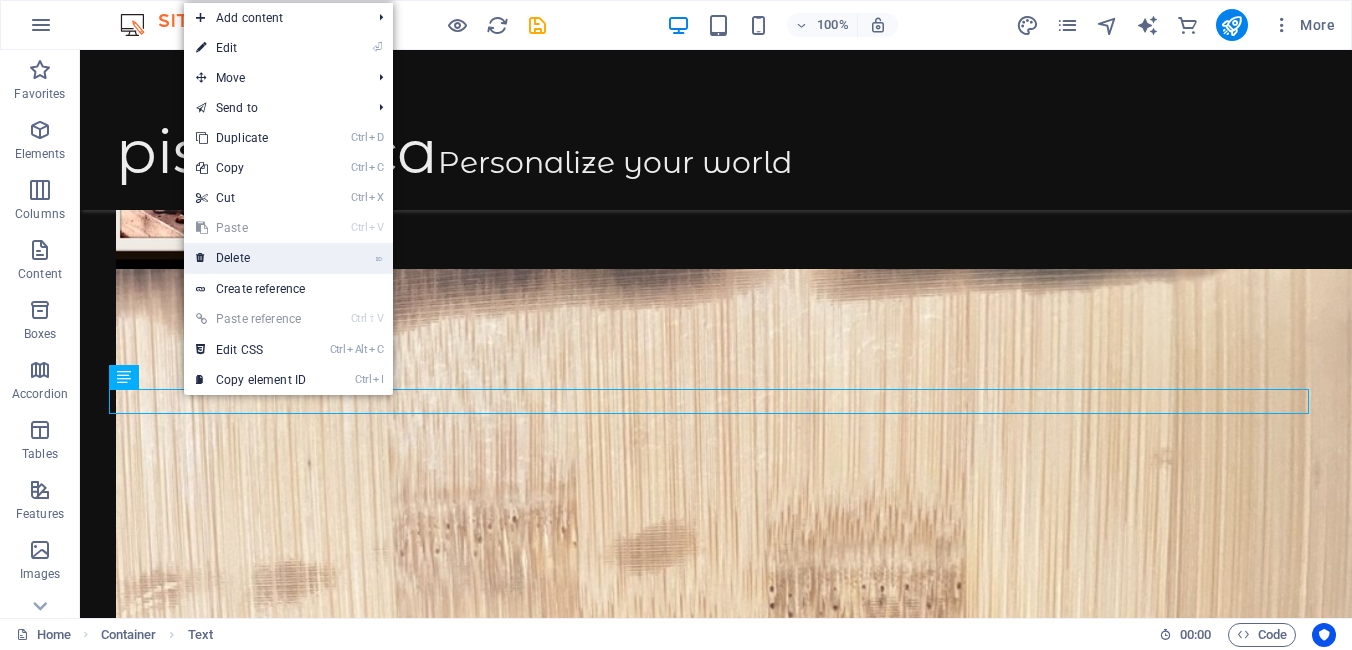 click on "⌦  Delete" at bounding box center (251, 258) 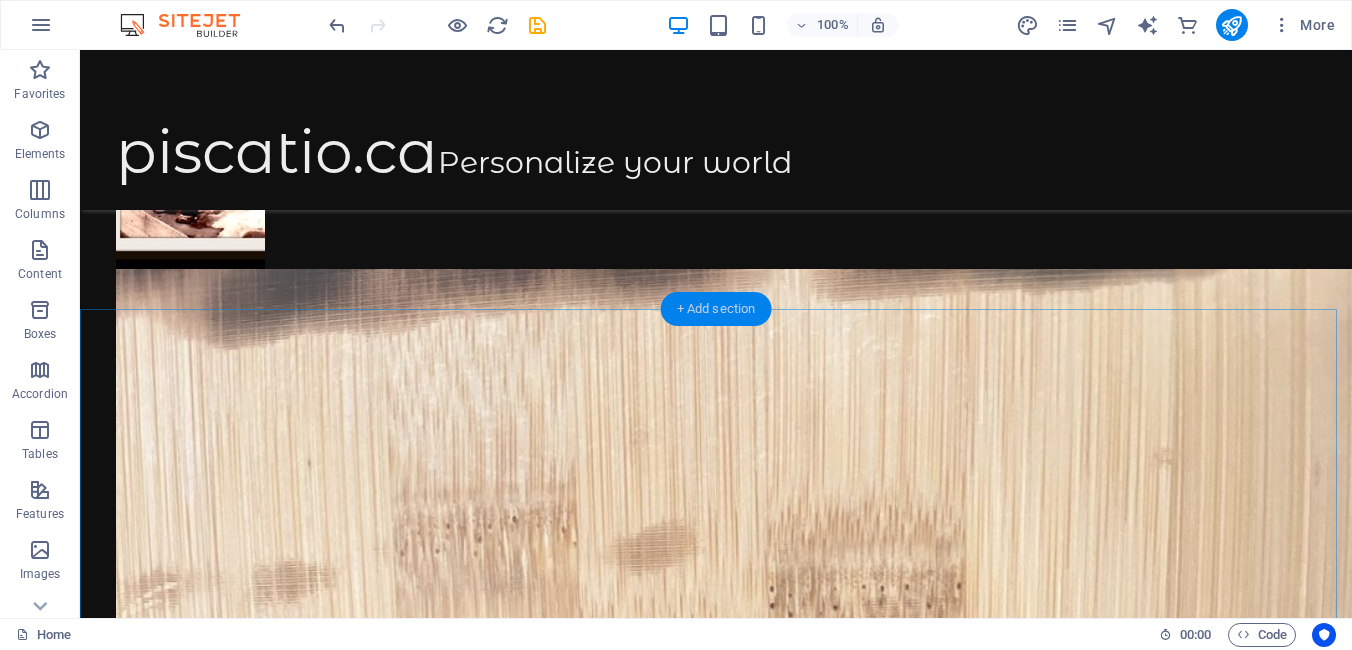 click on "+ Add section" at bounding box center [716, 309] 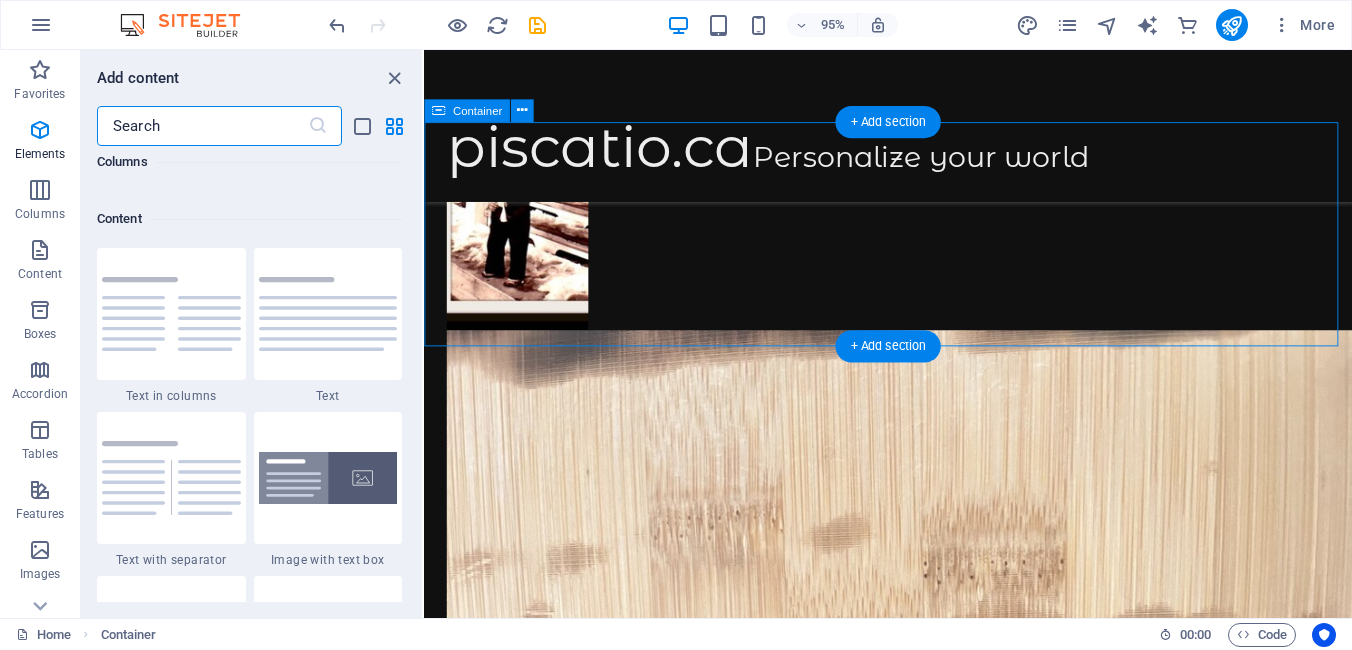 scroll, scrollTop: 3499, scrollLeft: 0, axis: vertical 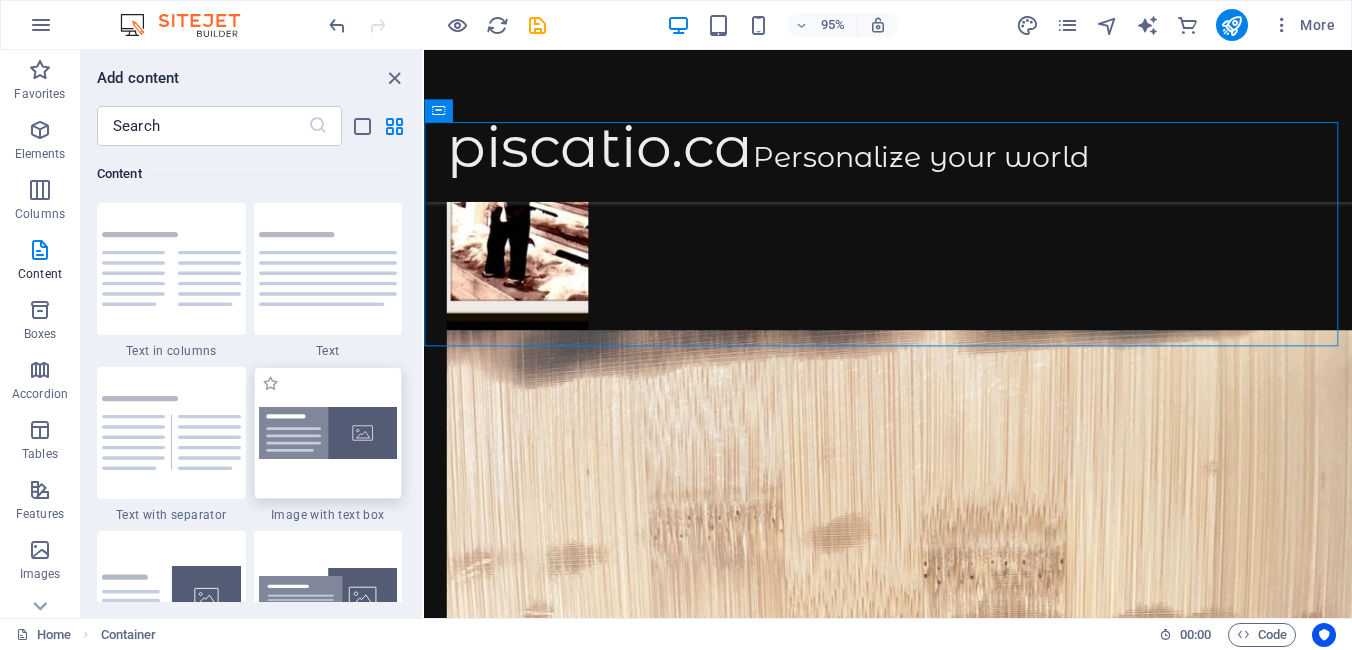 click at bounding box center (328, 433) 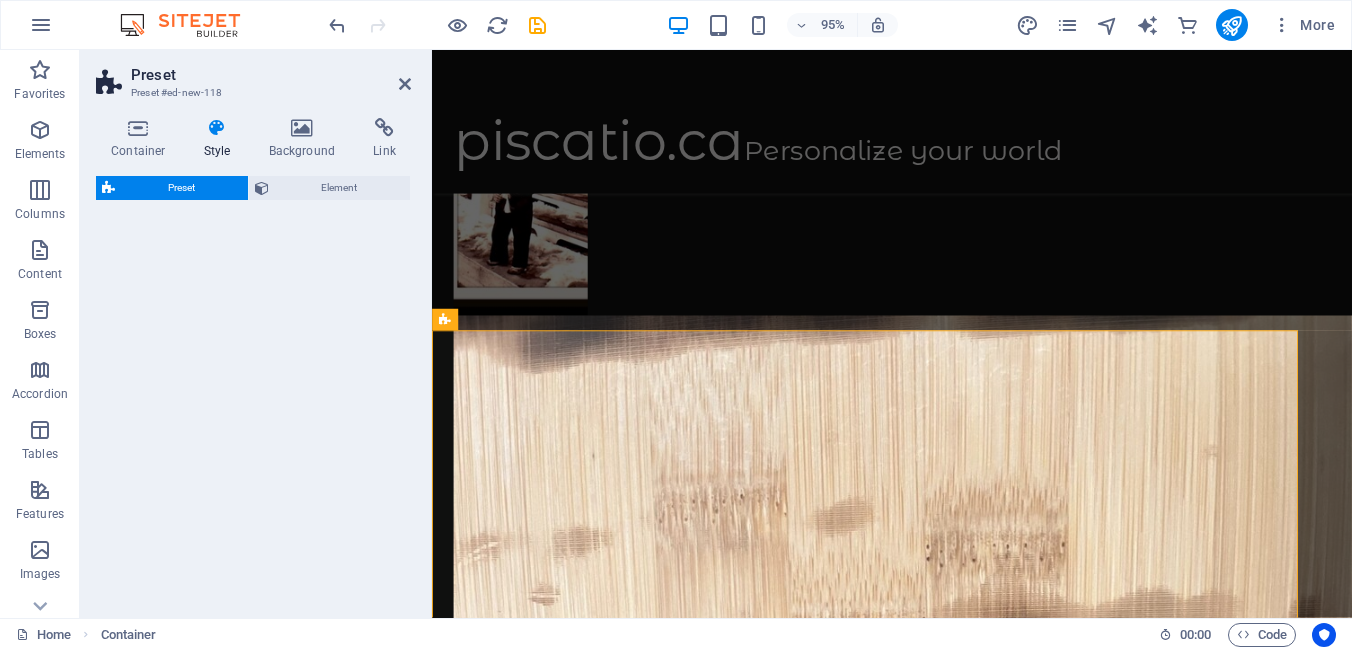 select on "rem" 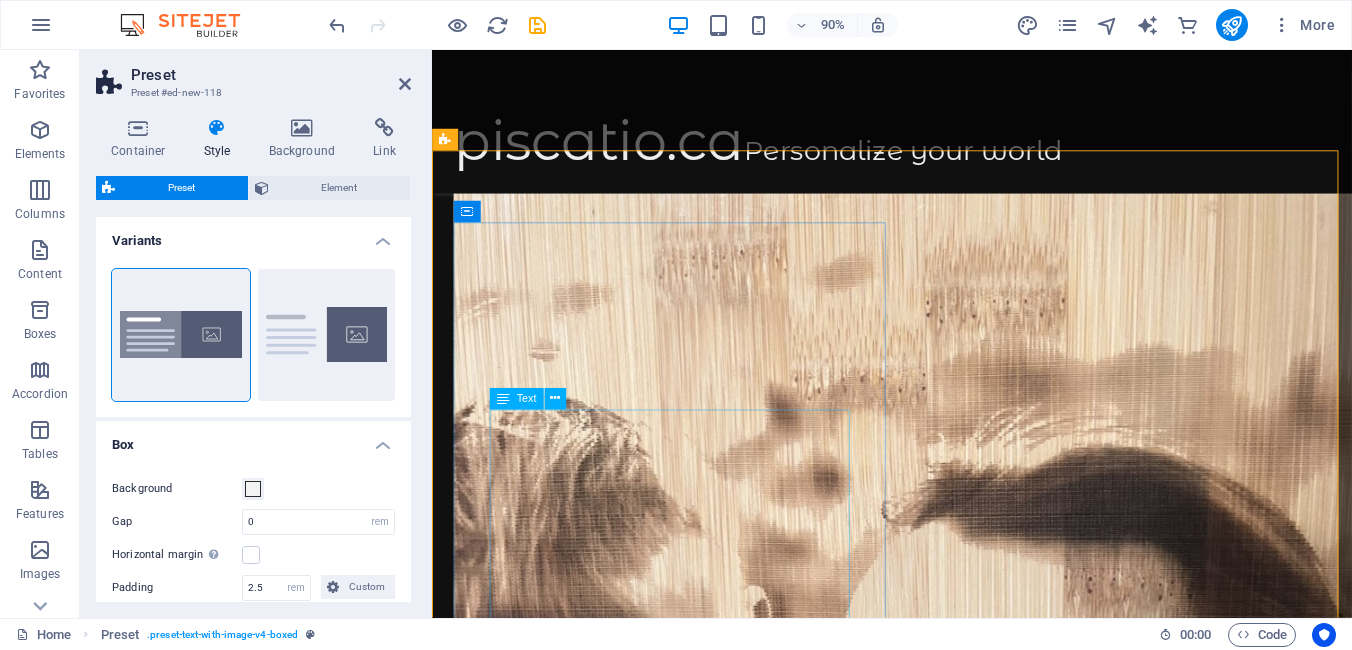 scroll, scrollTop: 1600, scrollLeft: 0, axis: vertical 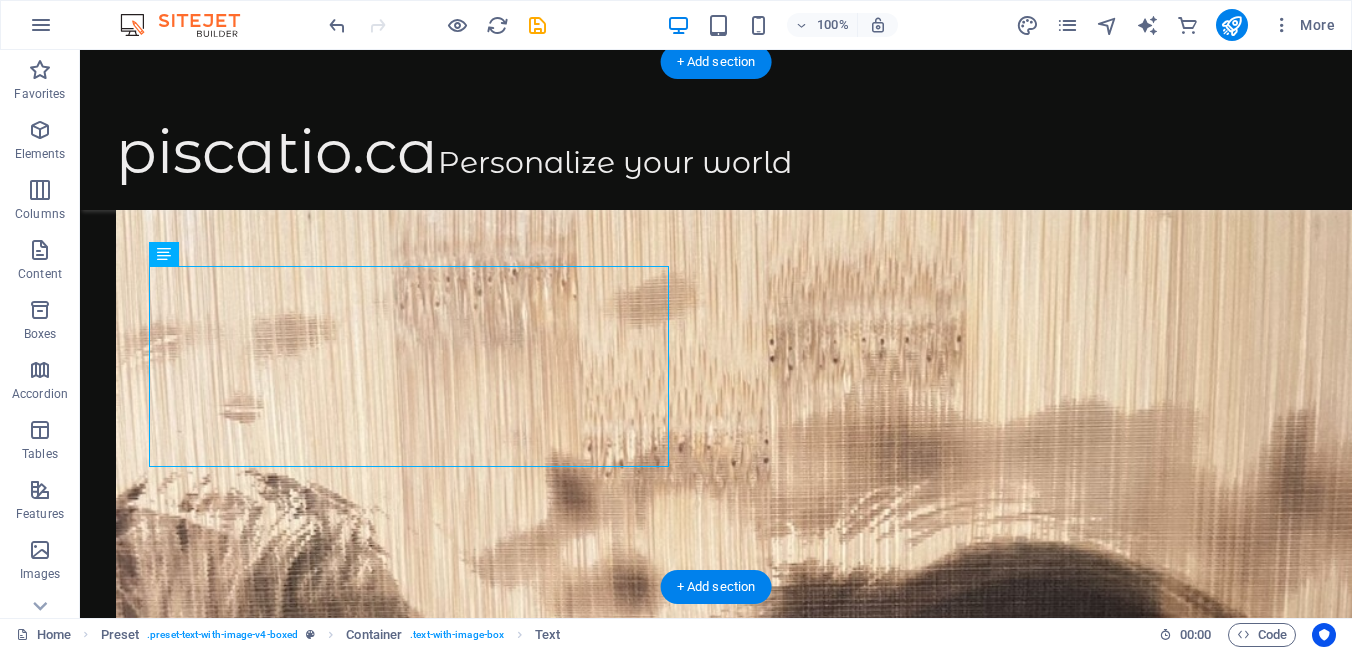drag, startPoint x: 275, startPoint y: 608, endPoint x: 487, endPoint y: 280, distance: 390.54834 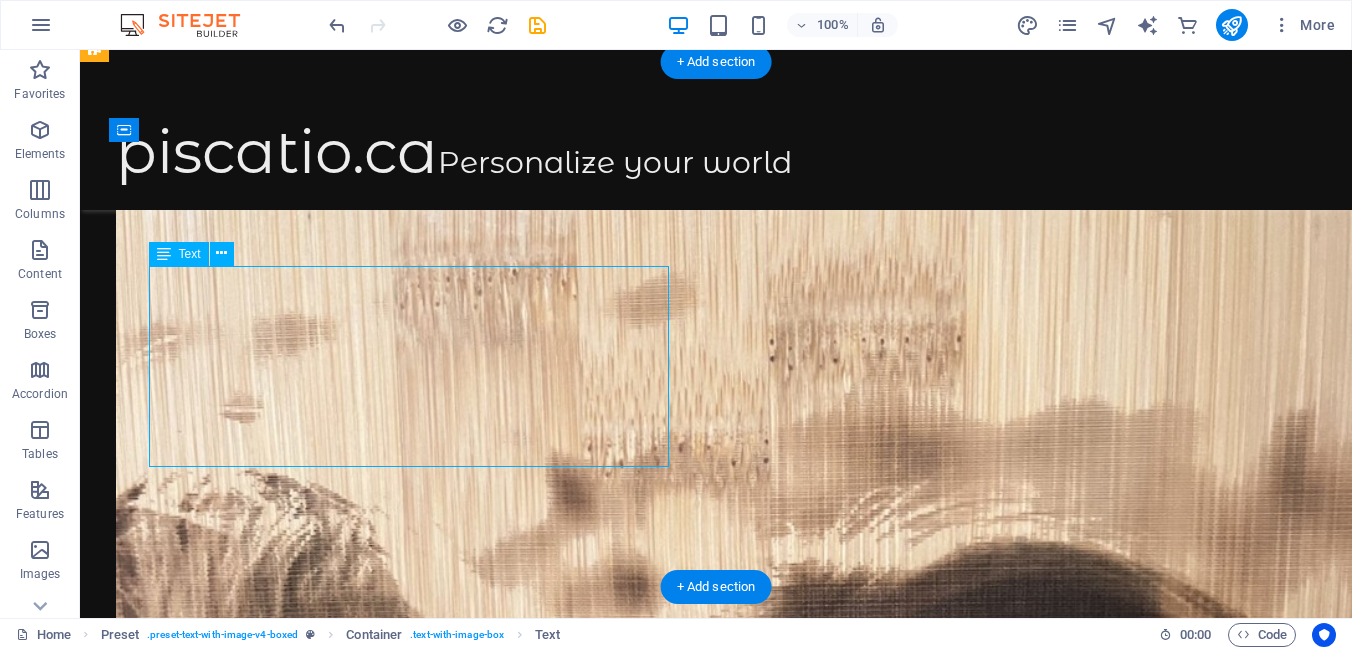 drag, startPoint x: 352, startPoint y: 460, endPoint x: 455, endPoint y: 406, distance: 116.297035 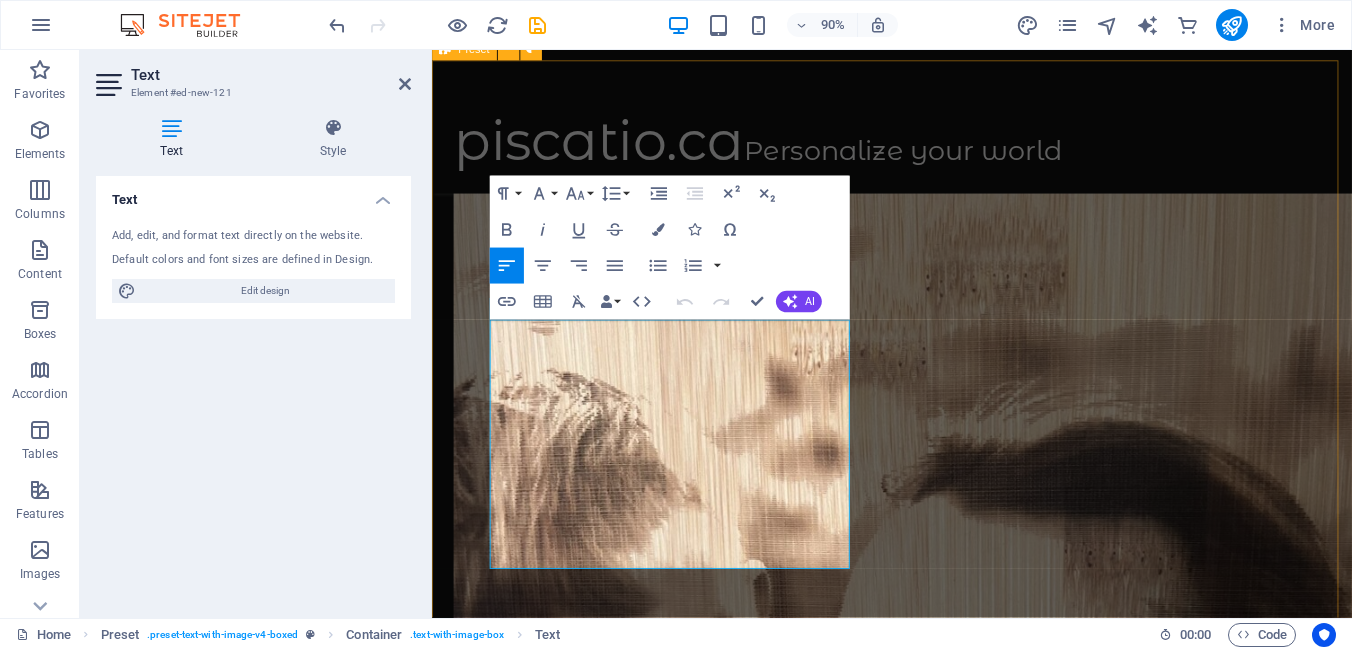 drag, startPoint x: 645, startPoint y: 608, endPoint x: 449, endPoint y: 302, distance: 363.3896 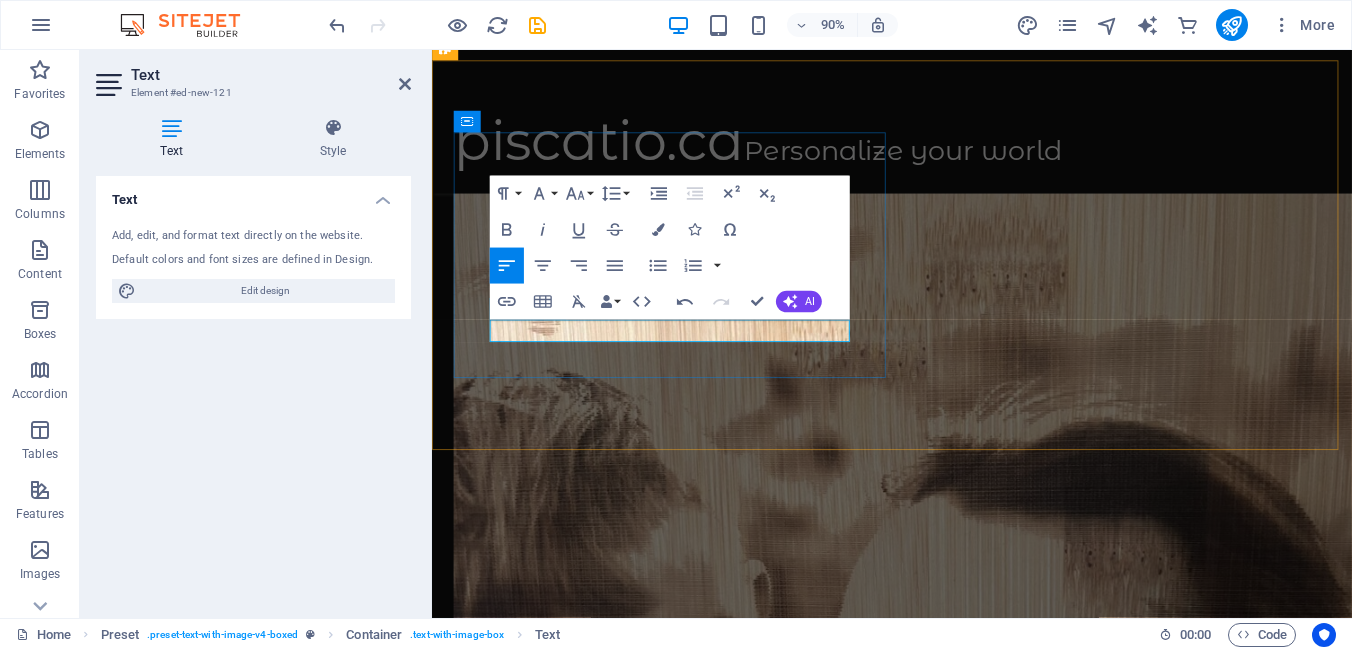 click at bounding box center [943, 5515] 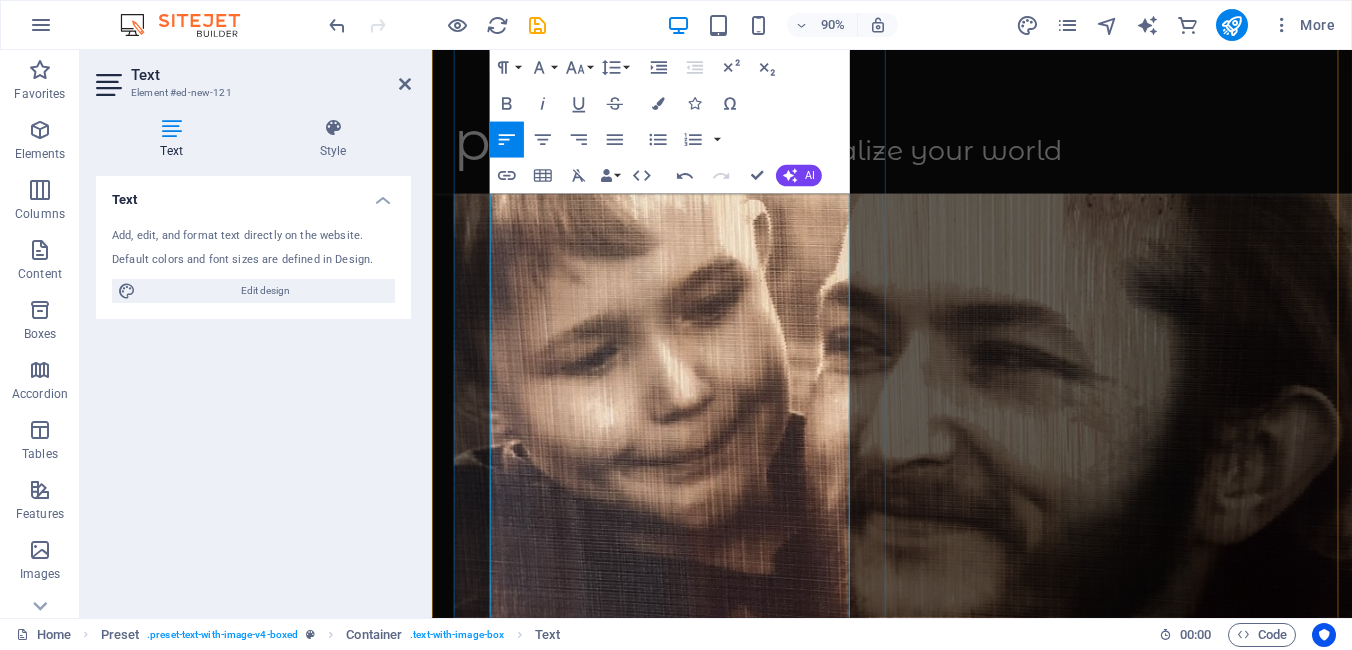 scroll, scrollTop: 1600, scrollLeft: 0, axis: vertical 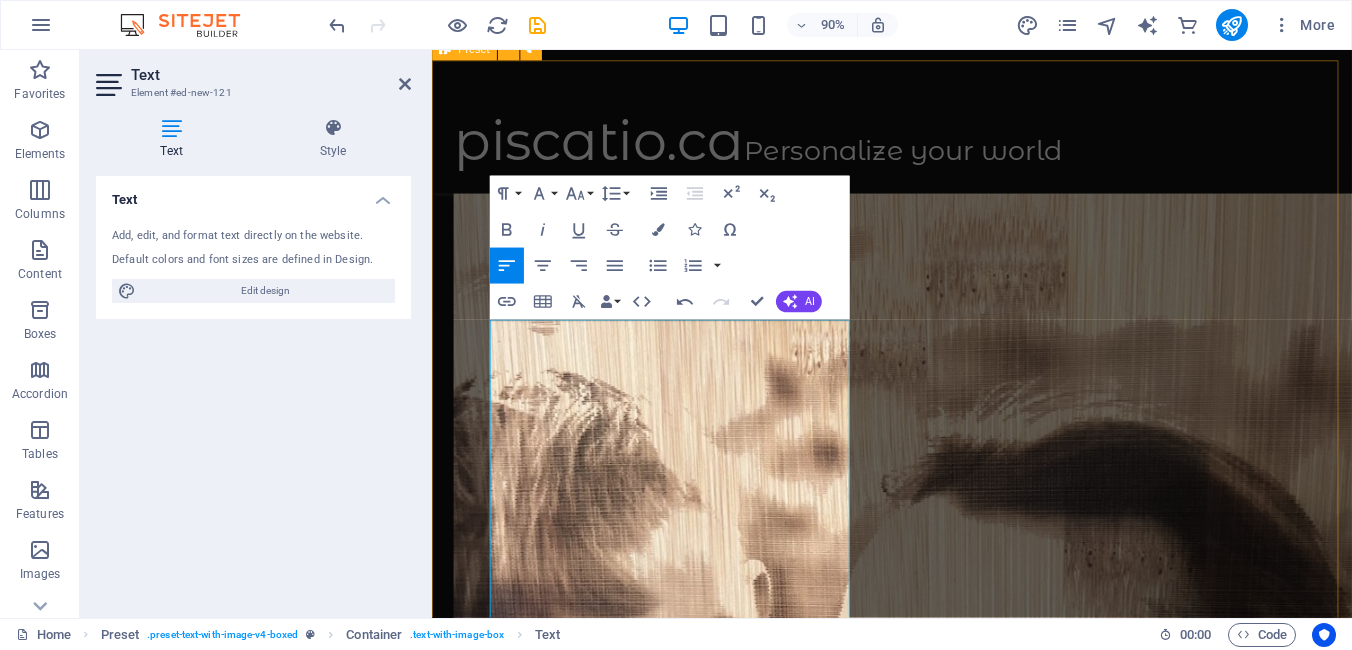 drag, startPoint x: 836, startPoint y: 363, endPoint x: 497, endPoint y: 357, distance: 339.0531 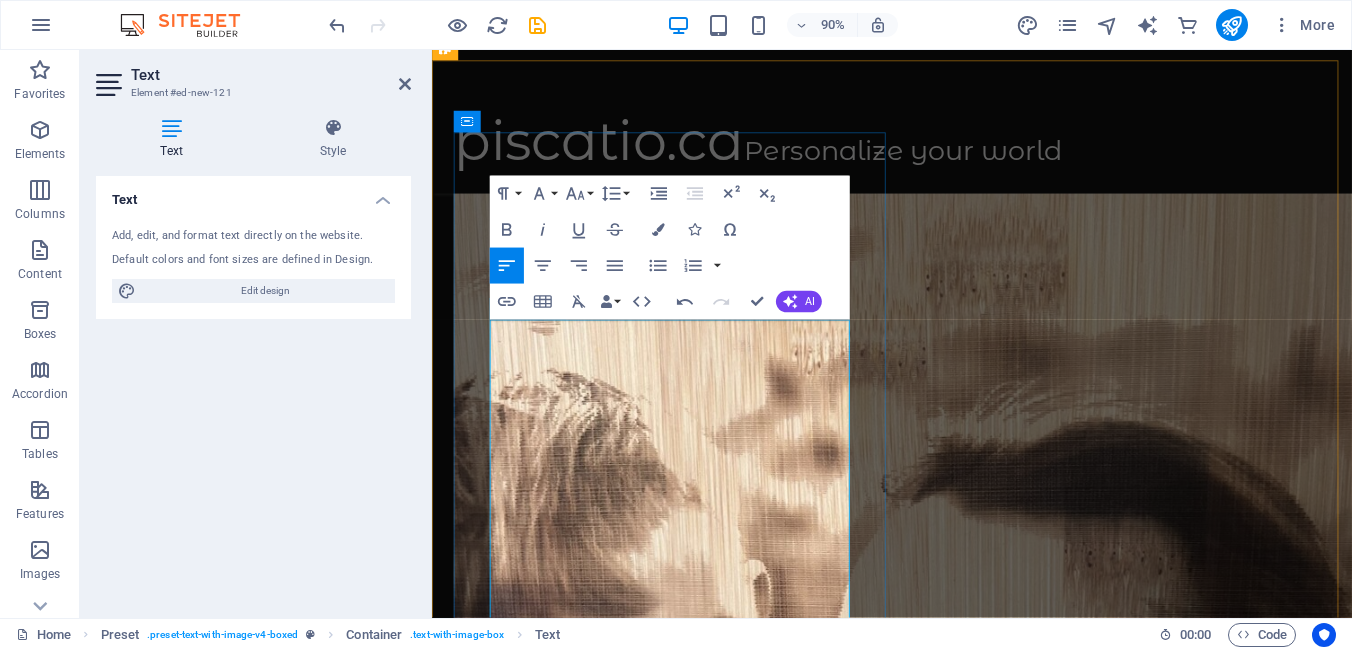 type 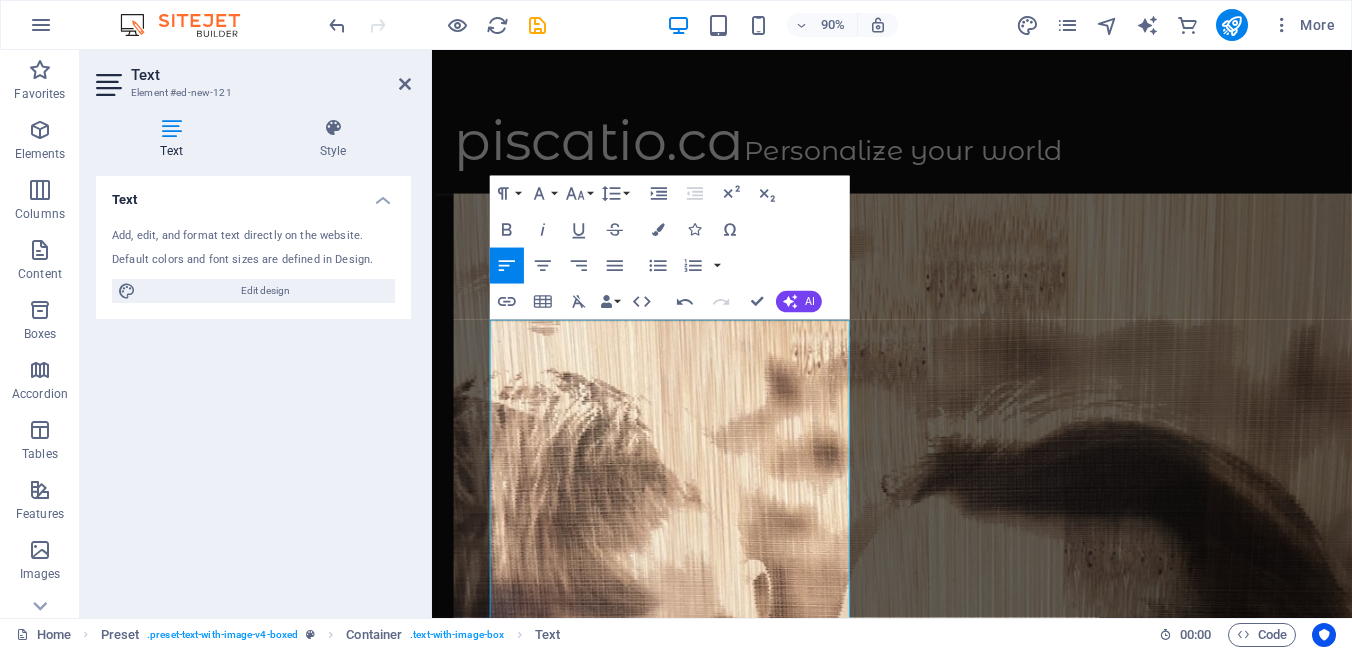 scroll, scrollTop: 1463, scrollLeft: 0, axis: vertical 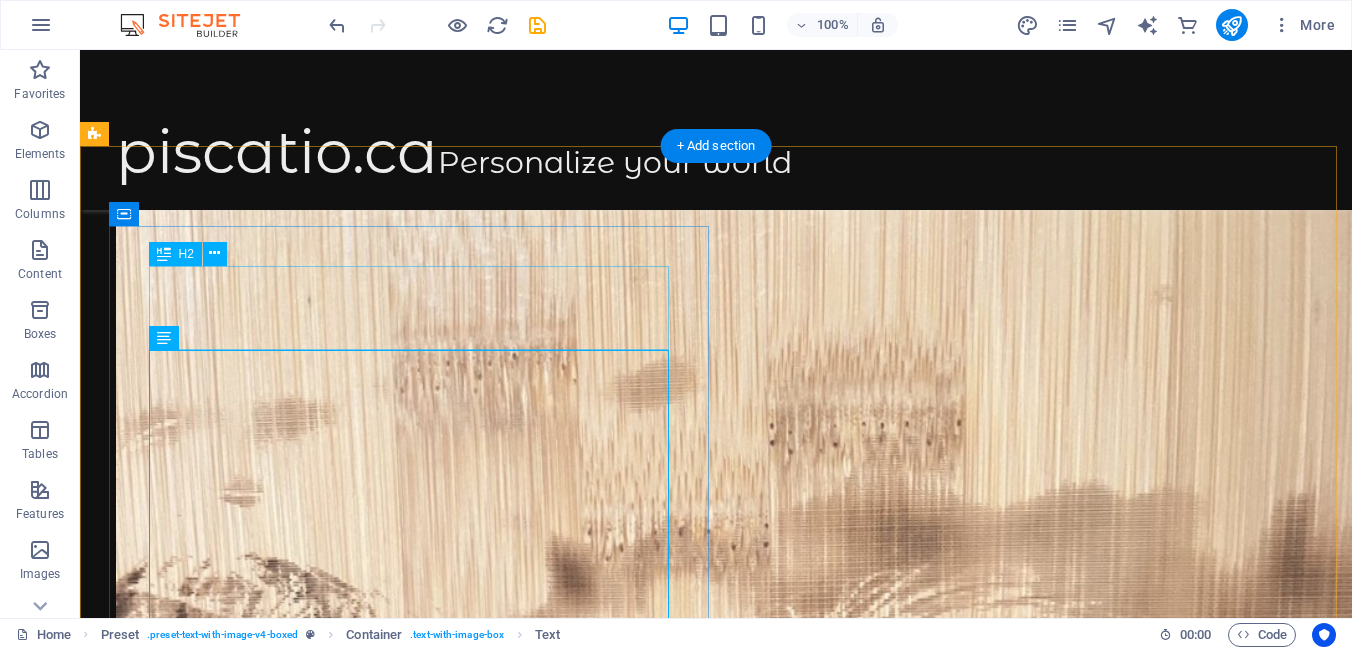 click on "New headline" at bounding box center [704, 6722] 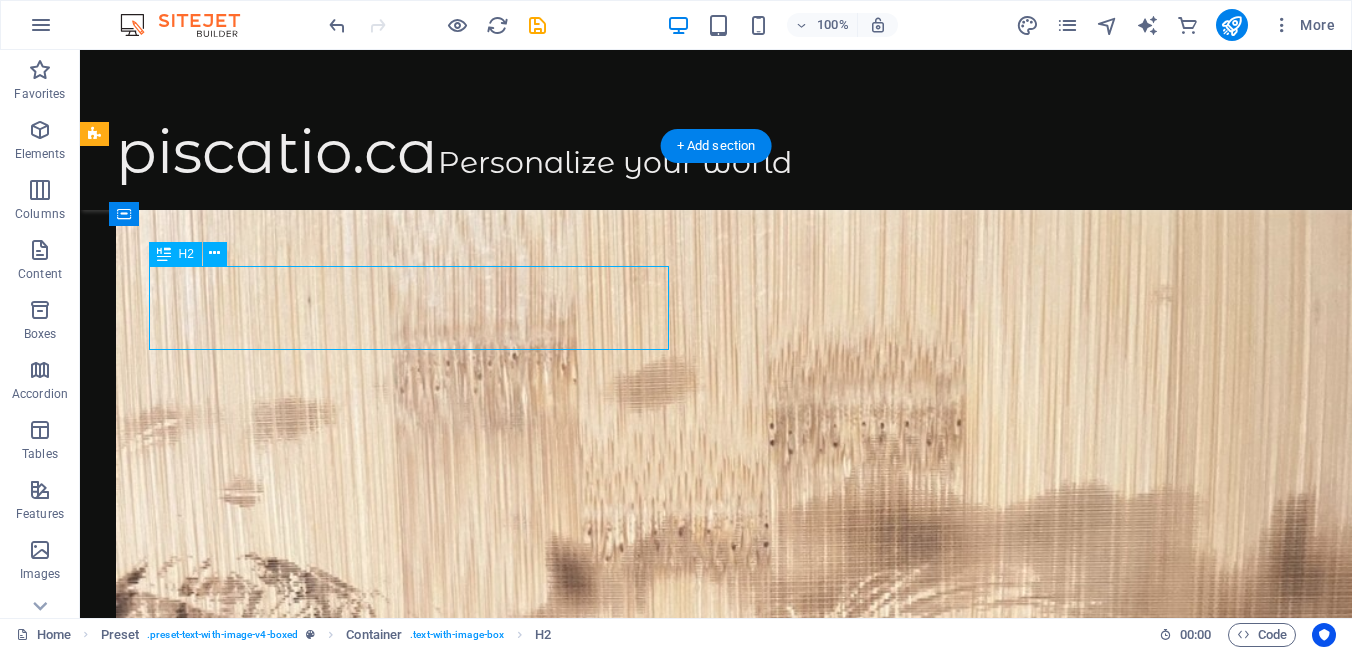 click on "New headline" at bounding box center [704, 6722] 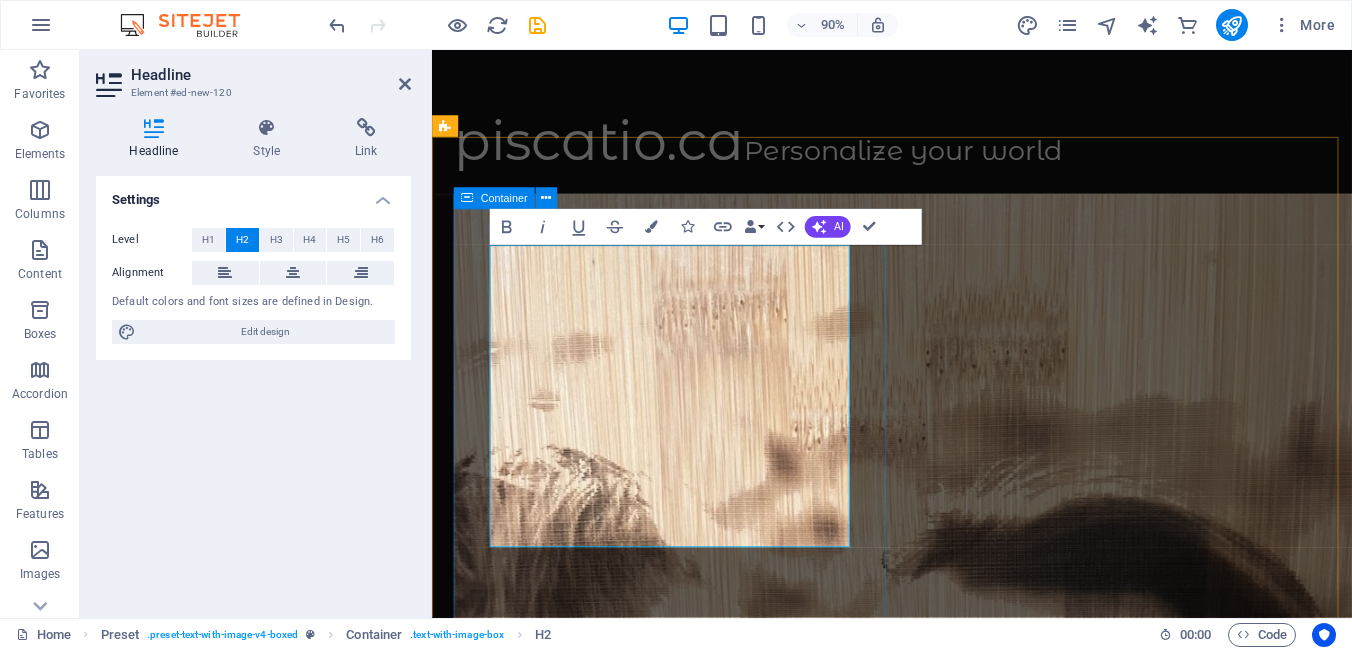 drag, startPoint x: 690, startPoint y: 578, endPoint x: 470, endPoint y: 229, distance: 412.55423 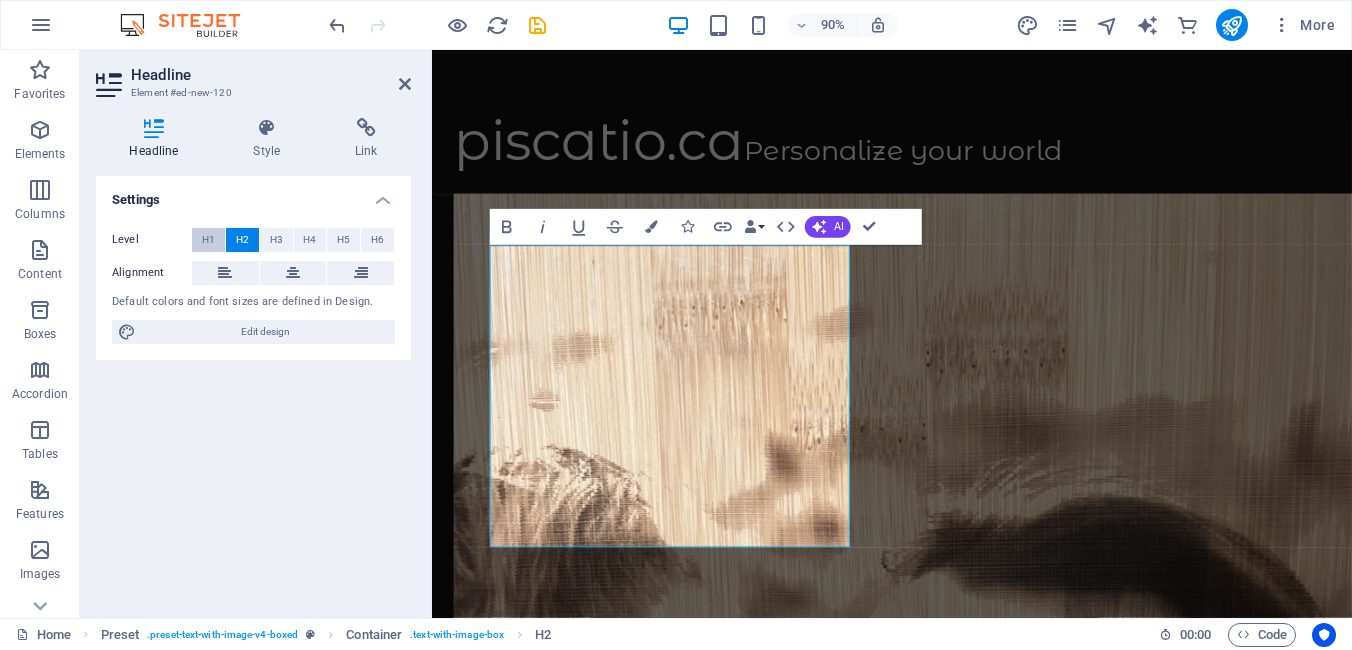 click on "H1" at bounding box center [208, 240] 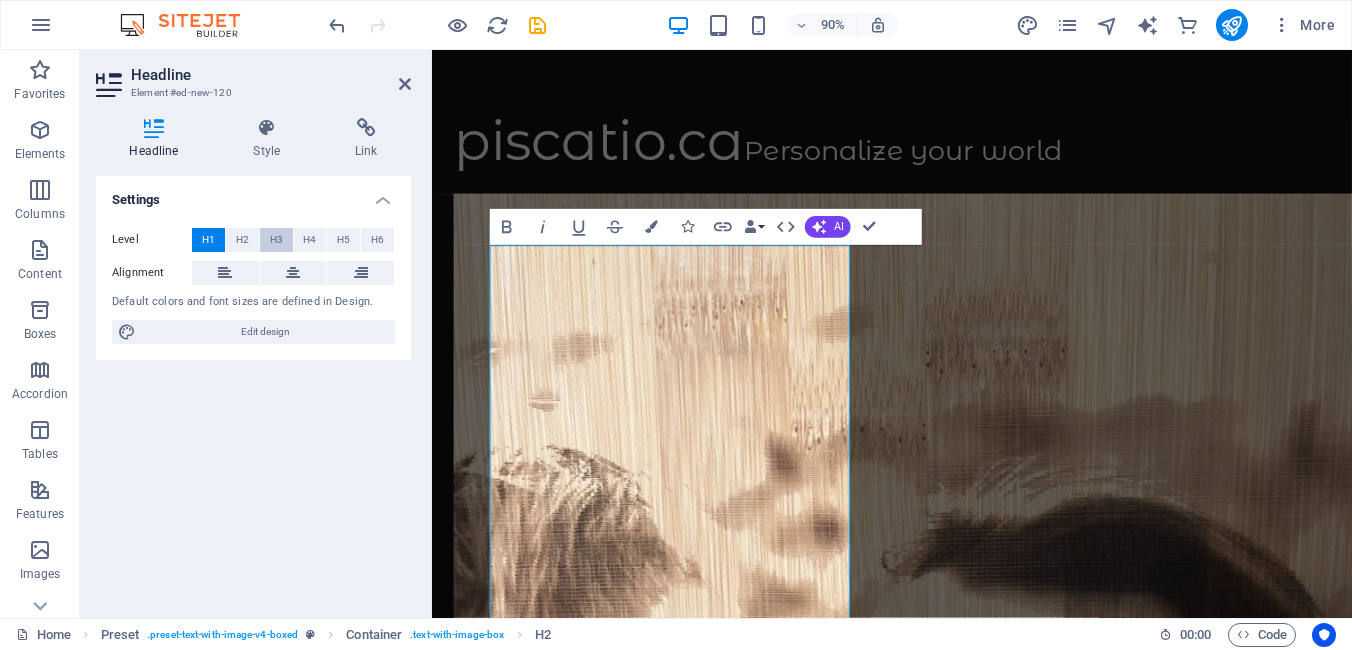 click on "H3" at bounding box center (276, 240) 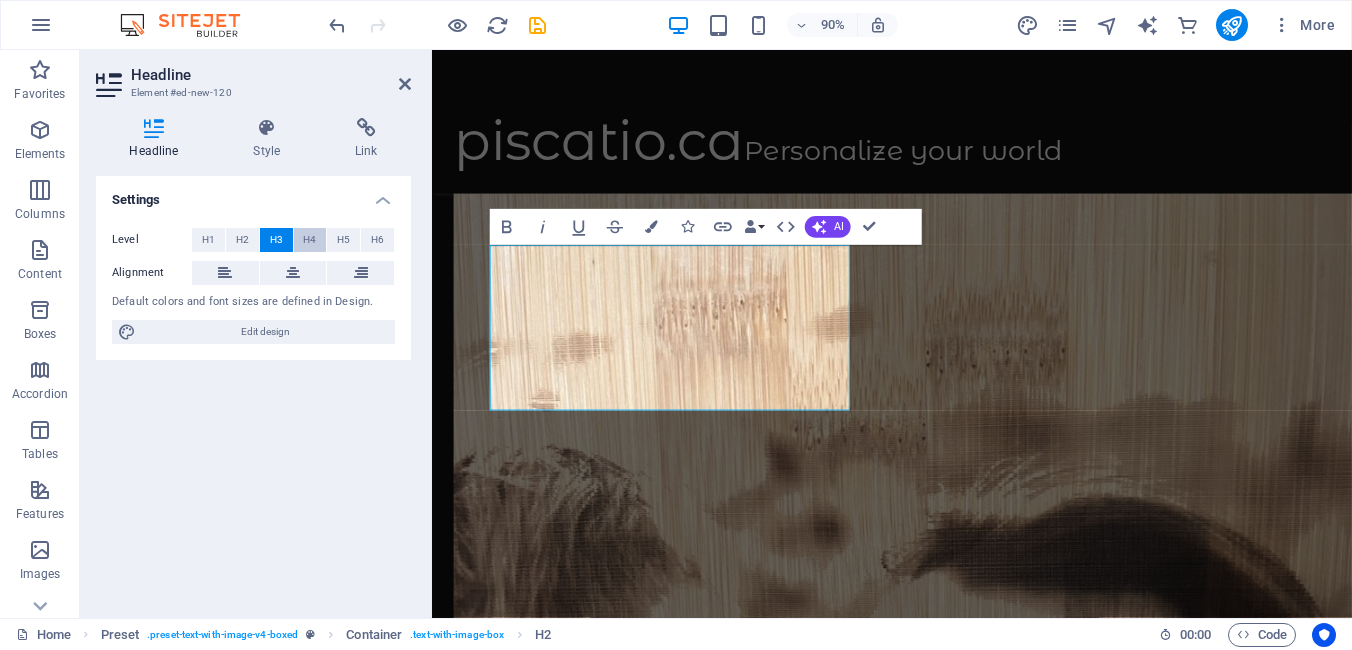 click on "H4" at bounding box center (310, 240) 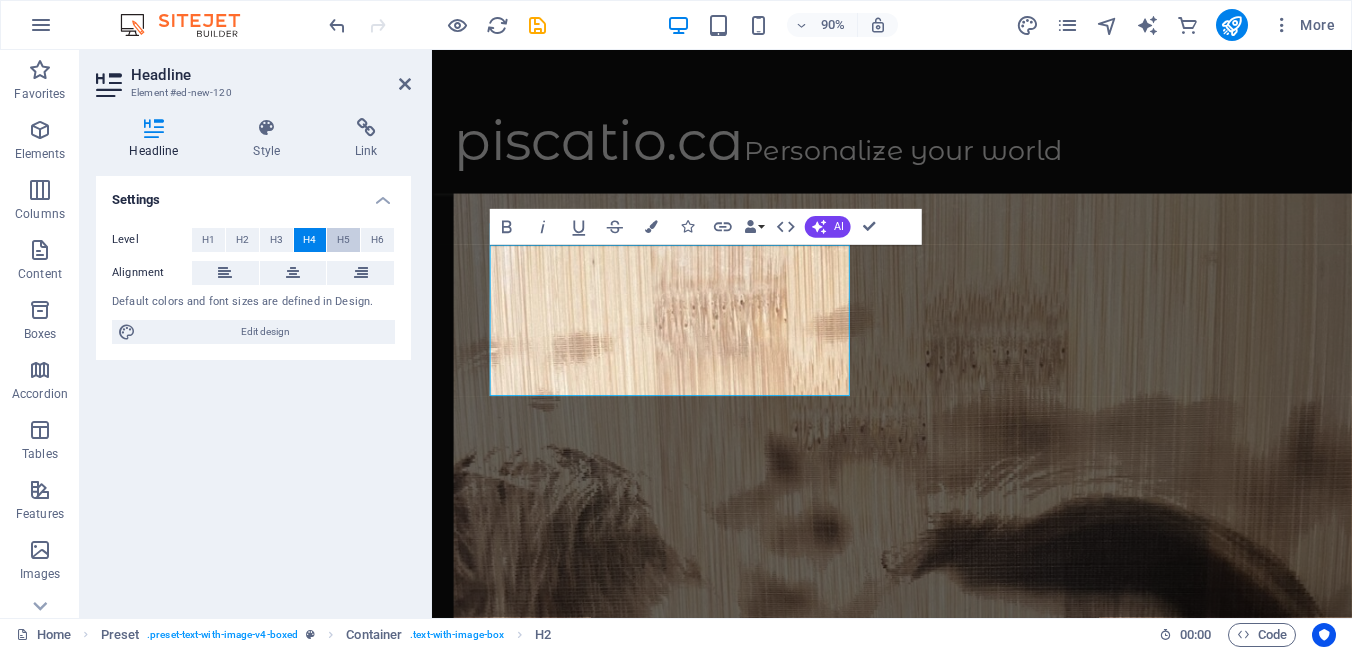 click on "H5" at bounding box center [343, 240] 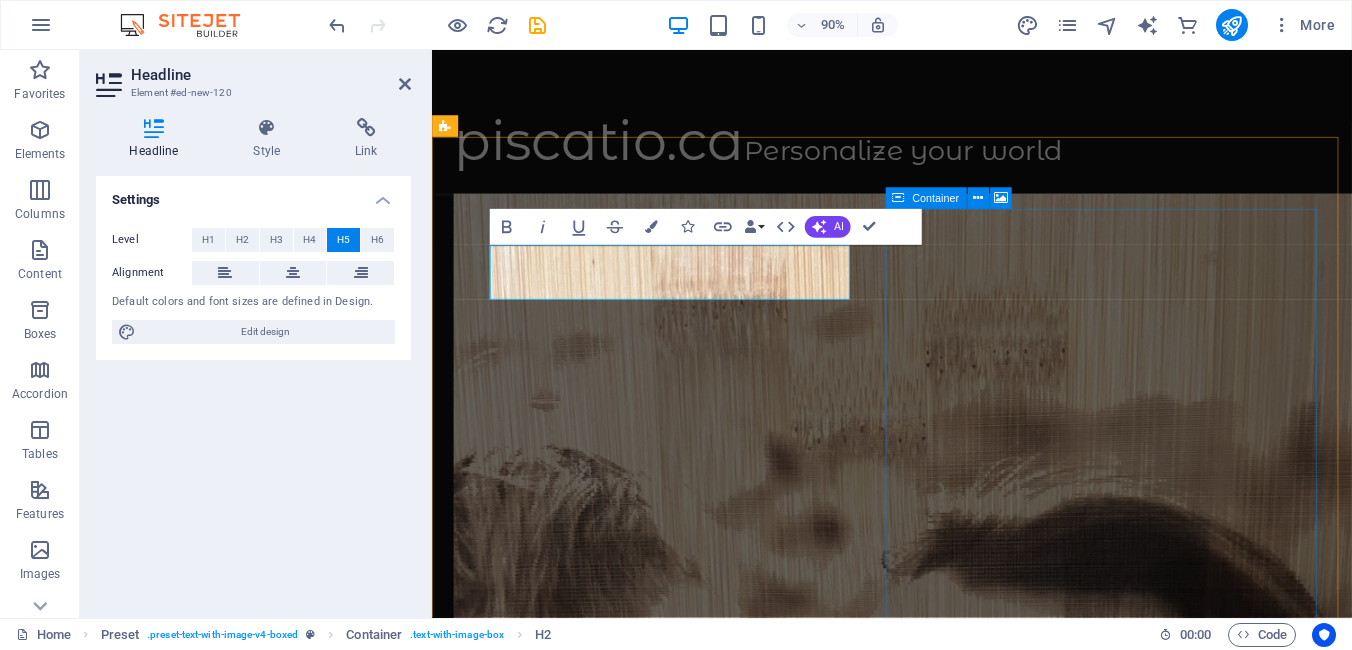click on "Add elements" at bounding box center (884, 8035) 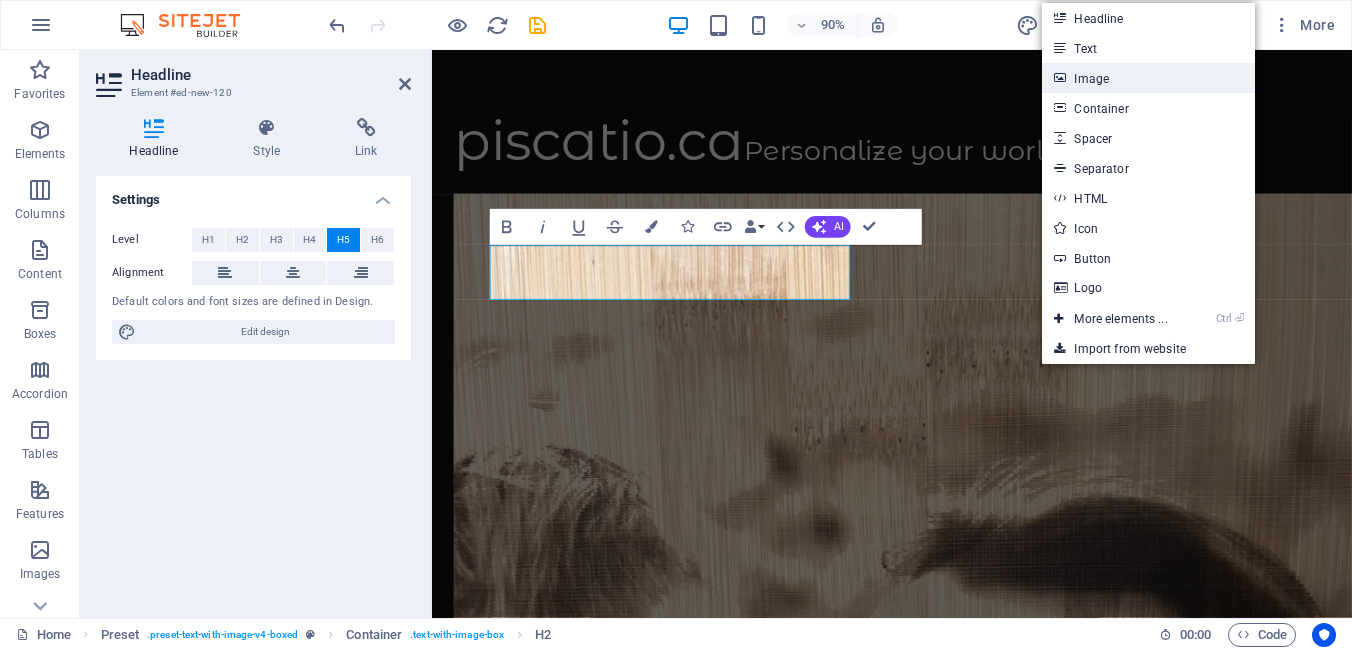 drag, startPoint x: 1074, startPoint y: 77, endPoint x: 715, endPoint y: 29, distance: 362.1947 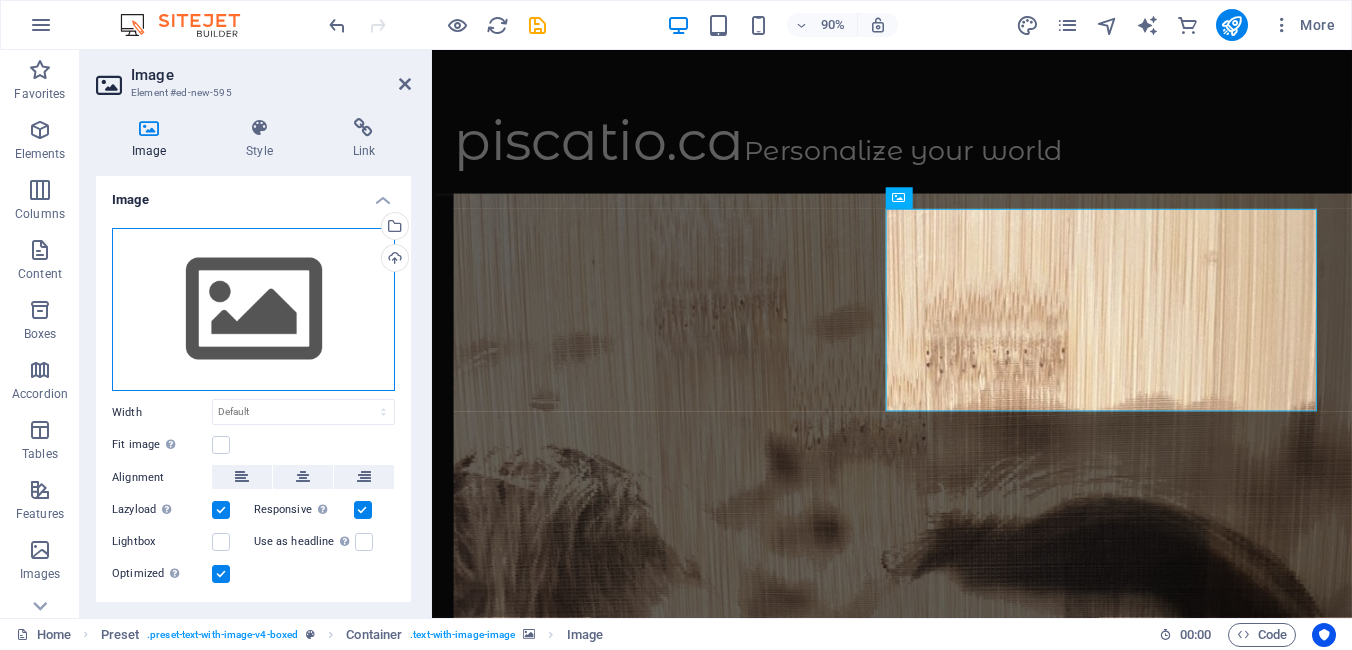 click on "Drag files here, click to choose files or select files from Files or our free stock photos & videos" at bounding box center (253, 310) 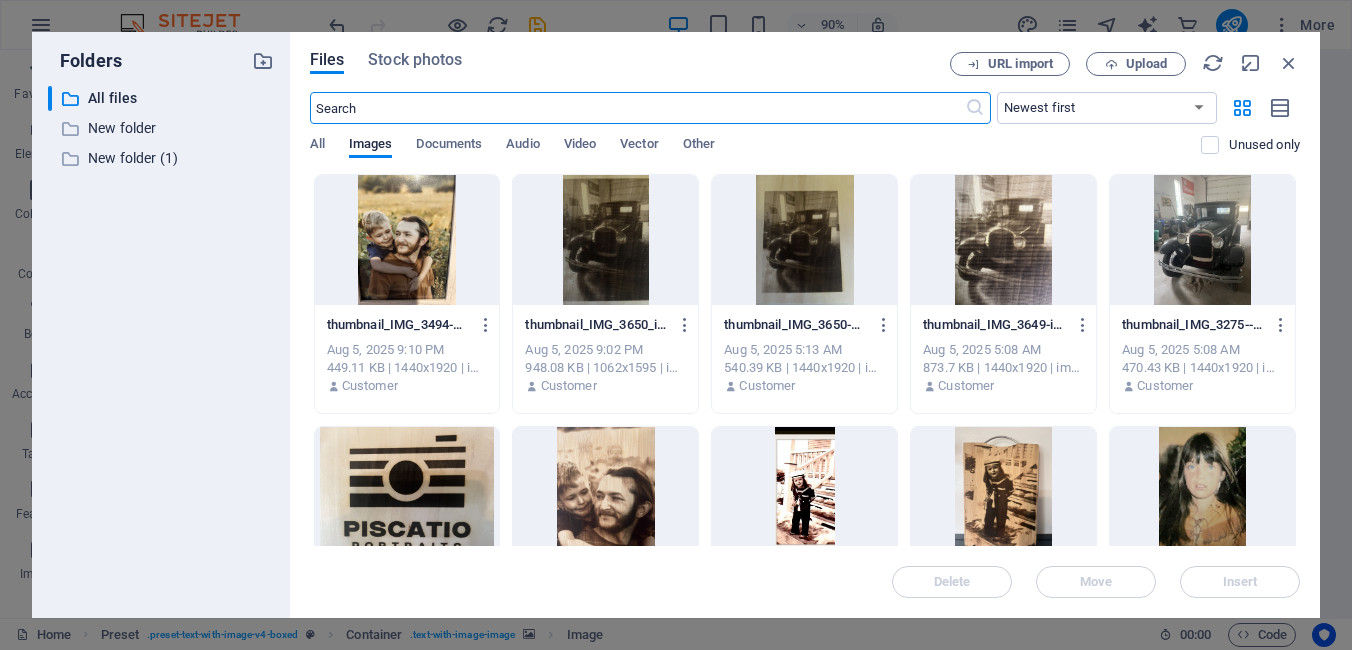 scroll, scrollTop: 1490, scrollLeft: 0, axis: vertical 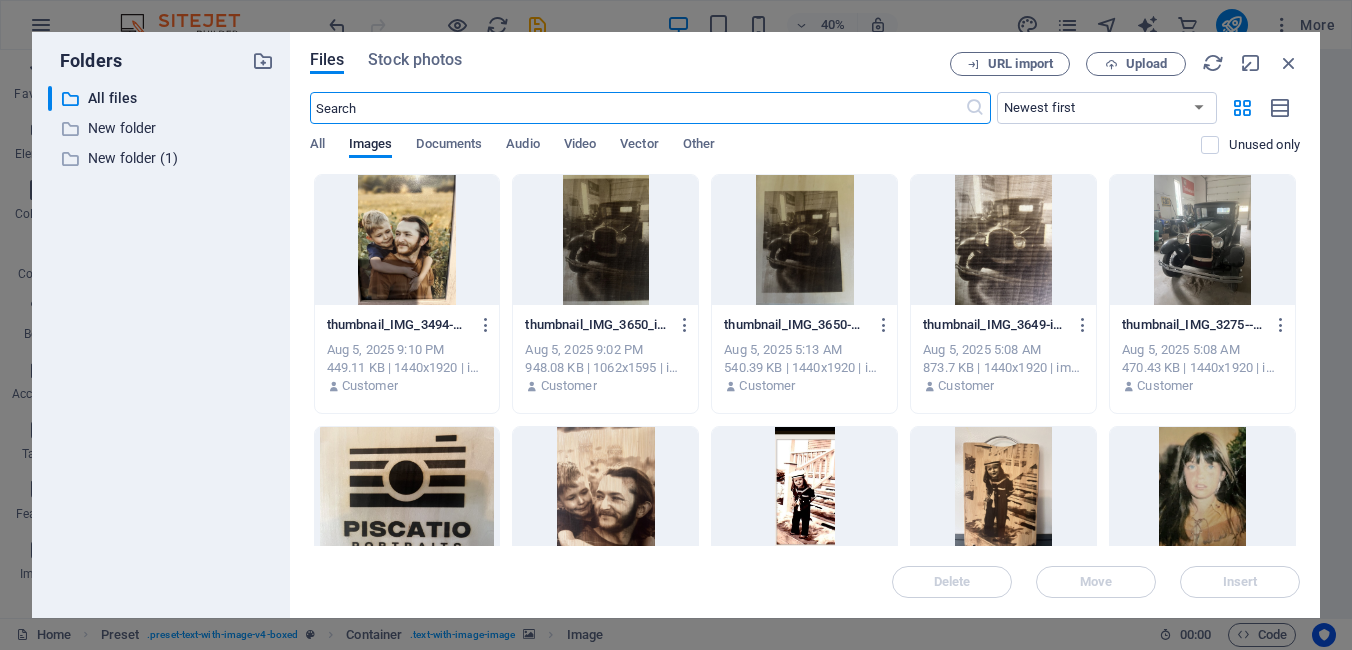 click at bounding box center (1003, 492) 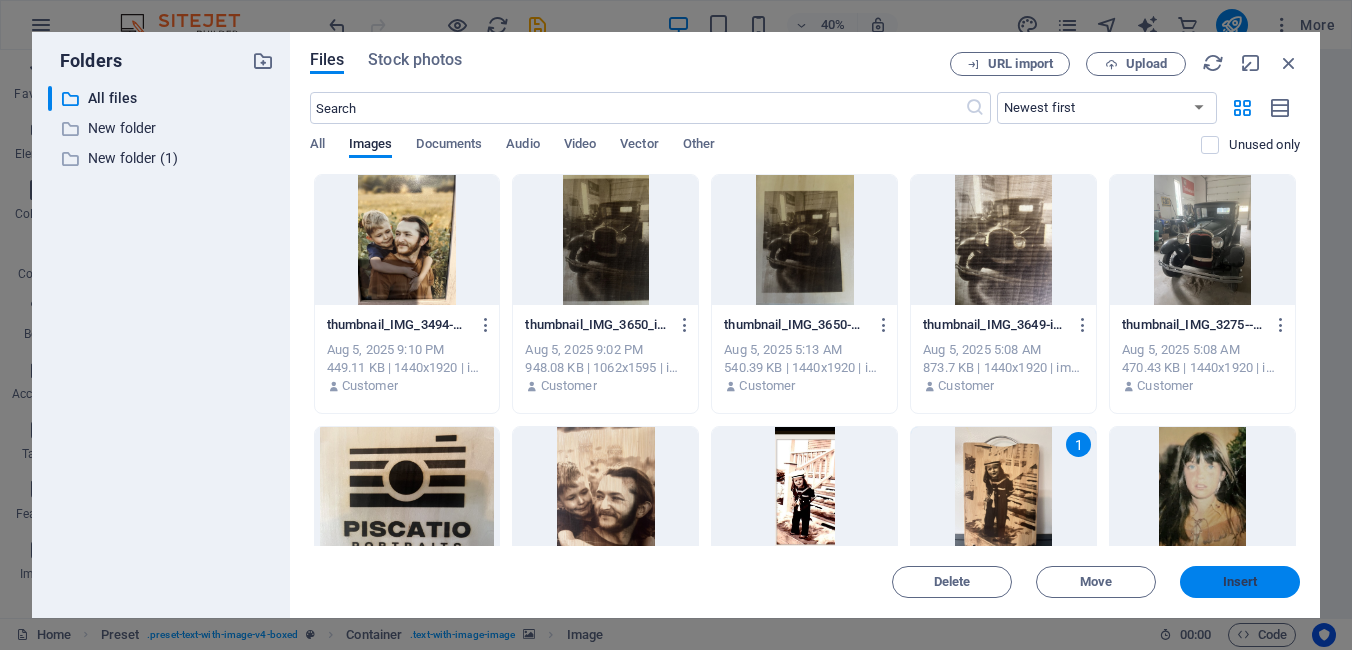 drag, startPoint x: 1254, startPoint y: 580, endPoint x: 887, endPoint y: 577, distance: 367.01227 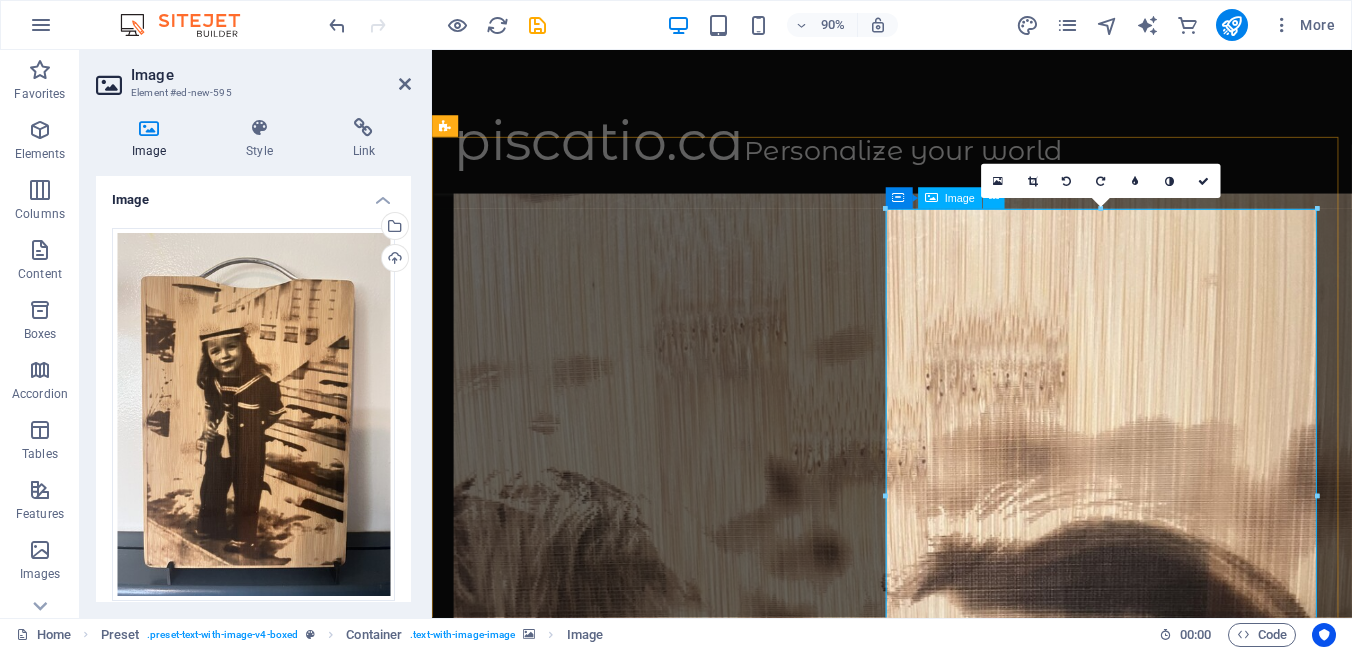 scroll, scrollTop: 1515, scrollLeft: 0, axis: vertical 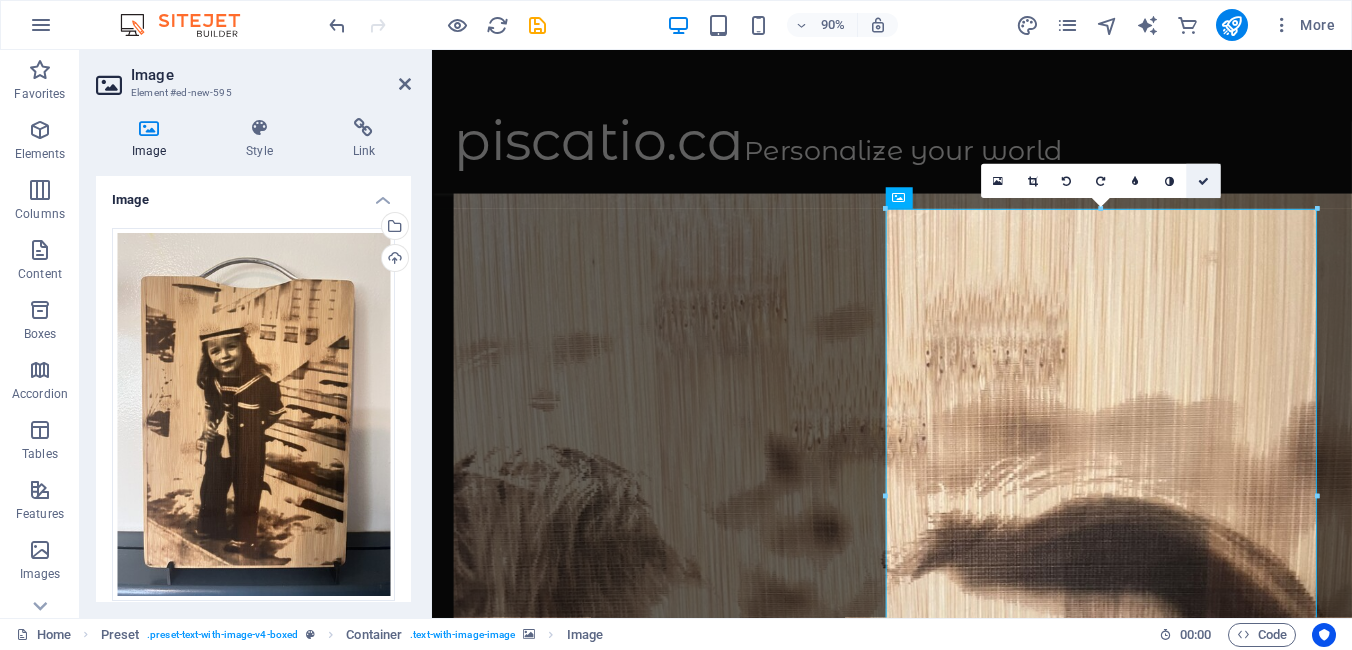 click at bounding box center [1203, 181] 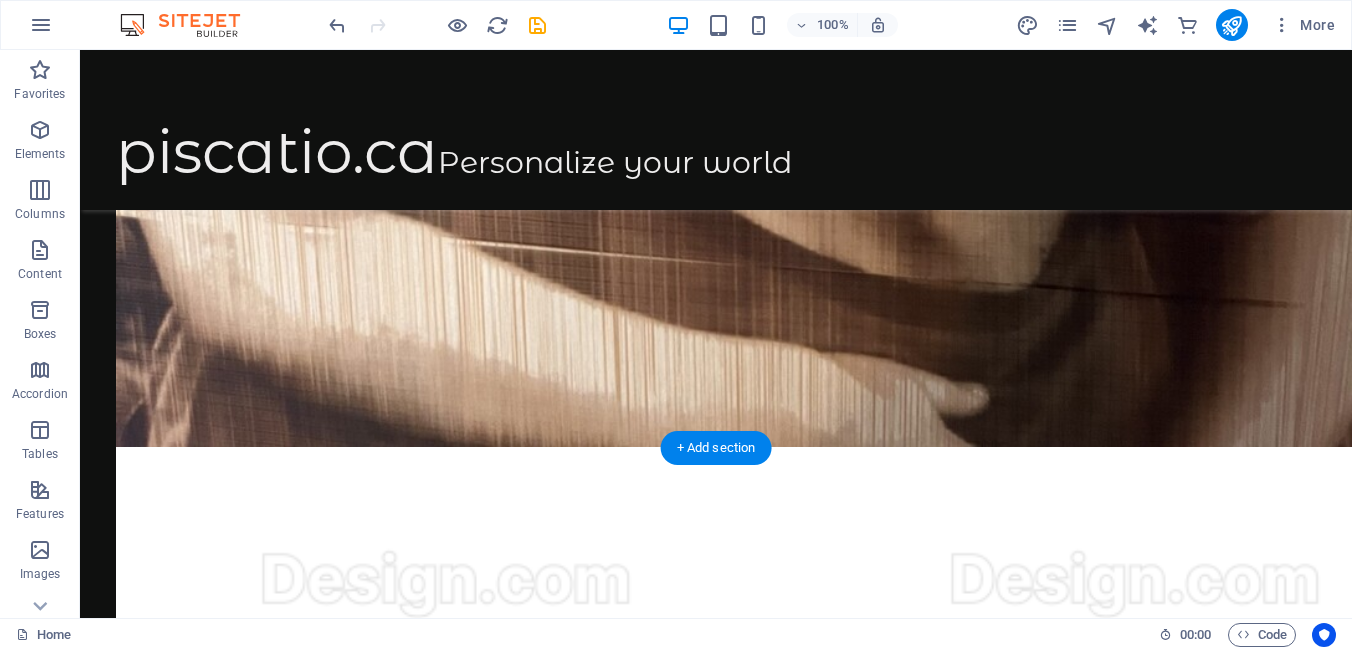 scroll, scrollTop: 2863, scrollLeft: 0, axis: vertical 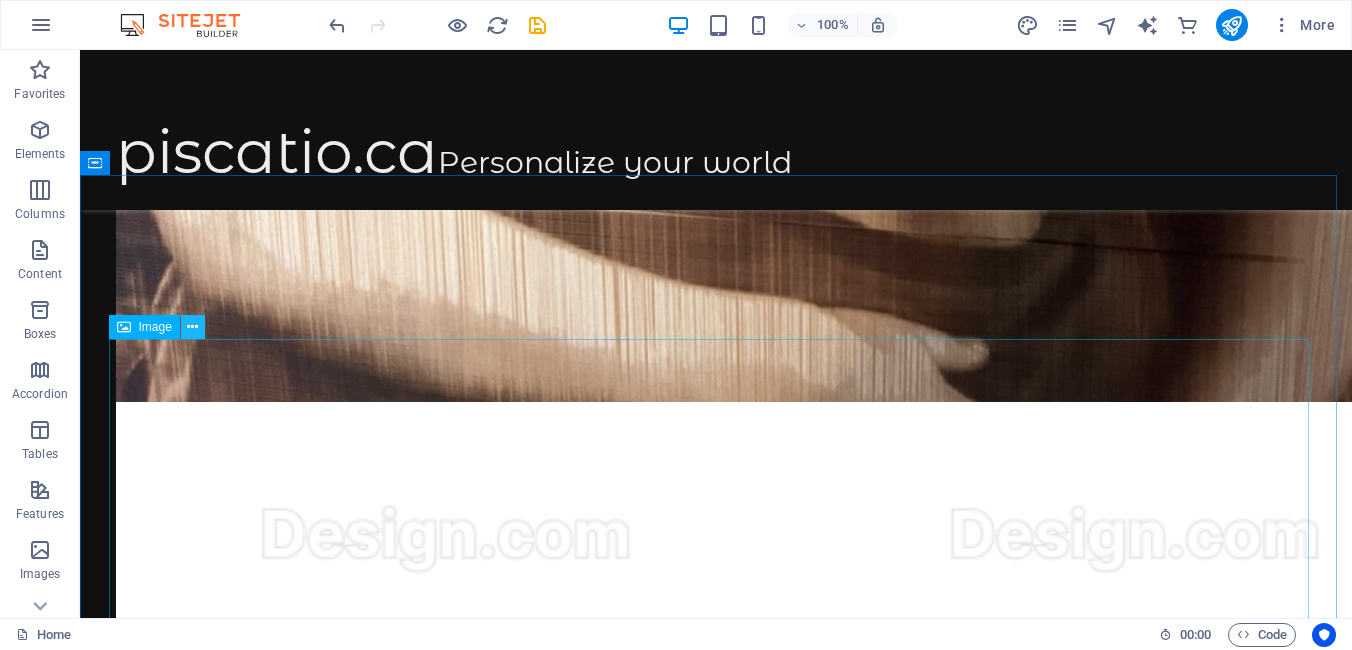 click at bounding box center (192, 327) 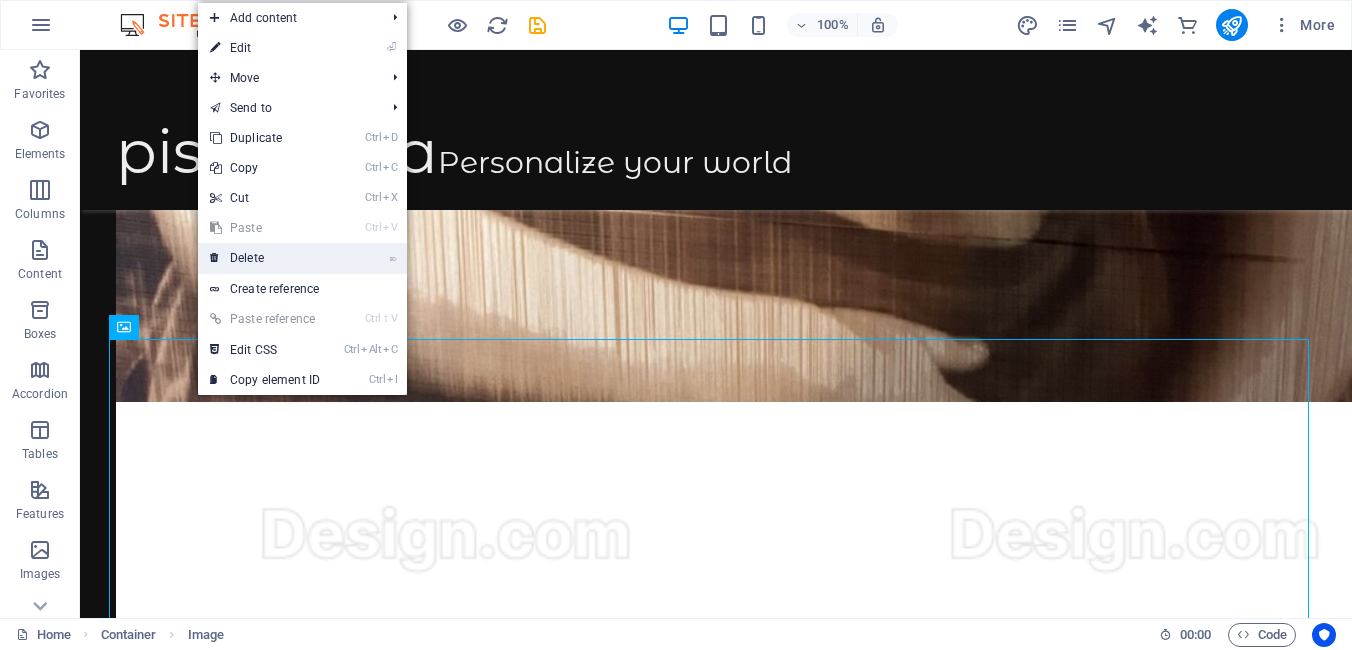 click on "⌦  Delete" at bounding box center (265, 258) 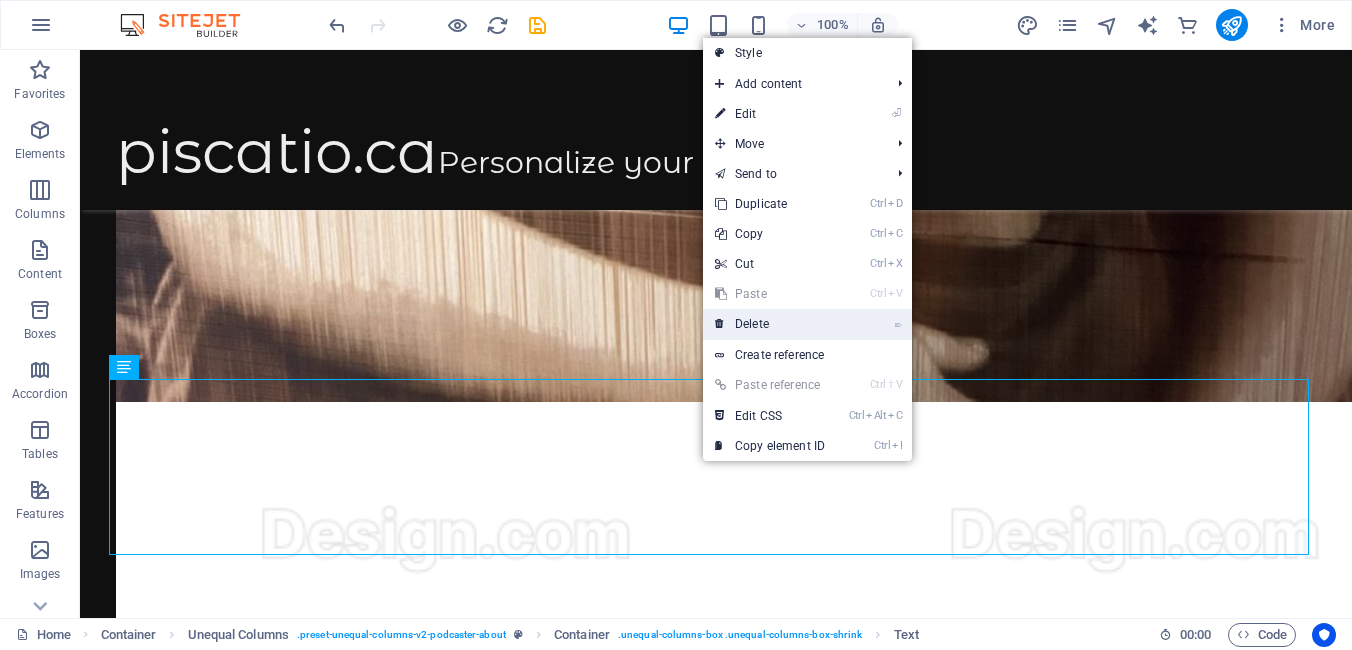 click on "⌦  Delete" at bounding box center (770, 324) 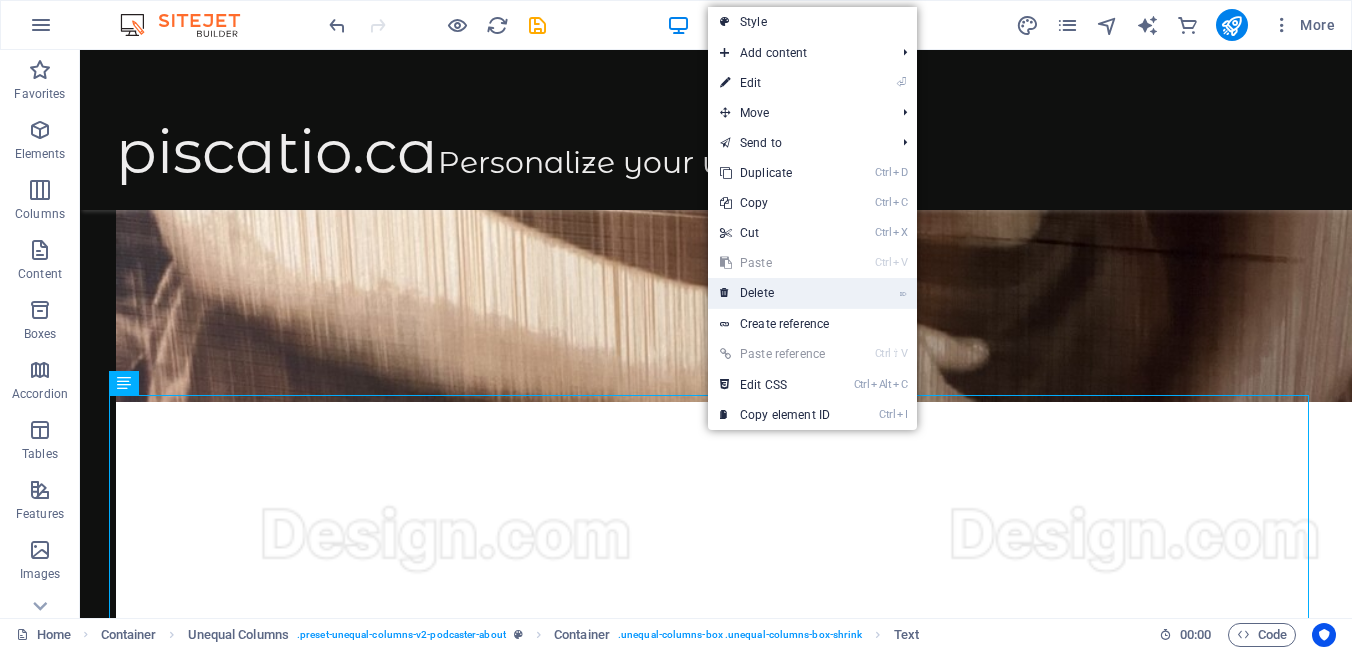 click on "⌦  Delete" at bounding box center (775, 293) 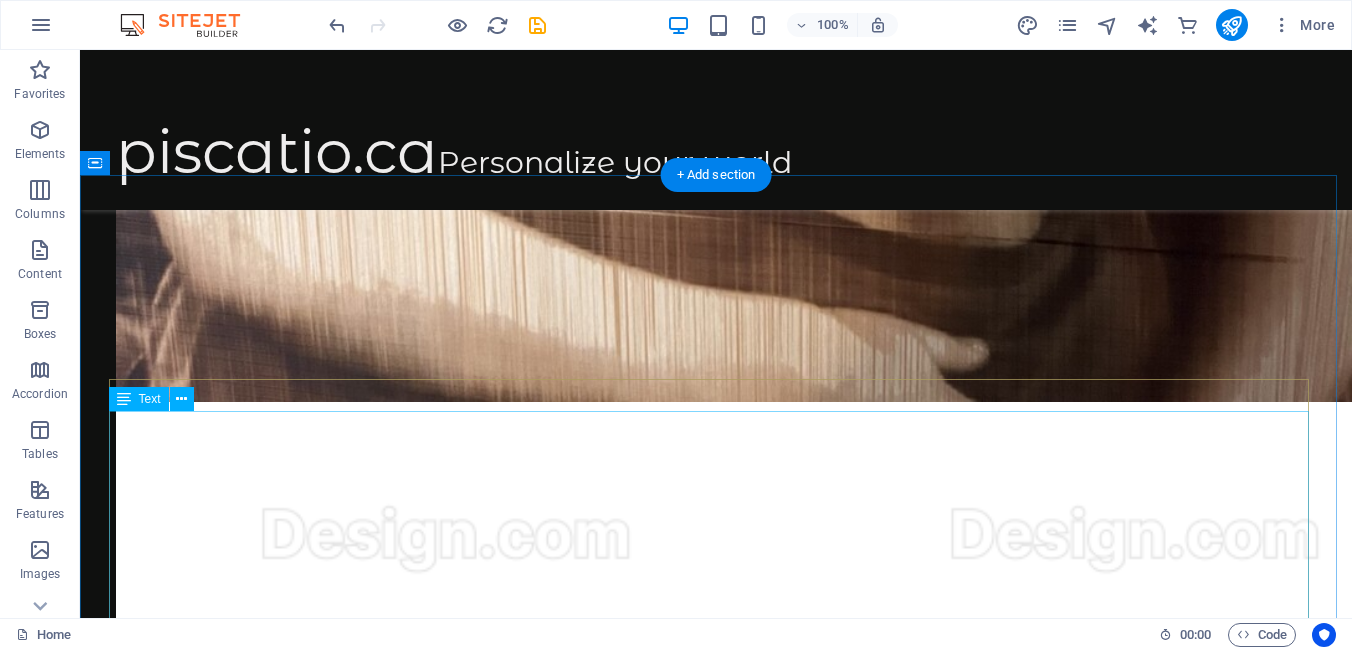 click on "I went to visit my dad’s mom—my grandmother. Truly, the only real saint I’ve ever known. While I was there, we started reminiscing about the past, flipping through a disorganized old box filled with negatives and dusty photos. I was really into developing black and white pictures at the time, so finding those old negatives was incredibly exciting for me. It felt like opening a time capsule—each strip holding a piece of the past, waiting to come back to life. Like I mentioned earlier, we had lost every tangible memory of our dad in the fire. But then, in that old box at my grandmother’s, there it was—an old negative of my father as a child. I brought it home and developed it in my basement darkroom. That moment was beautiful—seeing his image appear slowly on paper felt like bringing a piece of him back to life. A few weeks ago, I was talking with my sister, and she told me she still had that photograph. She said,  “You should try engraving it on wood.”  So I did." at bounding box center [716, 9338] 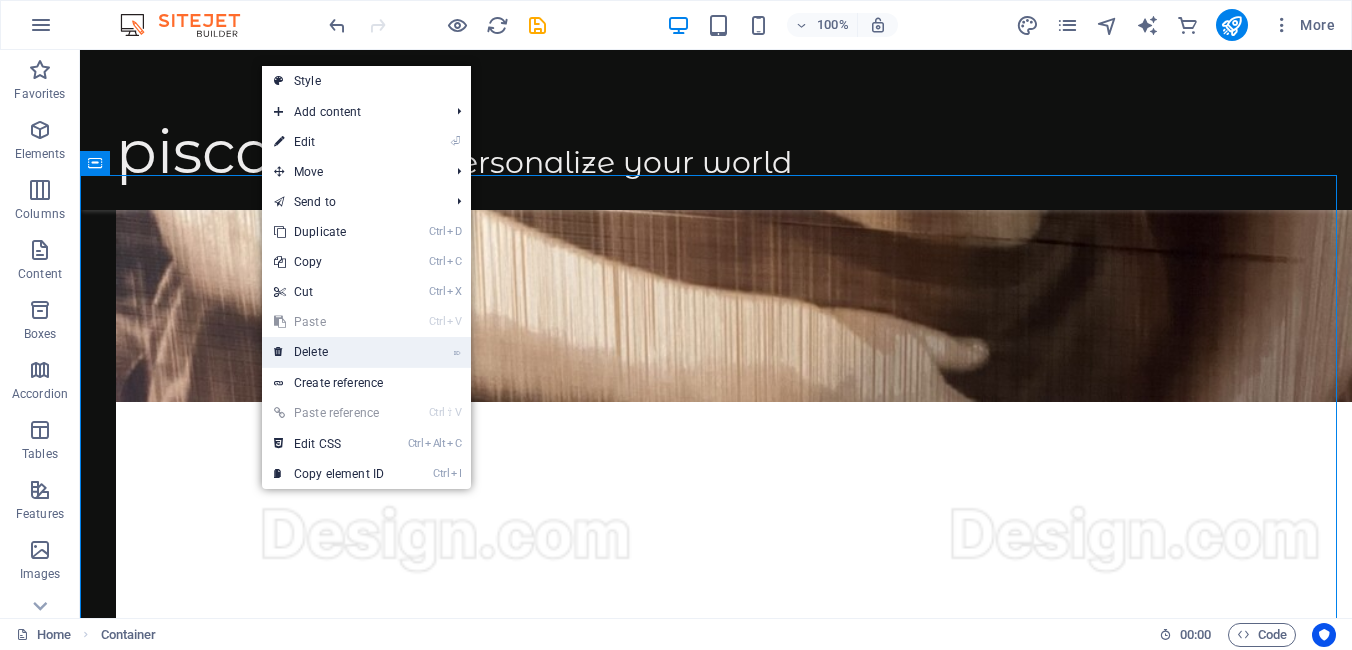 click on "⌦  Delete" at bounding box center [329, 352] 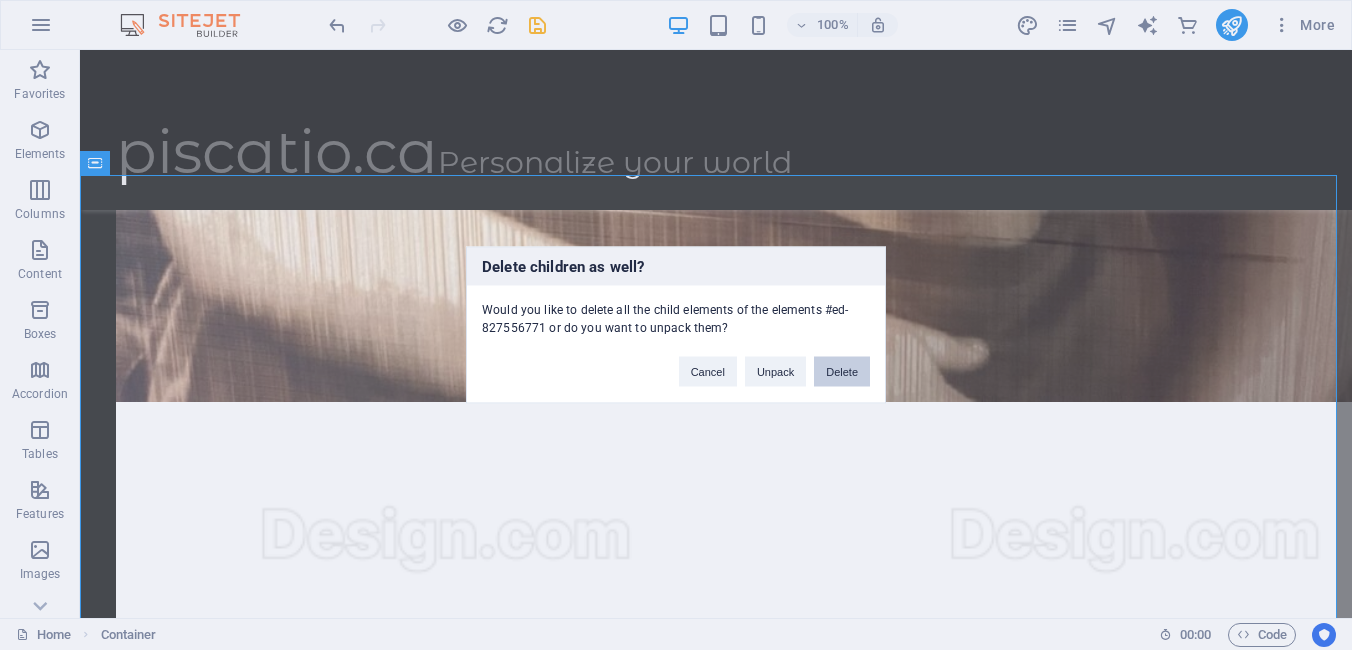 click on "Delete" at bounding box center [842, 372] 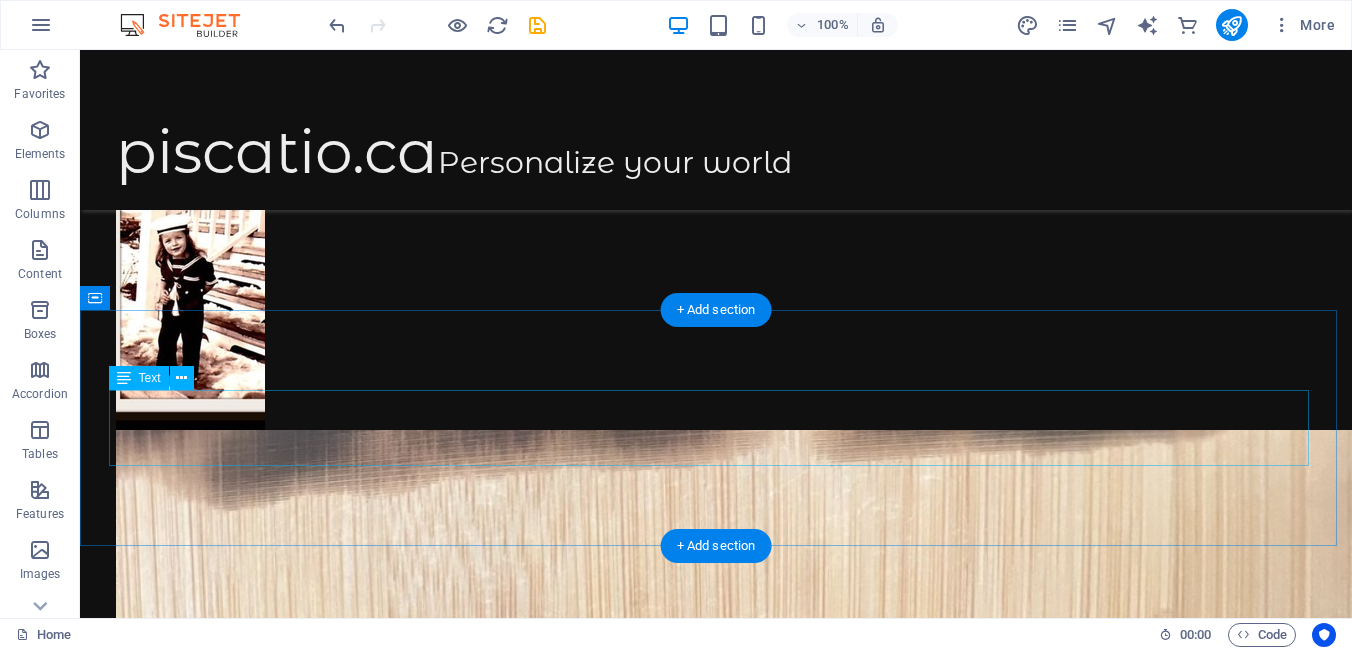 scroll, scrollTop: 1263, scrollLeft: 0, axis: vertical 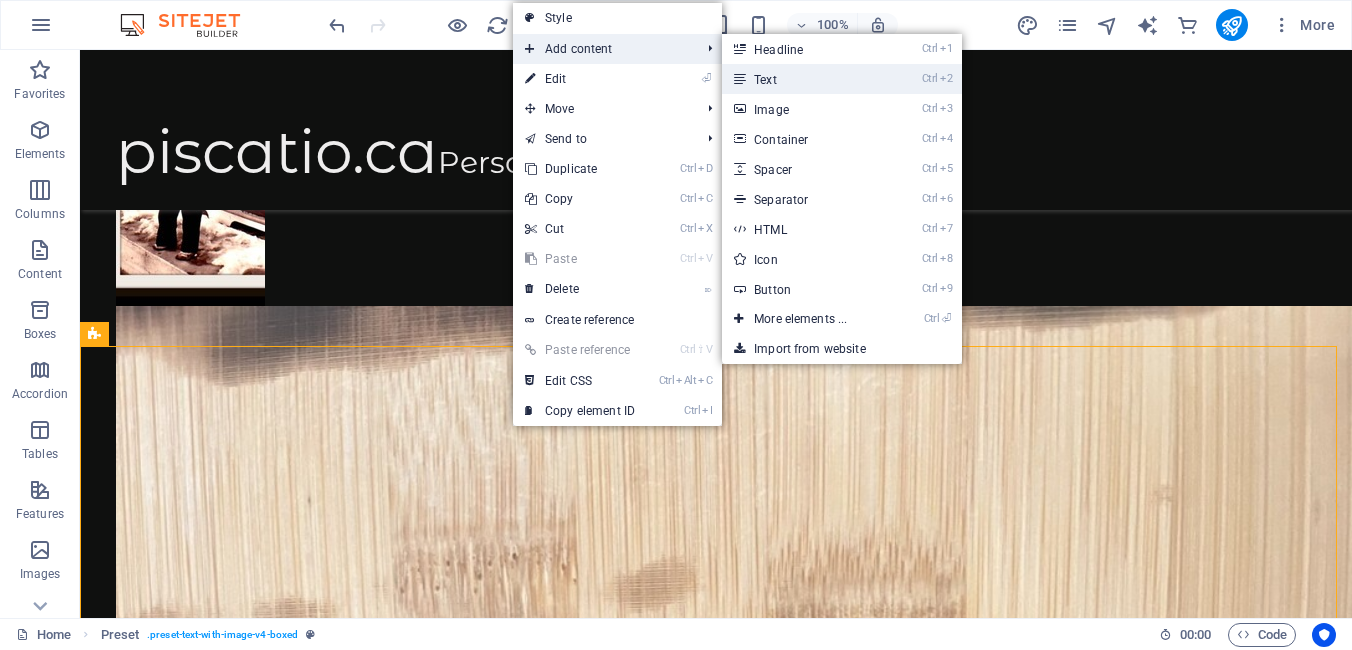 click on "Ctrl 2  Text" at bounding box center (804, 79) 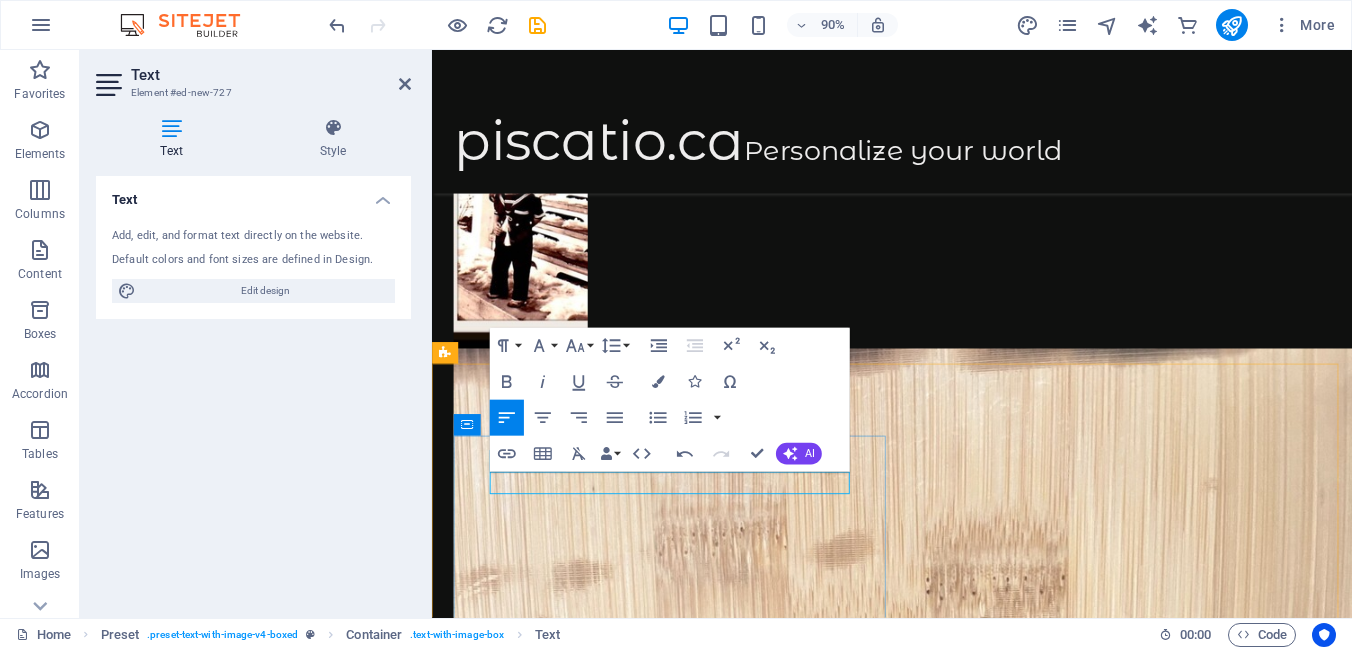 drag, startPoint x: 690, startPoint y: 528, endPoint x: 759, endPoint y: 525, distance: 69.065186 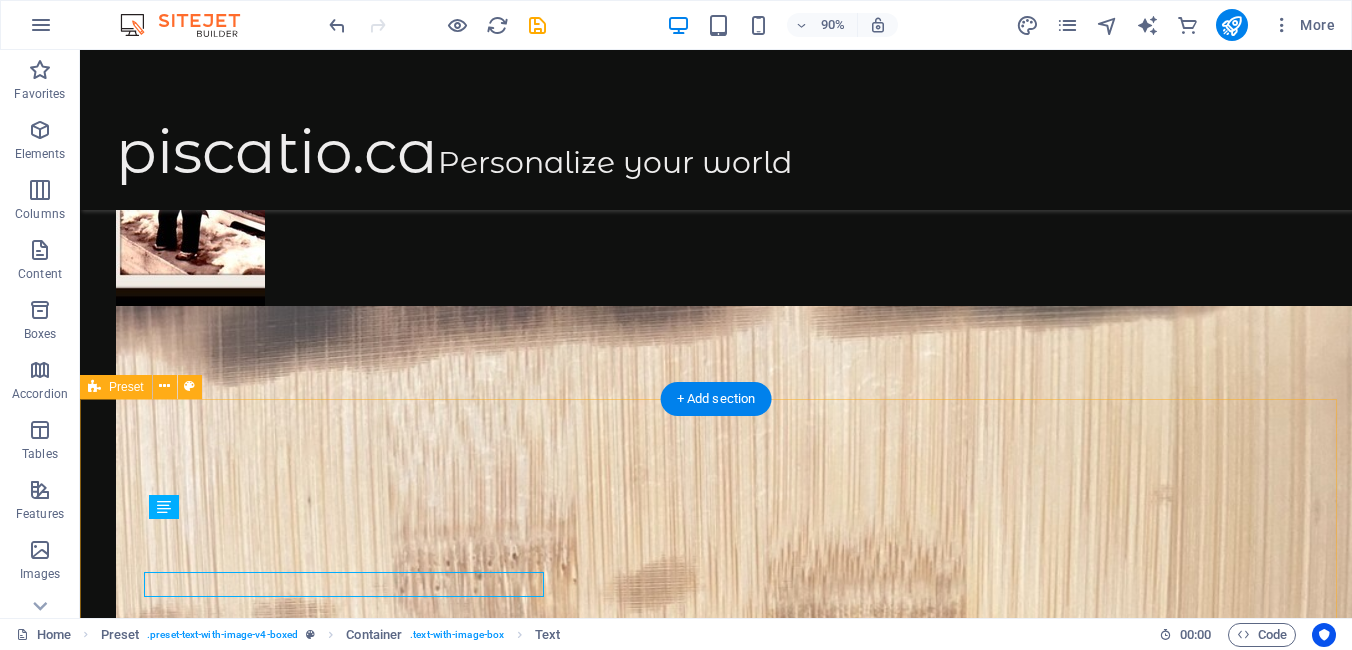scroll, scrollTop: 1210, scrollLeft: 0, axis: vertical 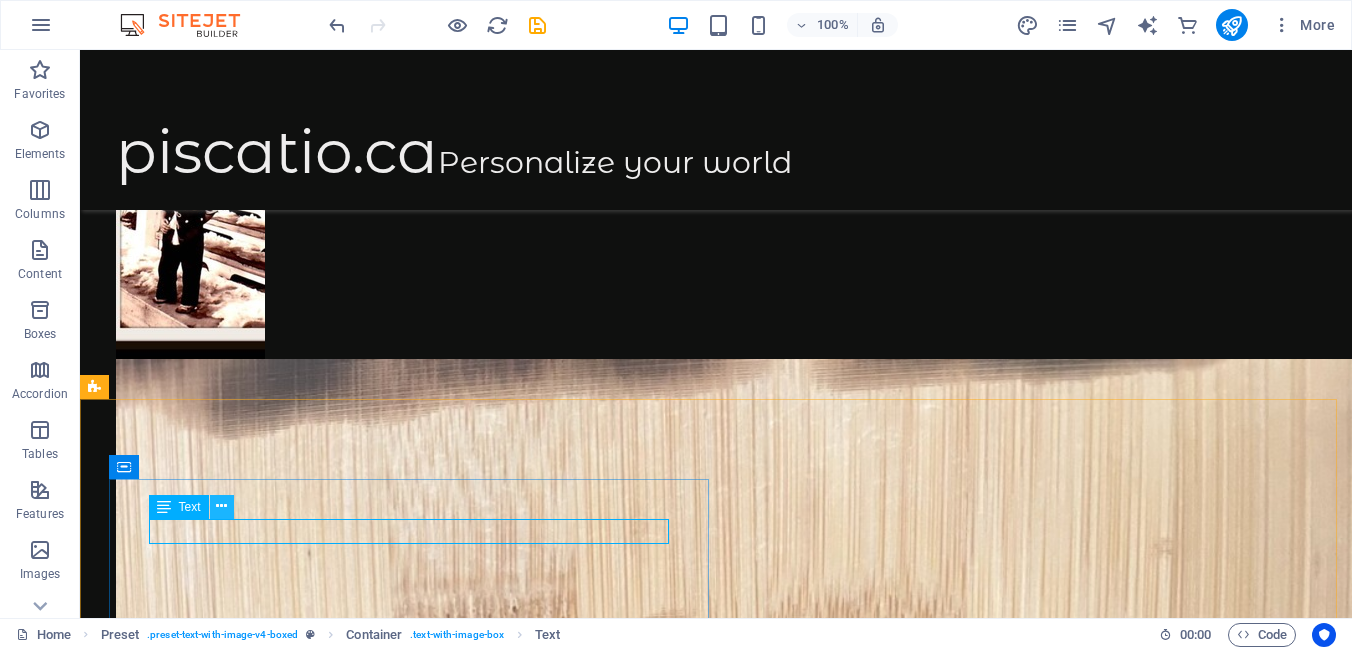 click at bounding box center (221, 506) 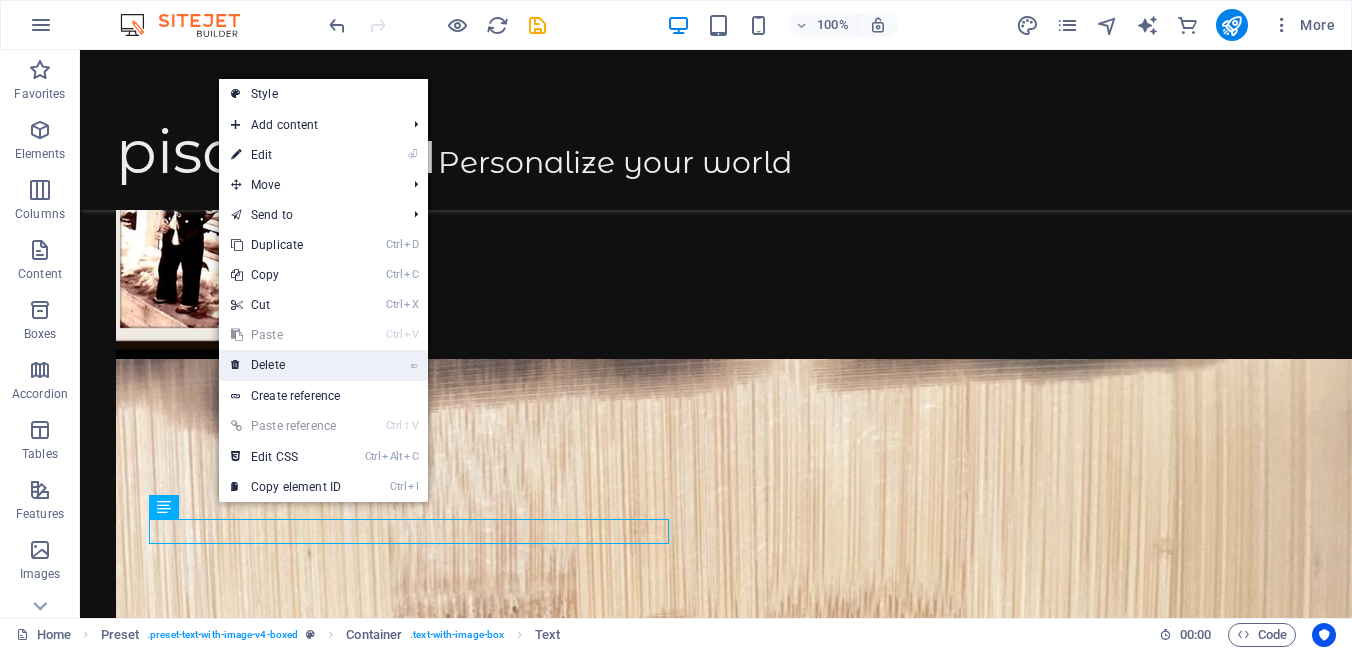 click on "⌦  Delete" at bounding box center [286, 365] 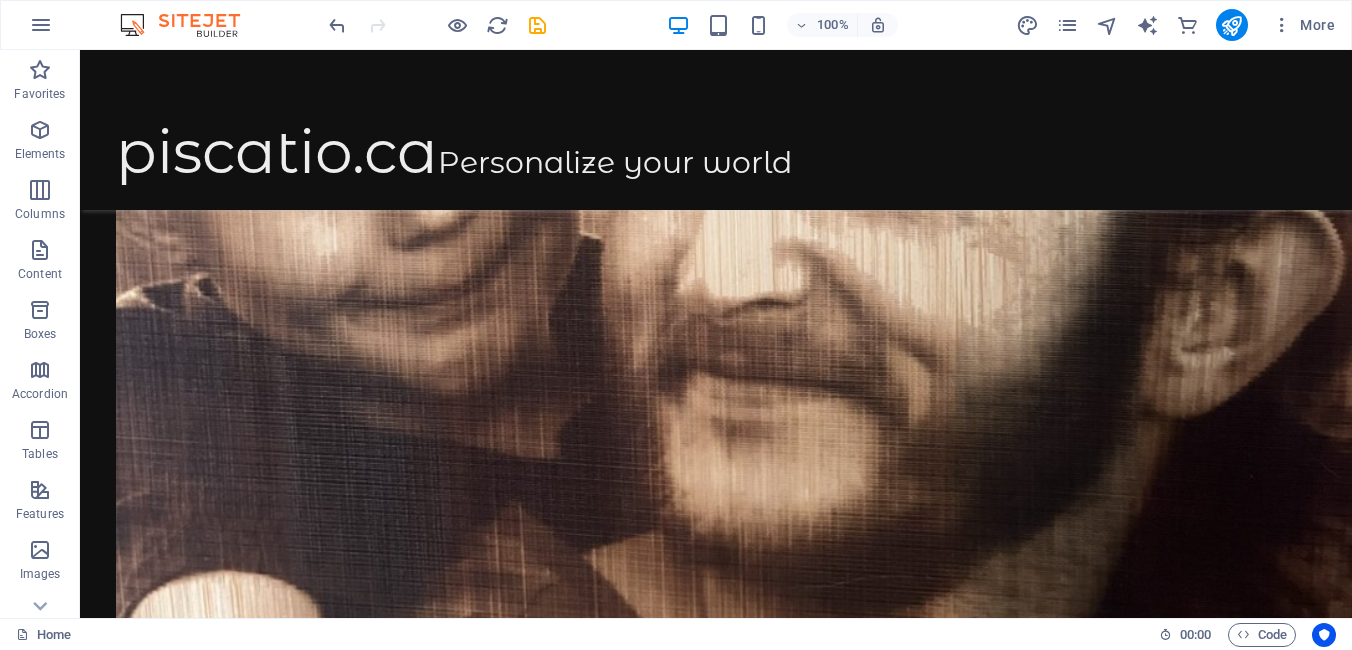 scroll, scrollTop: 2510, scrollLeft: 0, axis: vertical 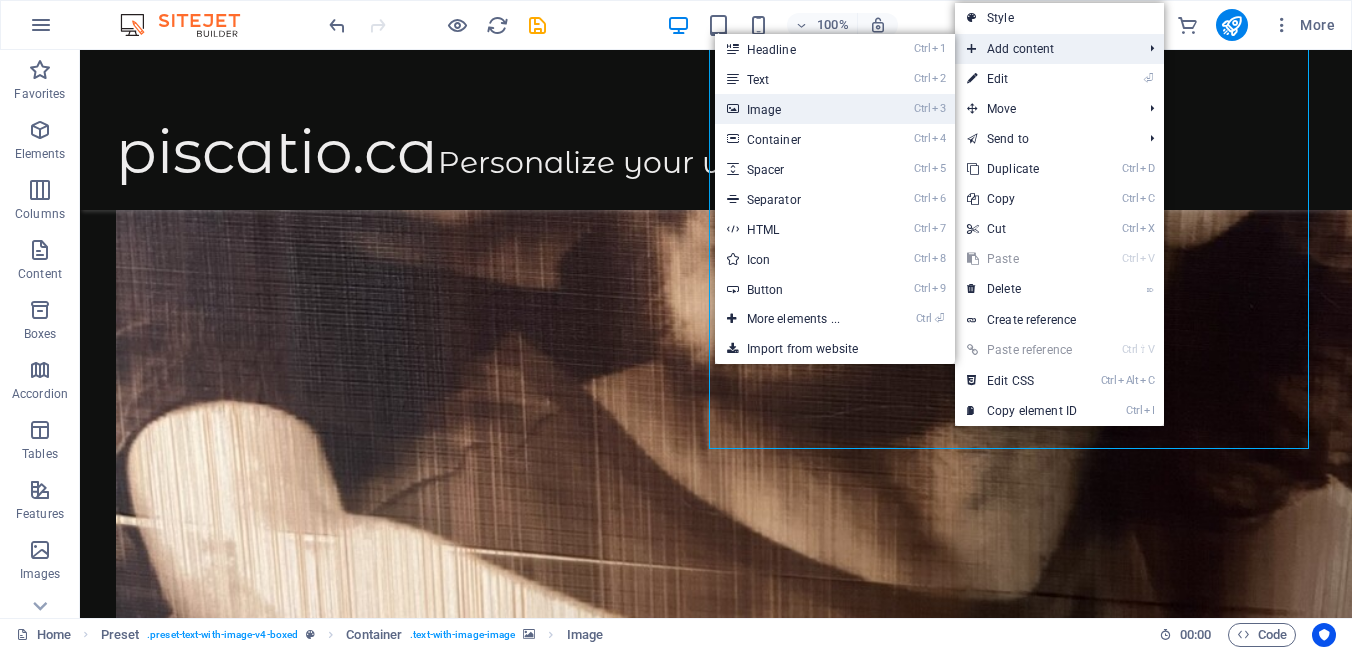 click on "Ctrl 3  Image" at bounding box center [797, 109] 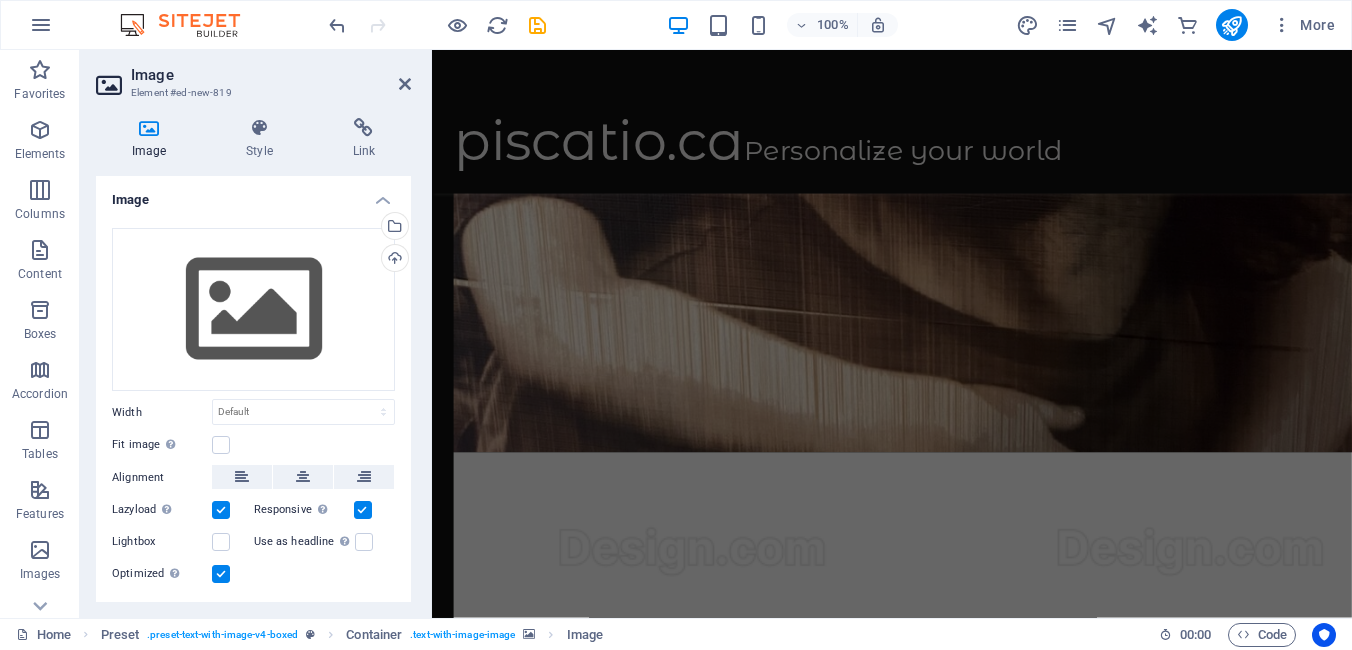 scroll, scrollTop: 1489, scrollLeft: 0, axis: vertical 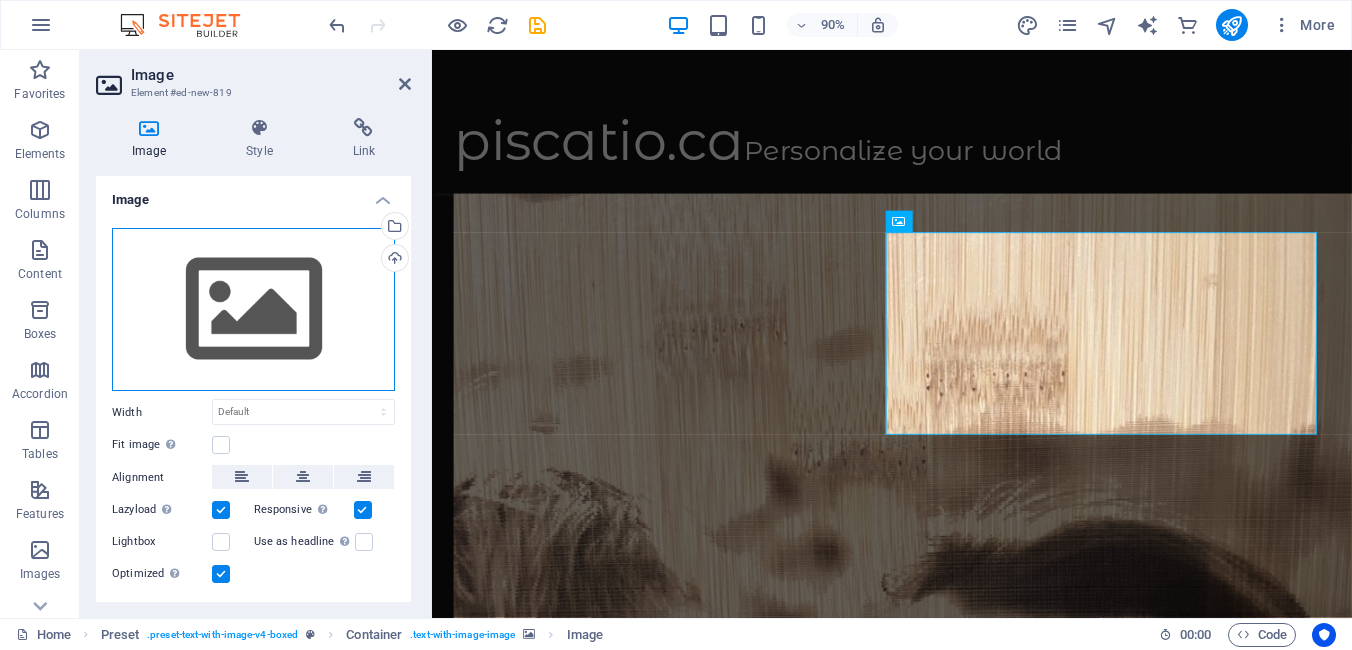 click on "Drag files here, click to choose files or select files from Files or our free stock photos & videos" at bounding box center [253, 310] 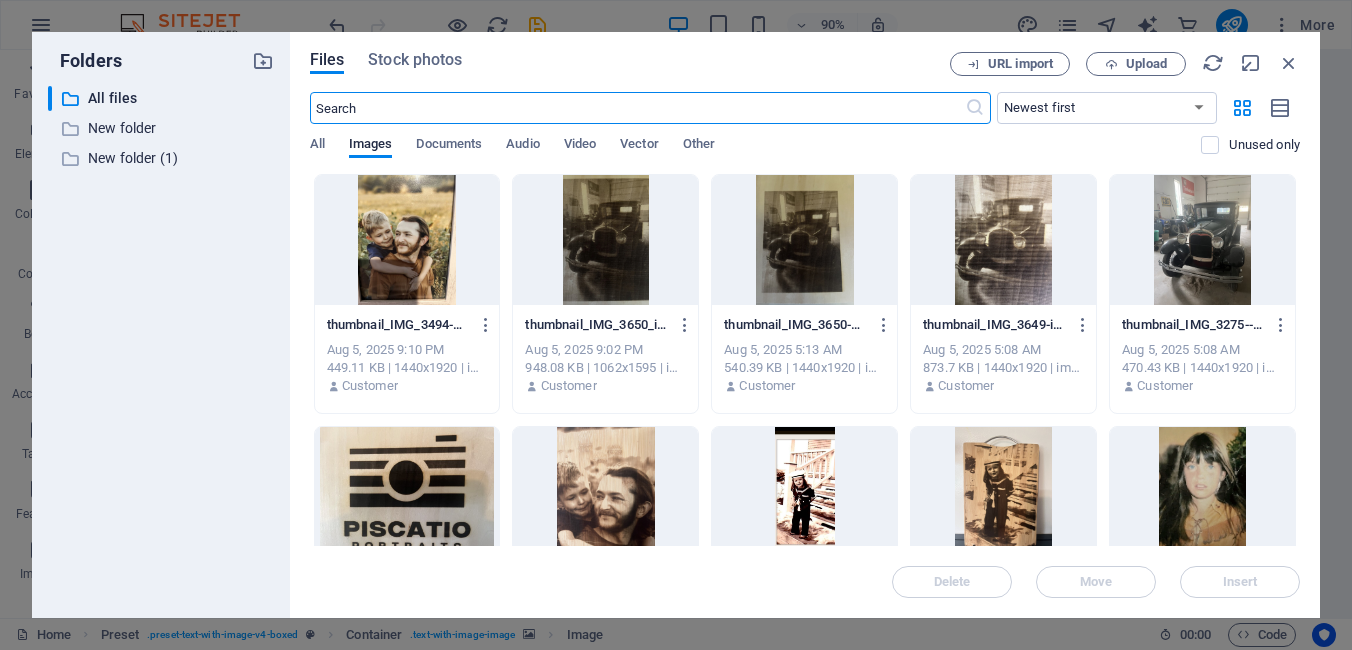 scroll, scrollTop: 1464, scrollLeft: 0, axis: vertical 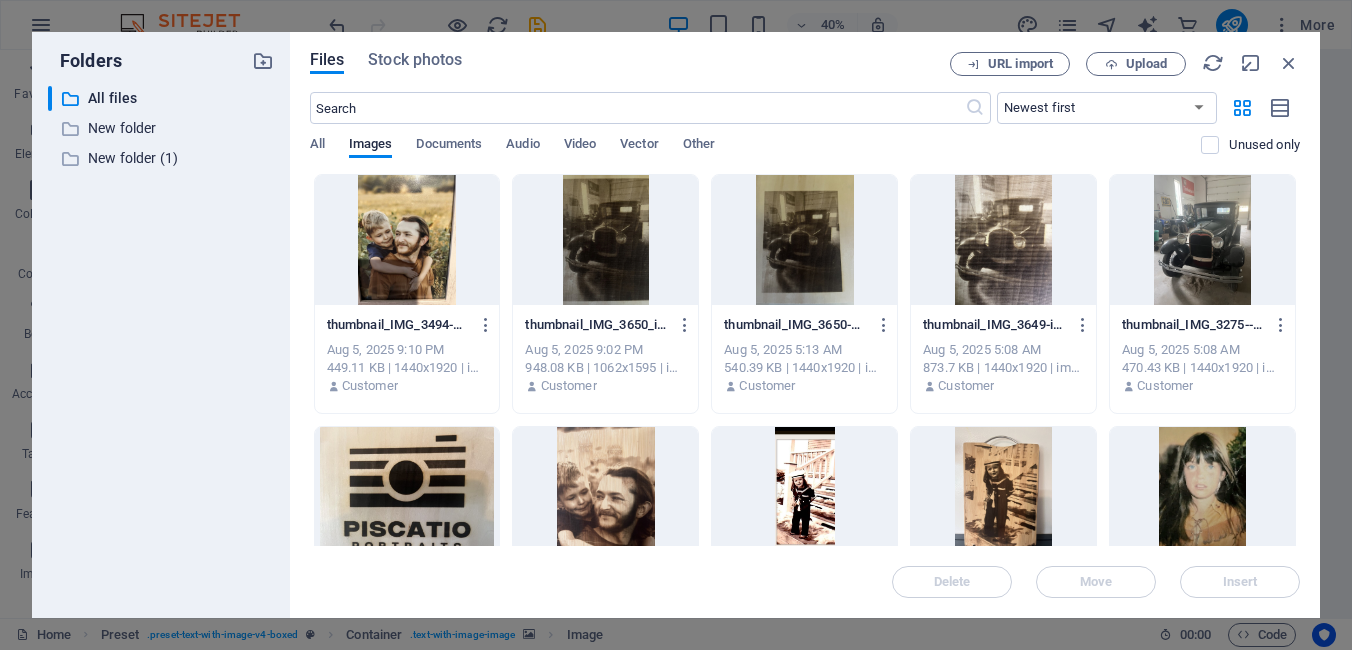 click at bounding box center (804, 492) 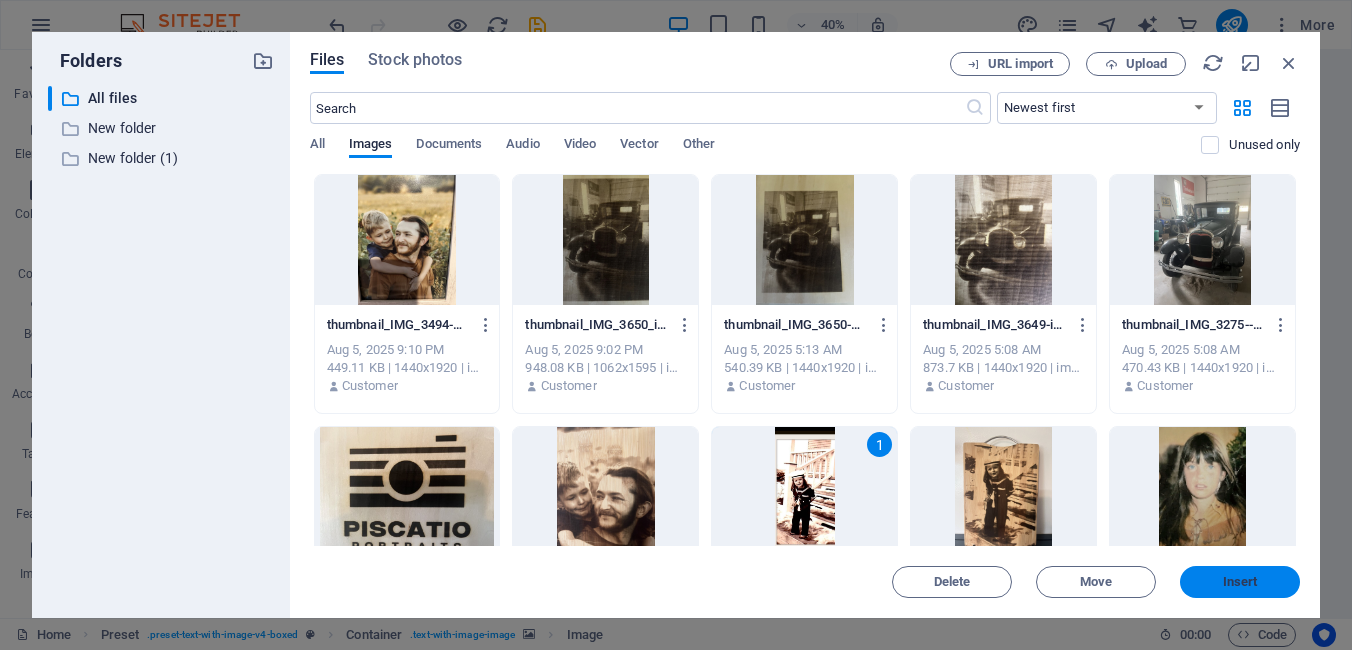 click on "Insert" at bounding box center (1240, 582) 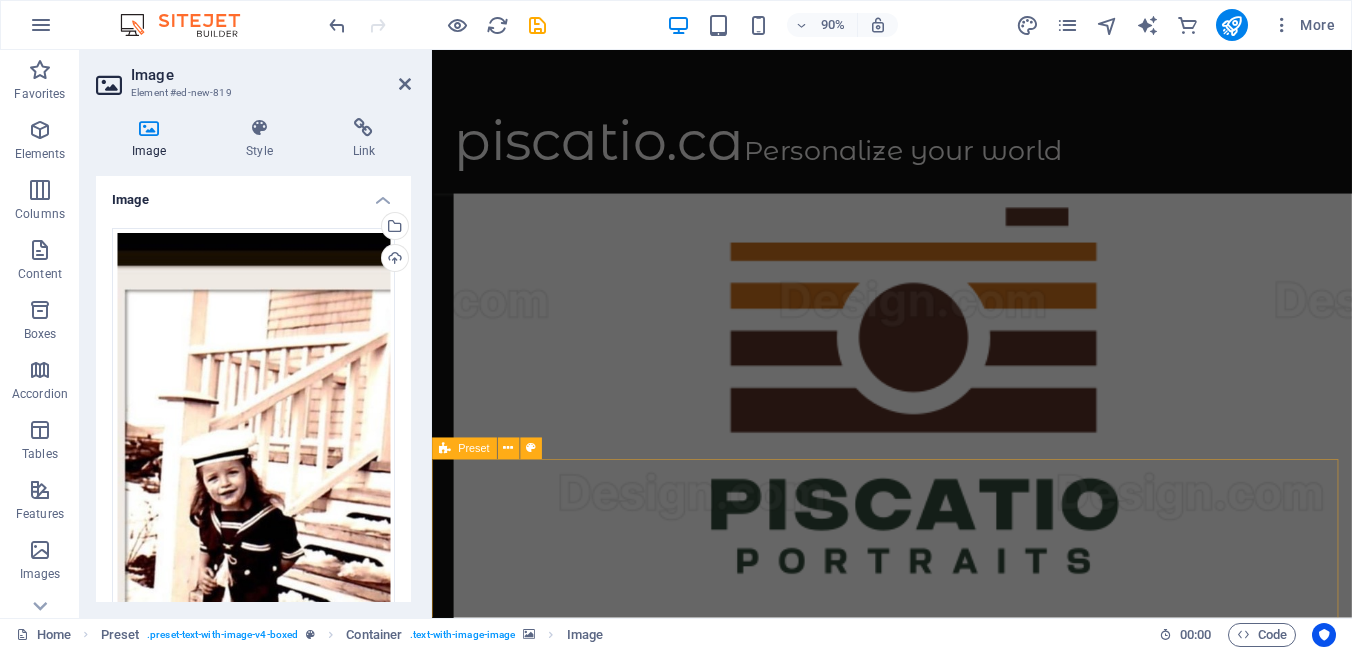 scroll, scrollTop: 3000, scrollLeft: 0, axis: vertical 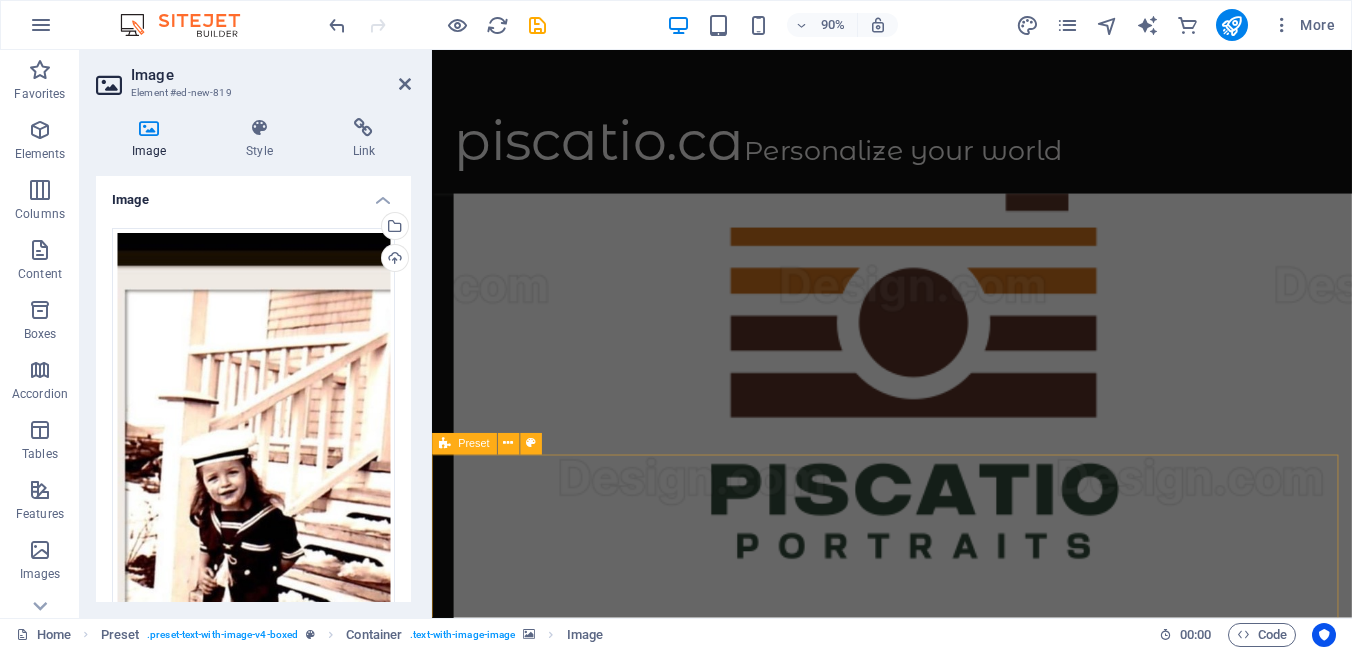 click on "Why Piscatio Exists That’s what inspired me to start  Piscatio Portraits  . To give others what I felt in that moment—something real, something lasting. A way to bring your memories back to life and hold onto them in a form that will stand the test of time. We don’t just engrave wood—we preserve feeling, memory, connection. If you have a story of your own, a picture that means the world to you… don’t hesitate to share it with us. We’d love to hear it—and help you turn it into something beautiful." at bounding box center [943, 8088] 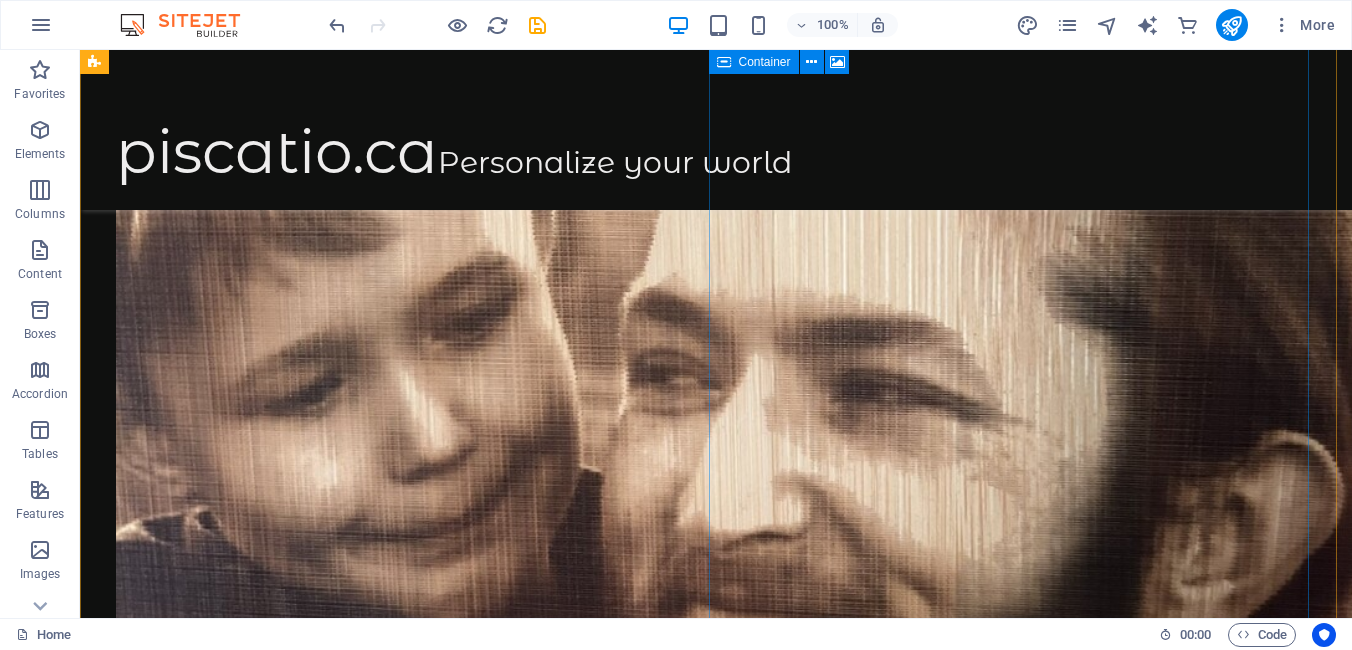 scroll, scrollTop: 2217, scrollLeft: 0, axis: vertical 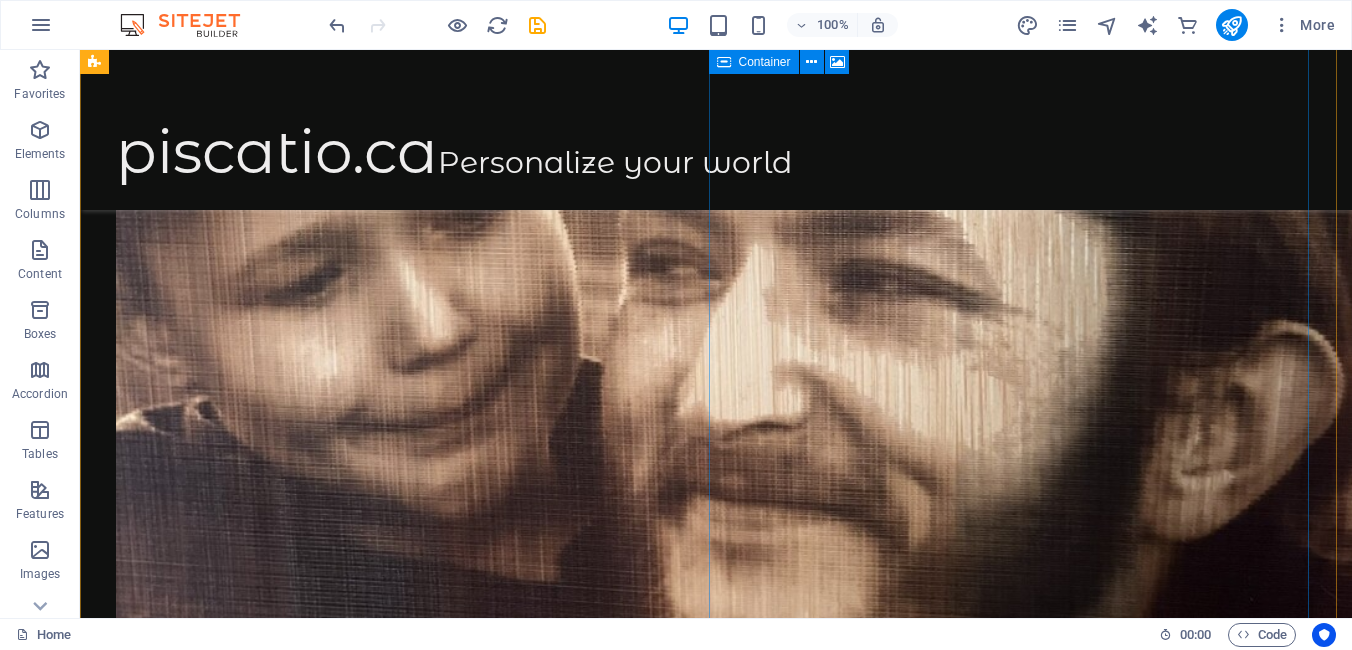 click at bounding box center [704, 7161] 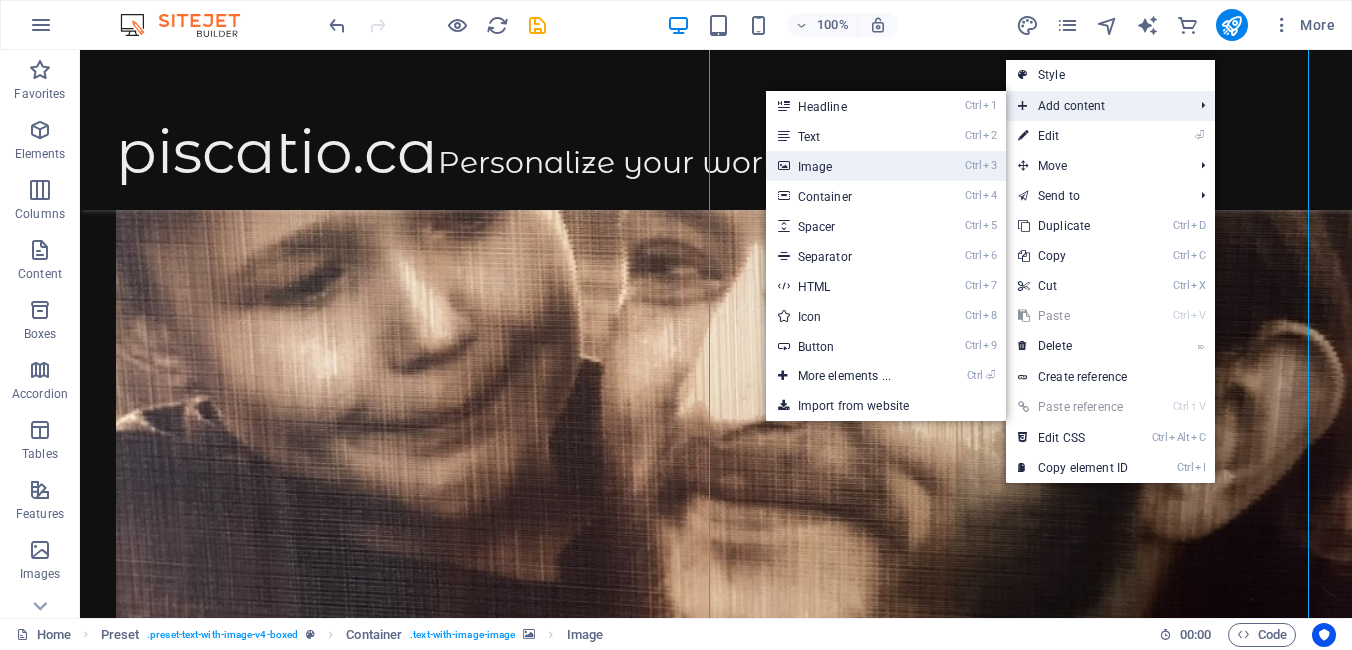 click on "Ctrl 3  Image" at bounding box center [848, 166] 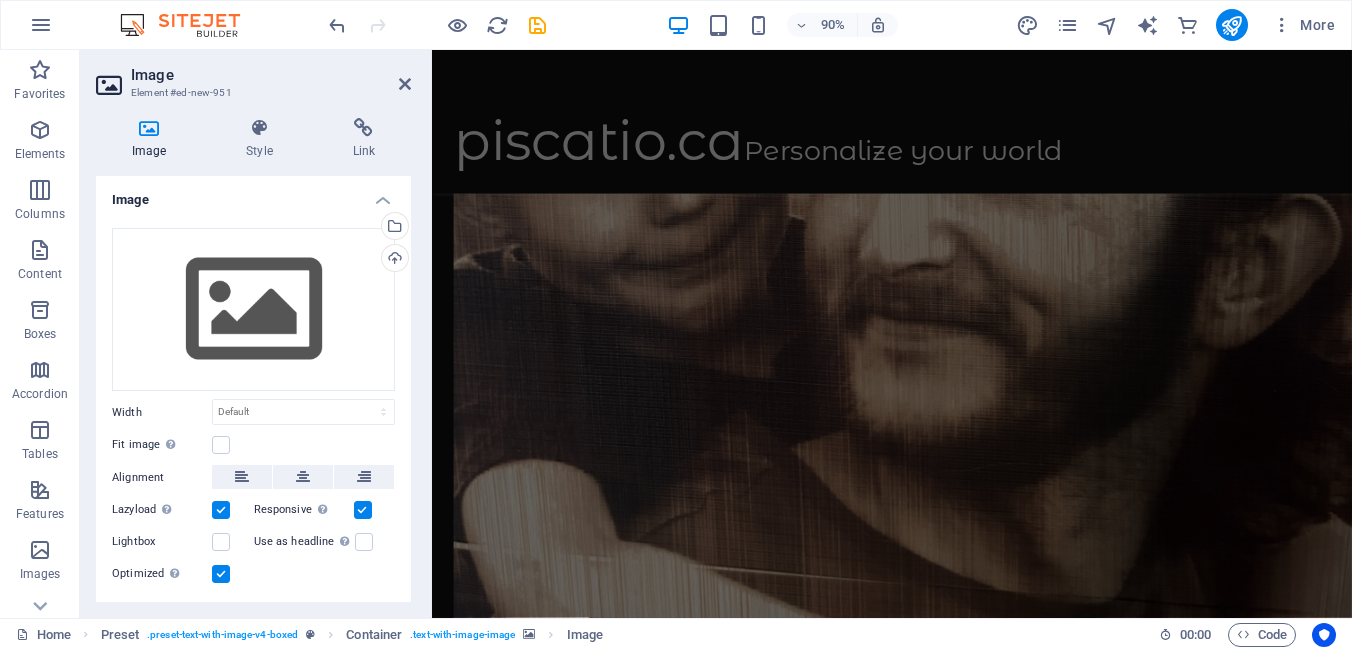 scroll, scrollTop: 1489, scrollLeft: 0, axis: vertical 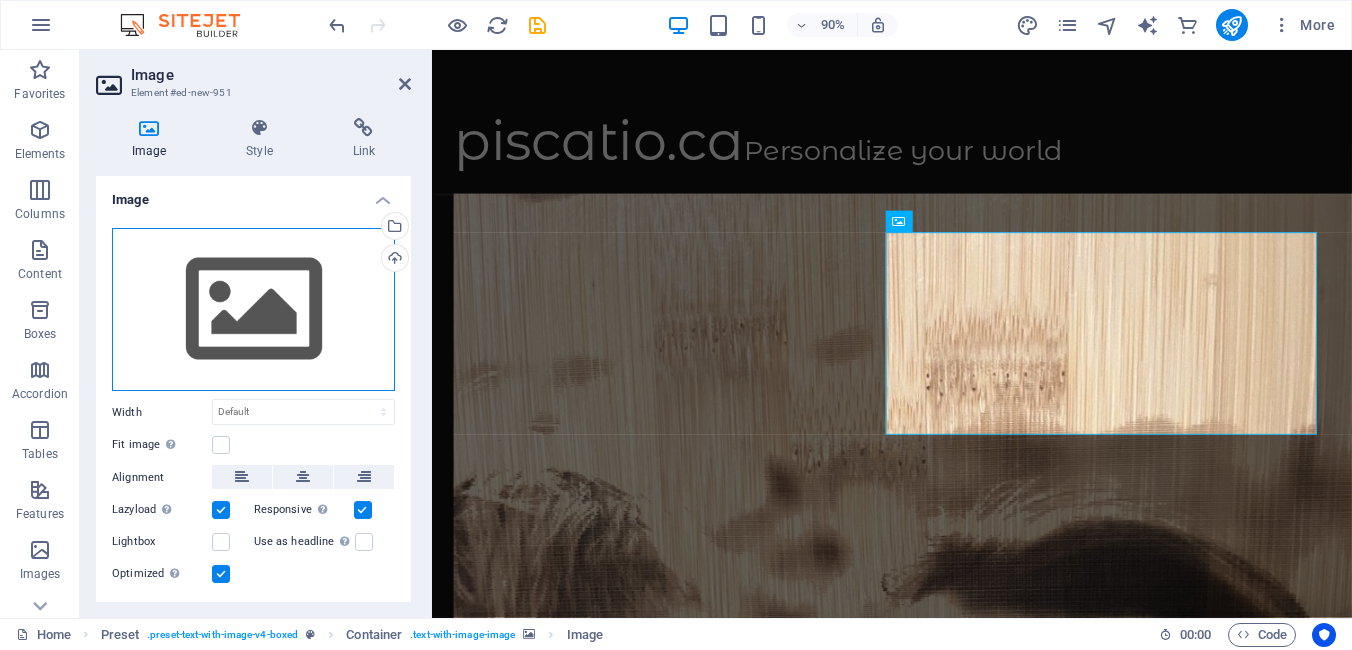 click on "Drag files here, click to choose files or select files from Files or our free stock photos & videos" at bounding box center (253, 310) 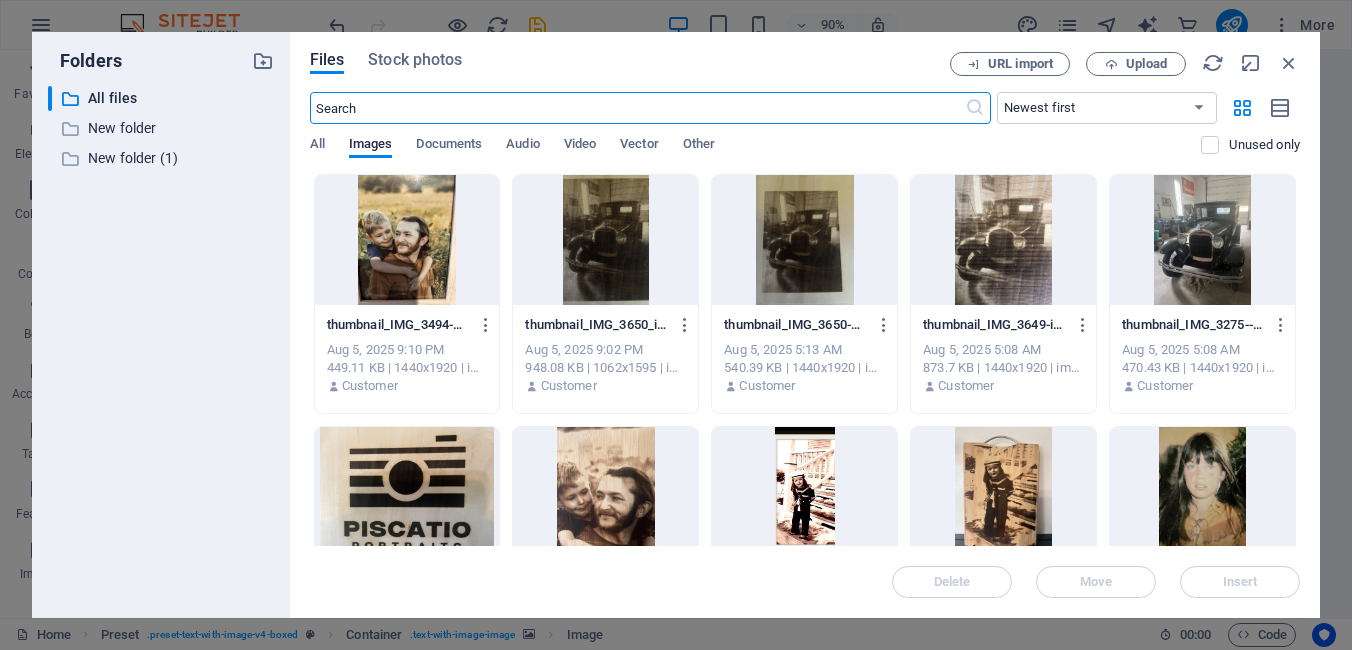 scroll, scrollTop: 1464, scrollLeft: 0, axis: vertical 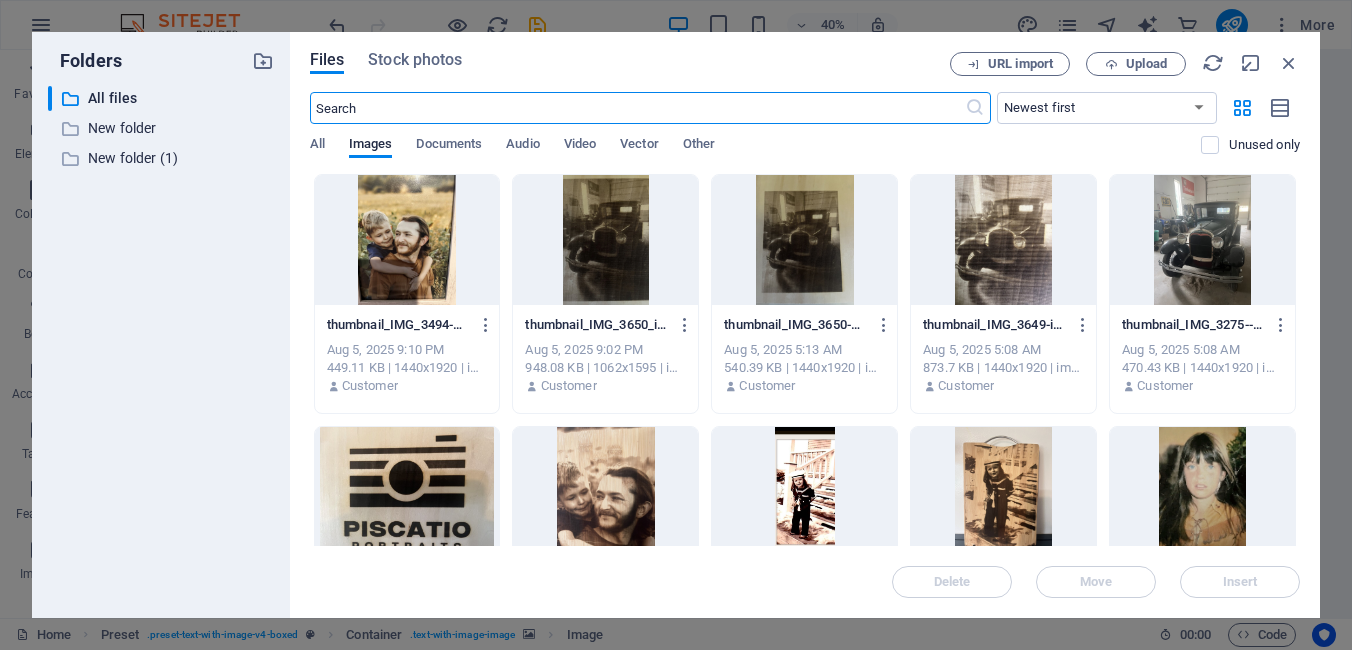 click at bounding box center [804, 492] 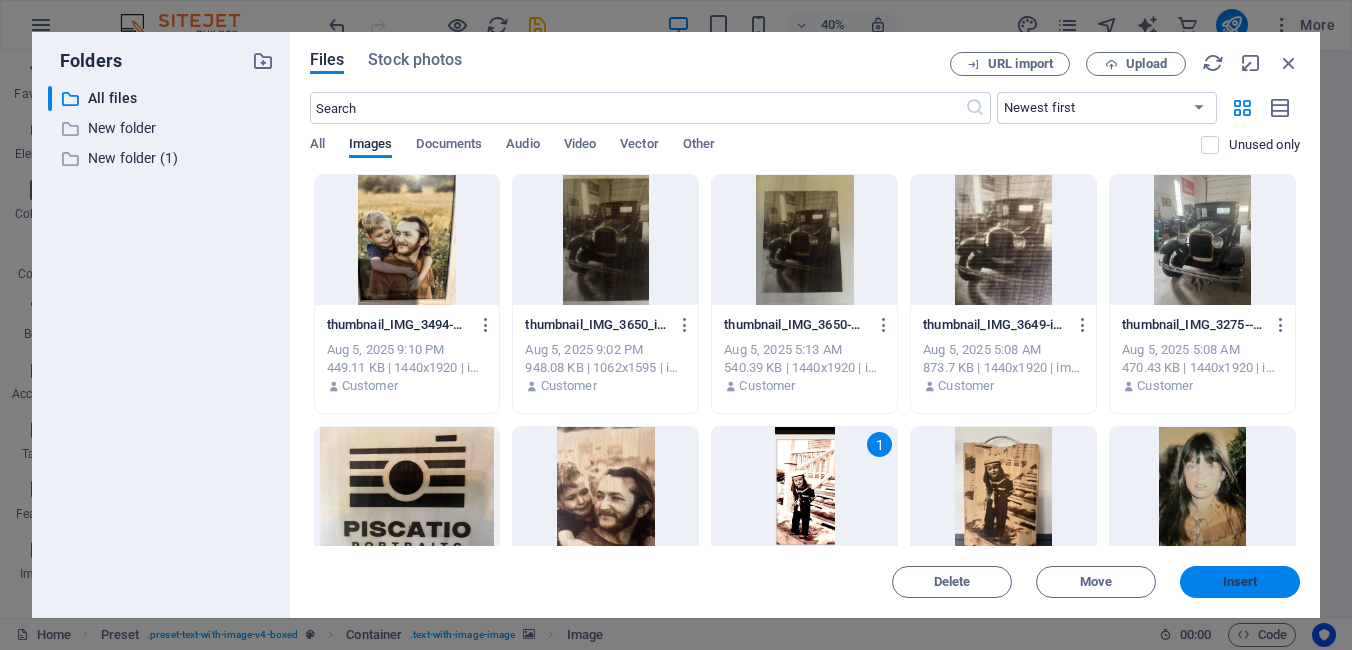drag, startPoint x: 1233, startPoint y: 576, endPoint x: 879, endPoint y: 576, distance: 354 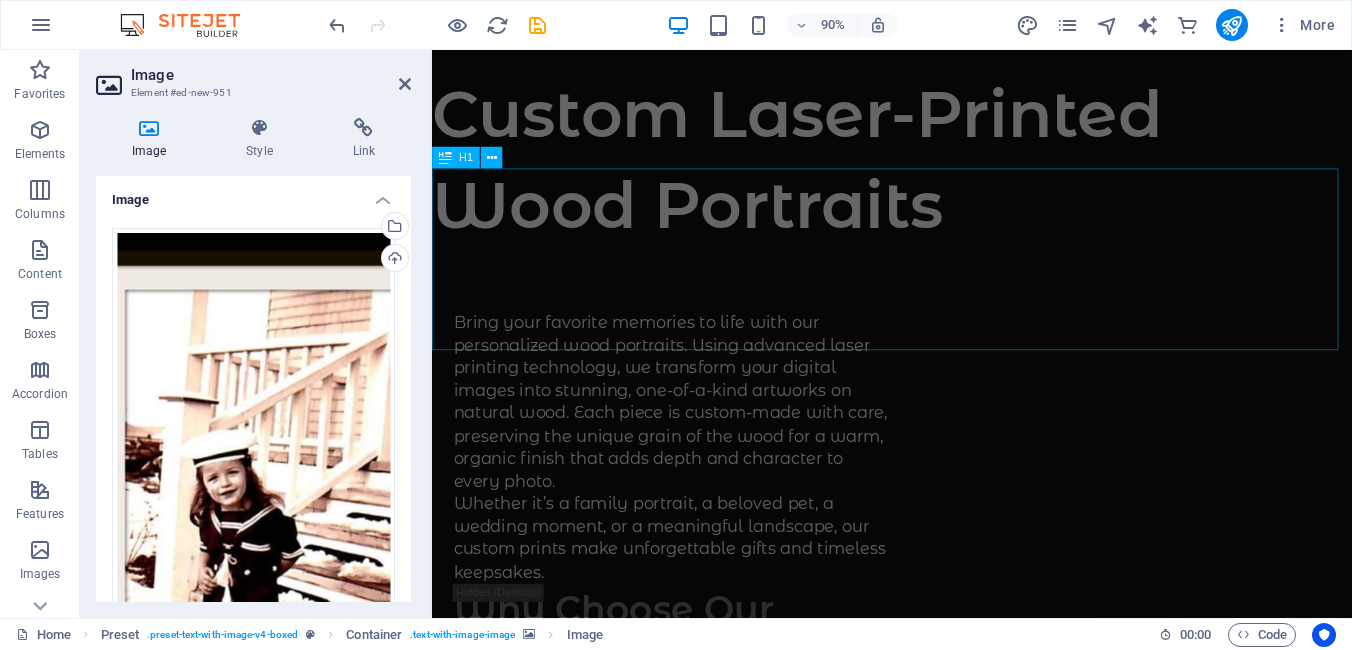 scroll, scrollTop: 400, scrollLeft: 0, axis: vertical 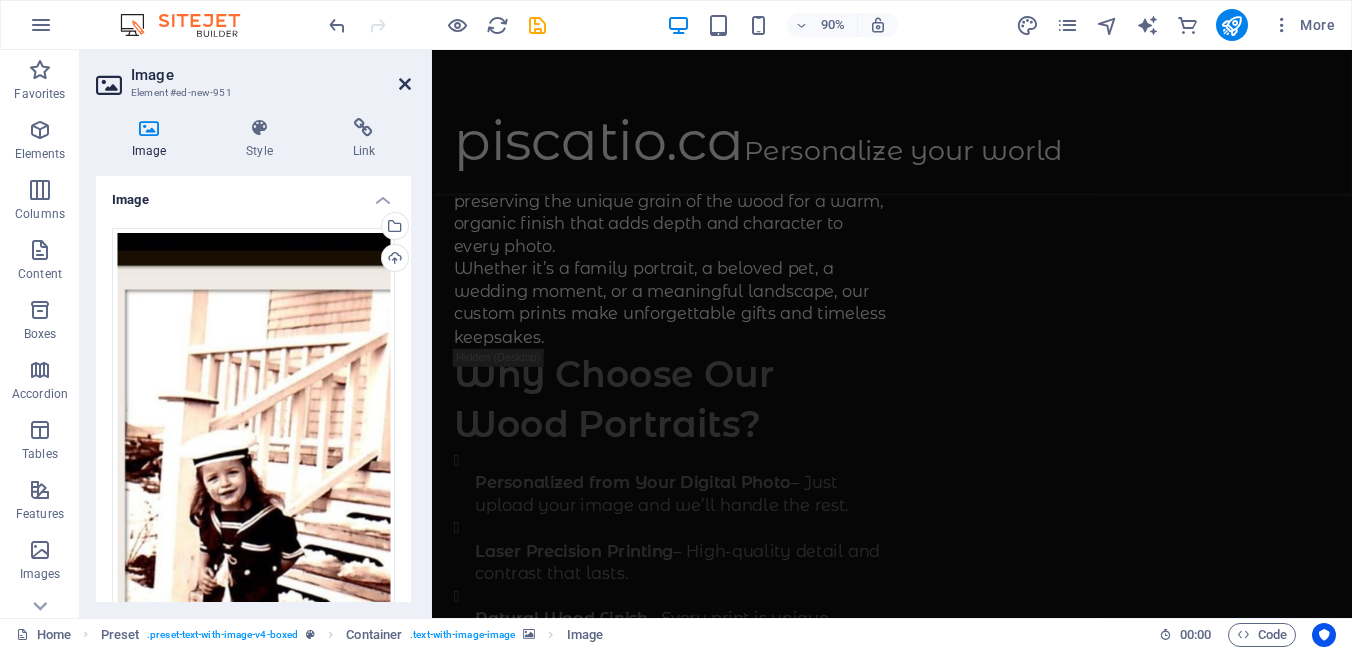 click at bounding box center [405, 84] 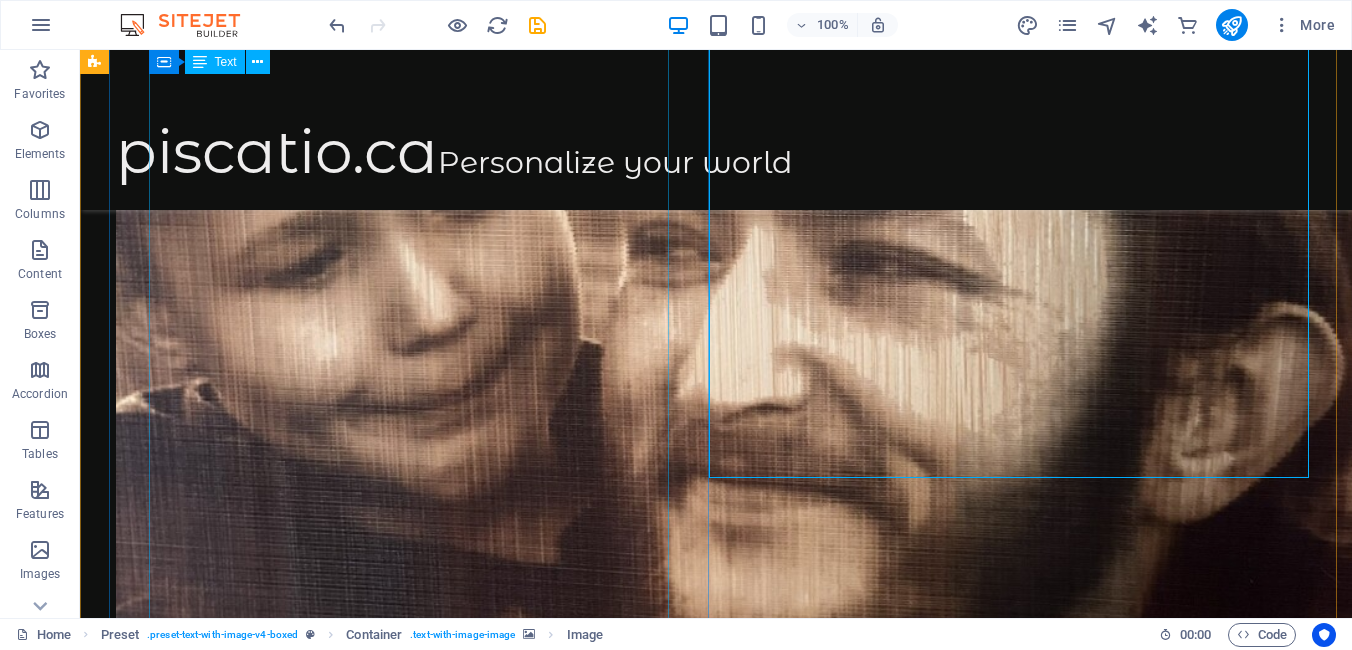 scroll, scrollTop: 2267, scrollLeft: 0, axis: vertical 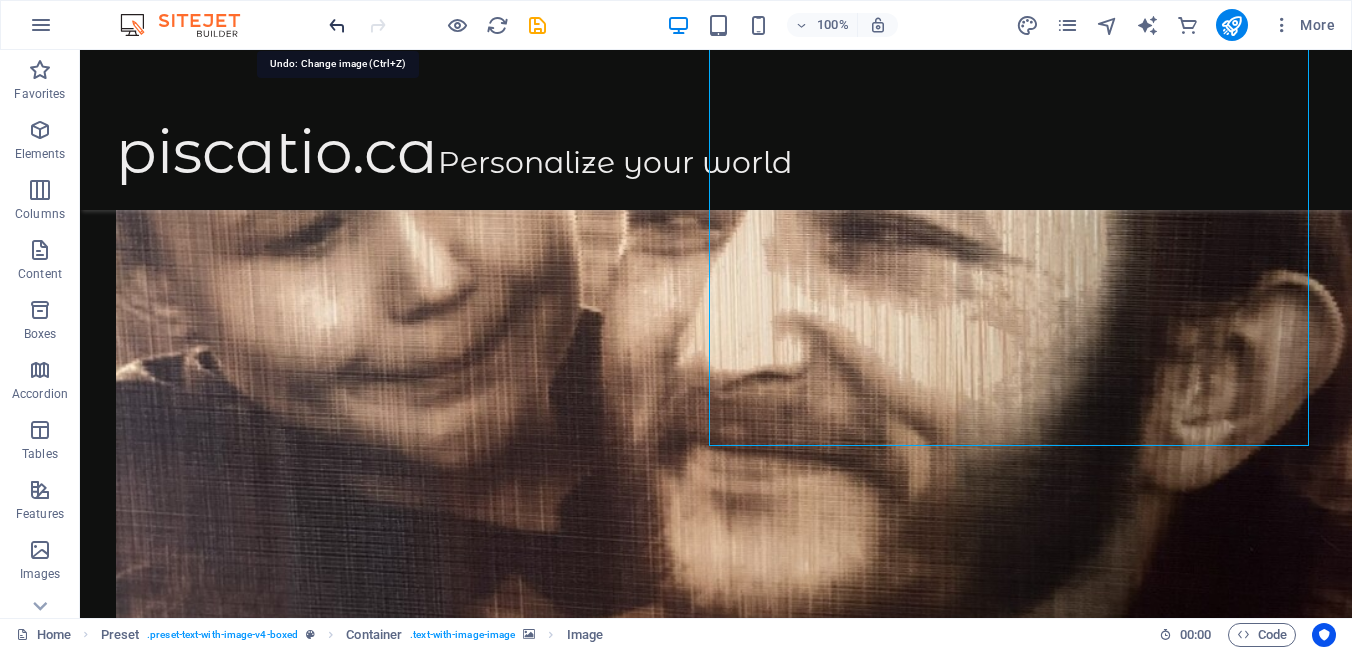 click at bounding box center [337, 25] 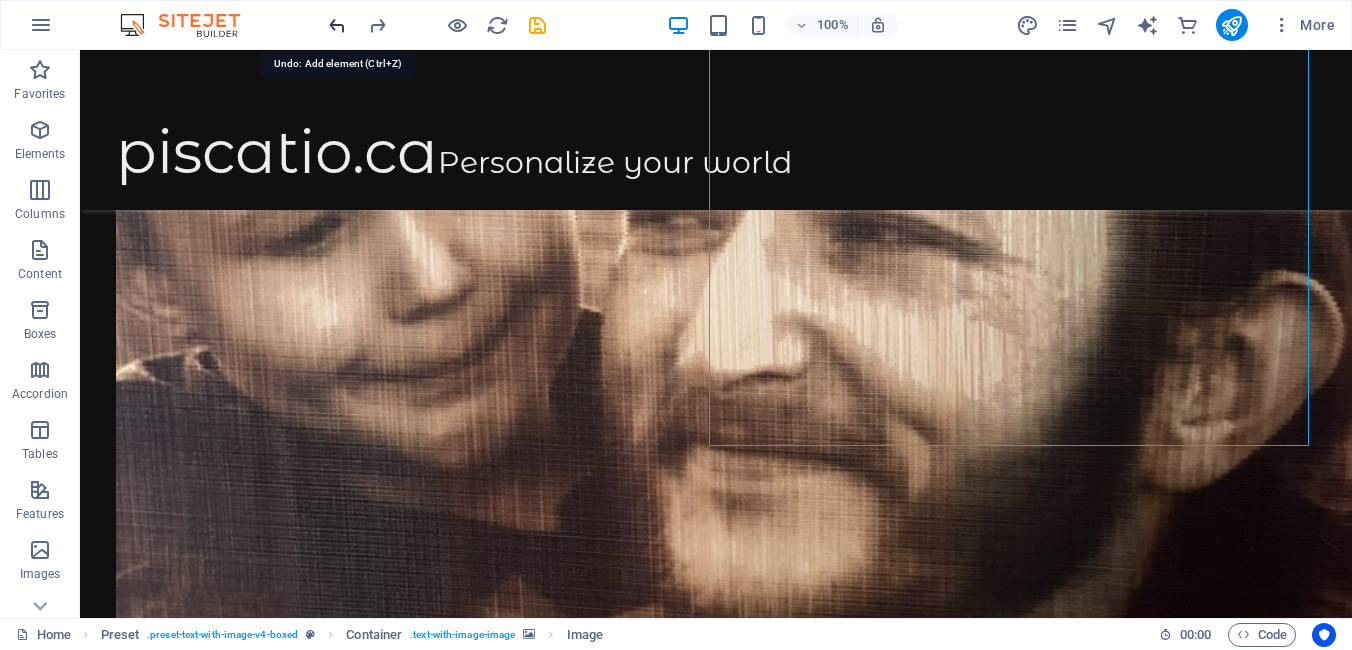click at bounding box center [337, 25] 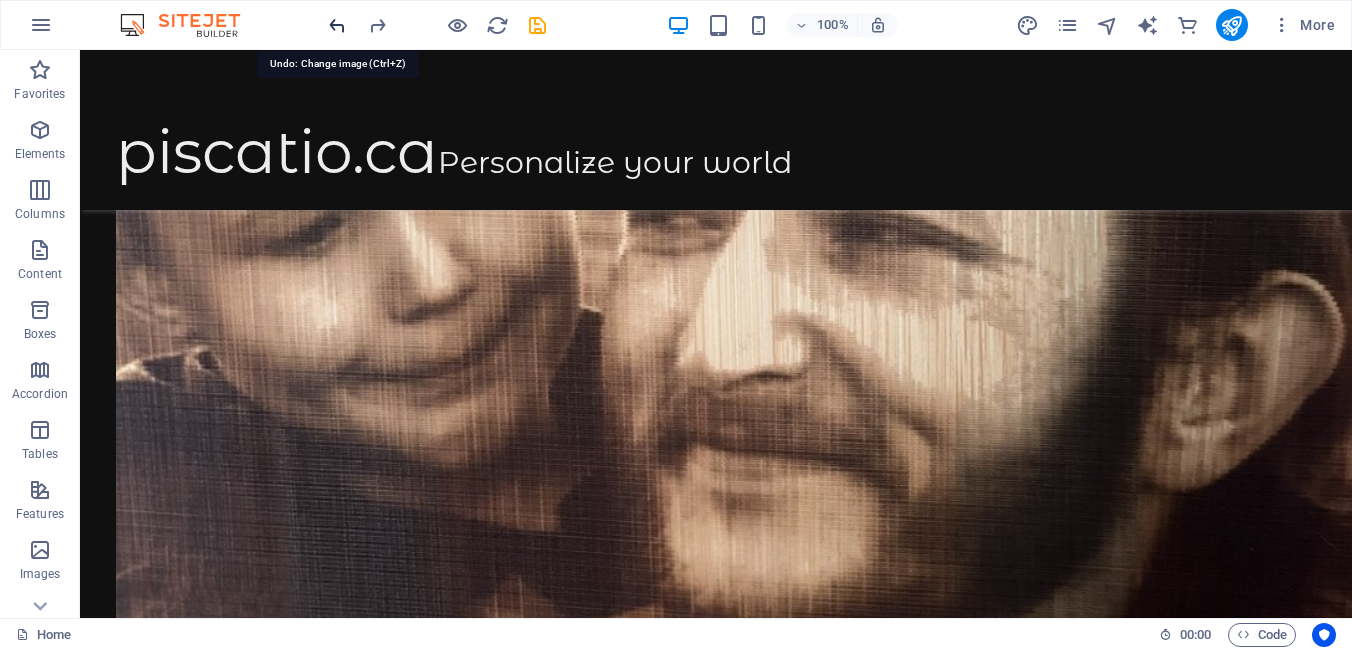 click at bounding box center [337, 25] 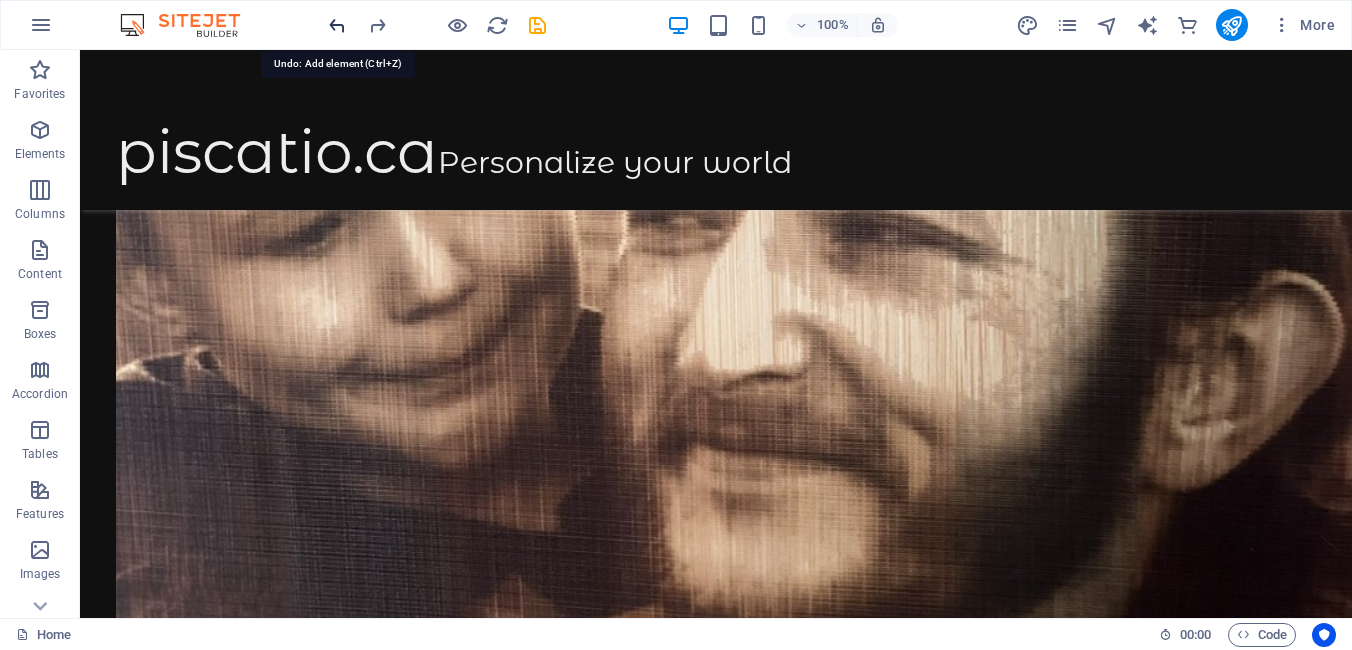 click at bounding box center (337, 25) 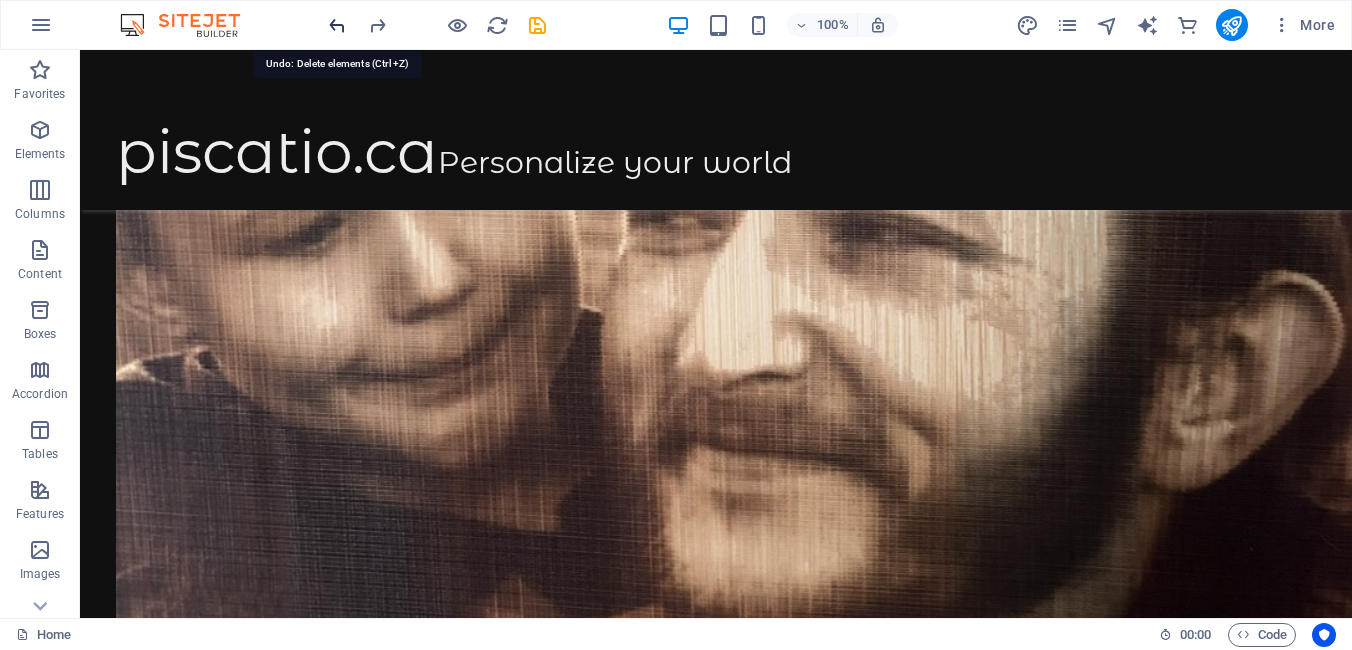 click at bounding box center (337, 25) 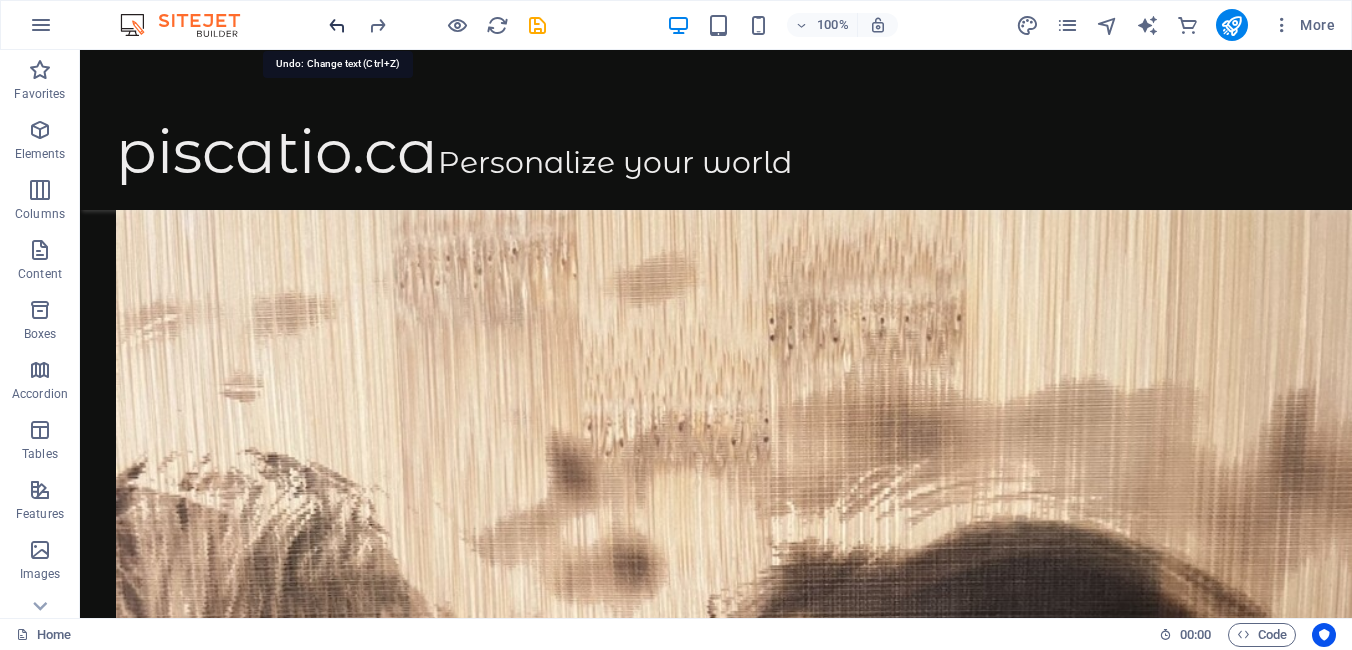 scroll, scrollTop: 1407, scrollLeft: 0, axis: vertical 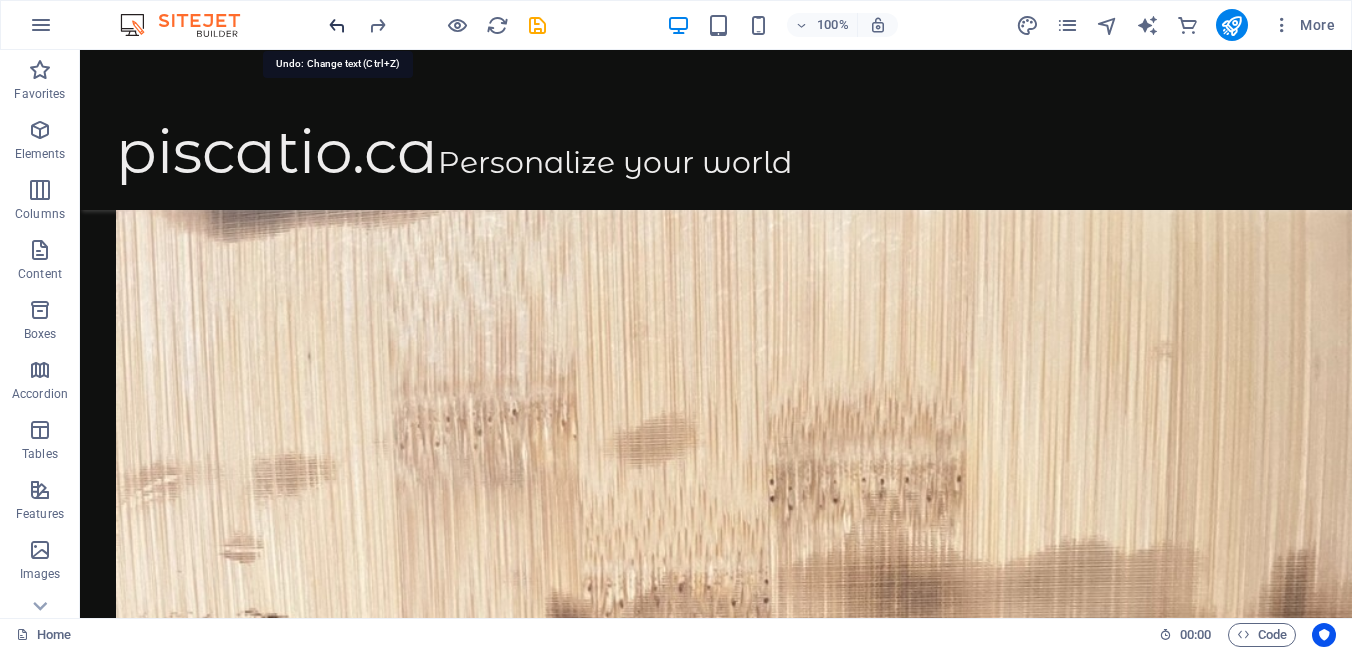 click at bounding box center (337, 25) 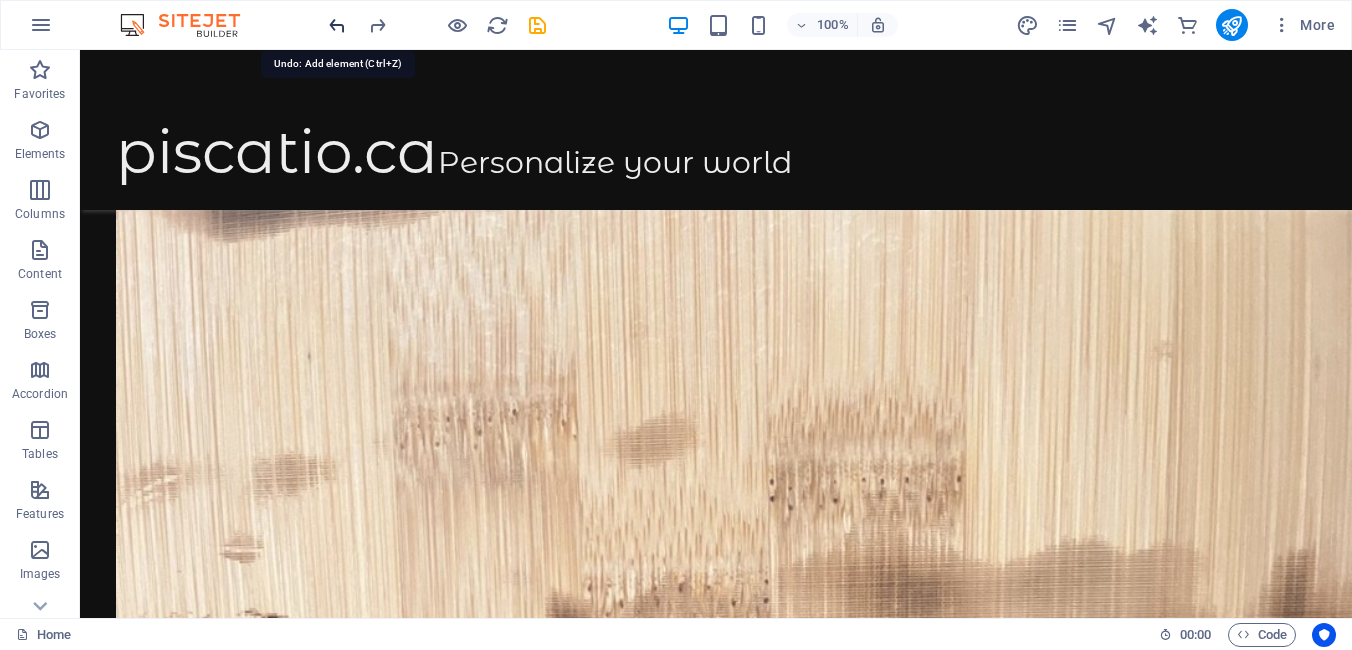 click at bounding box center (337, 25) 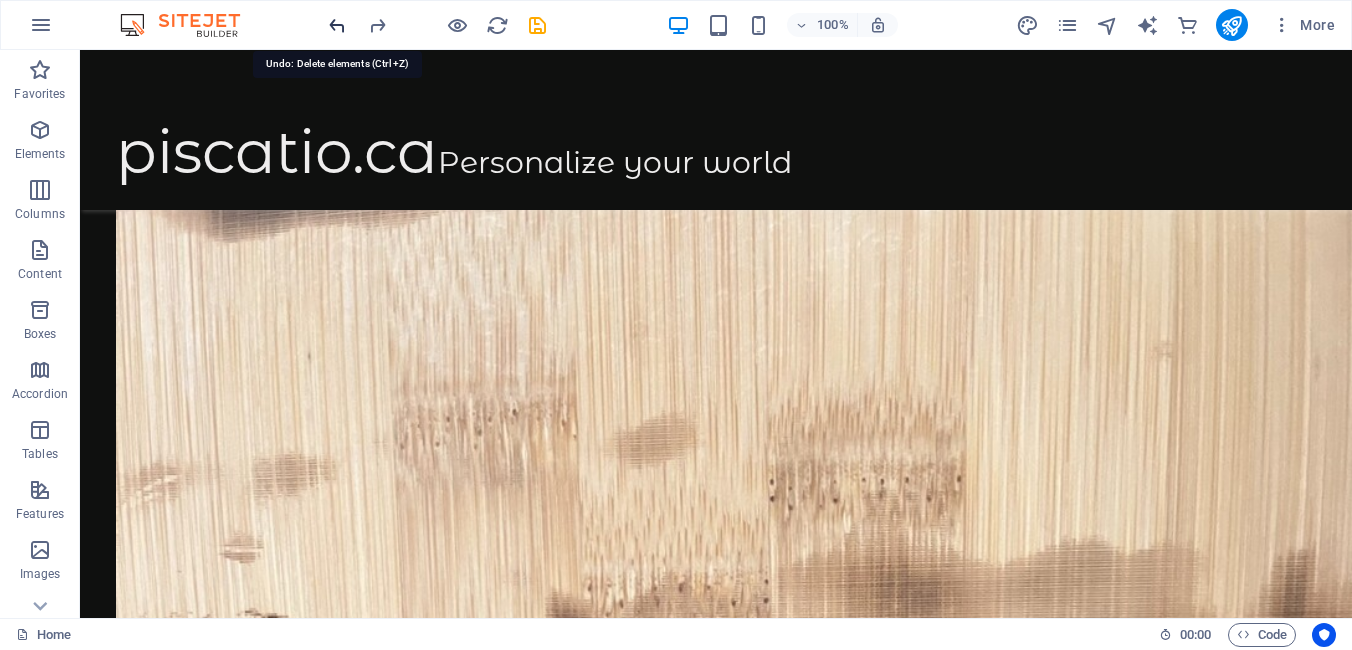 click at bounding box center (337, 25) 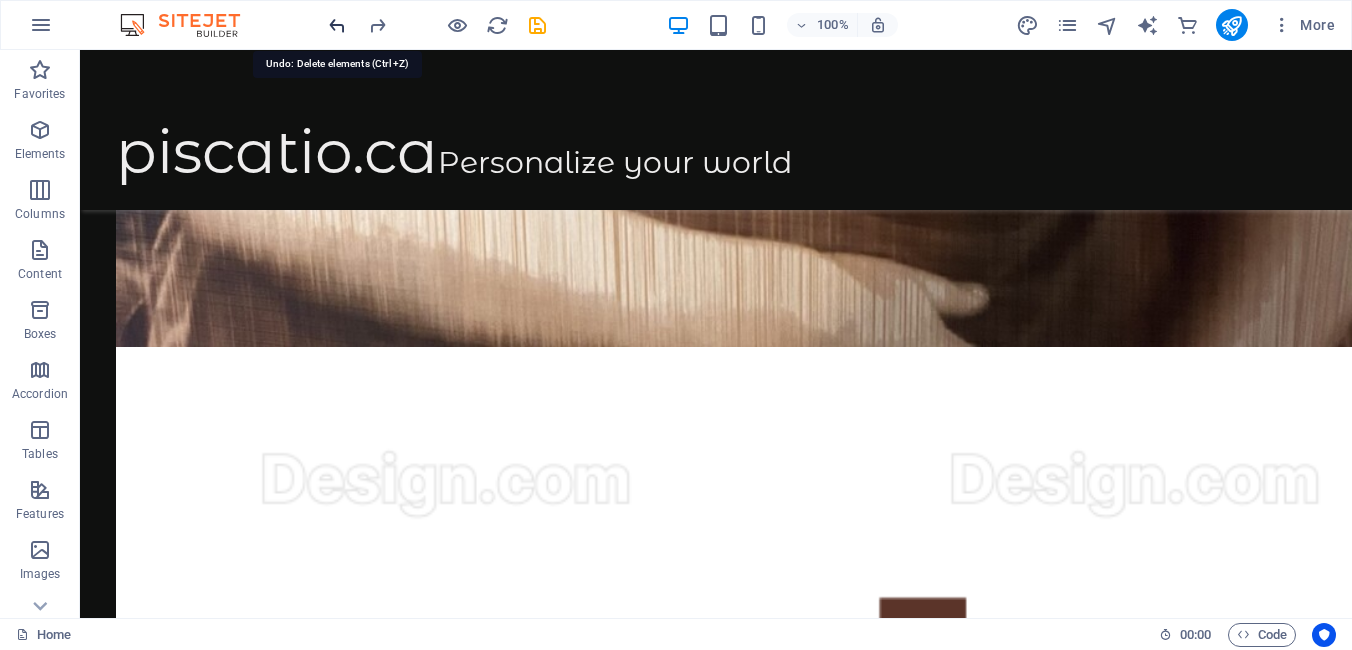scroll, scrollTop: 3066, scrollLeft: 0, axis: vertical 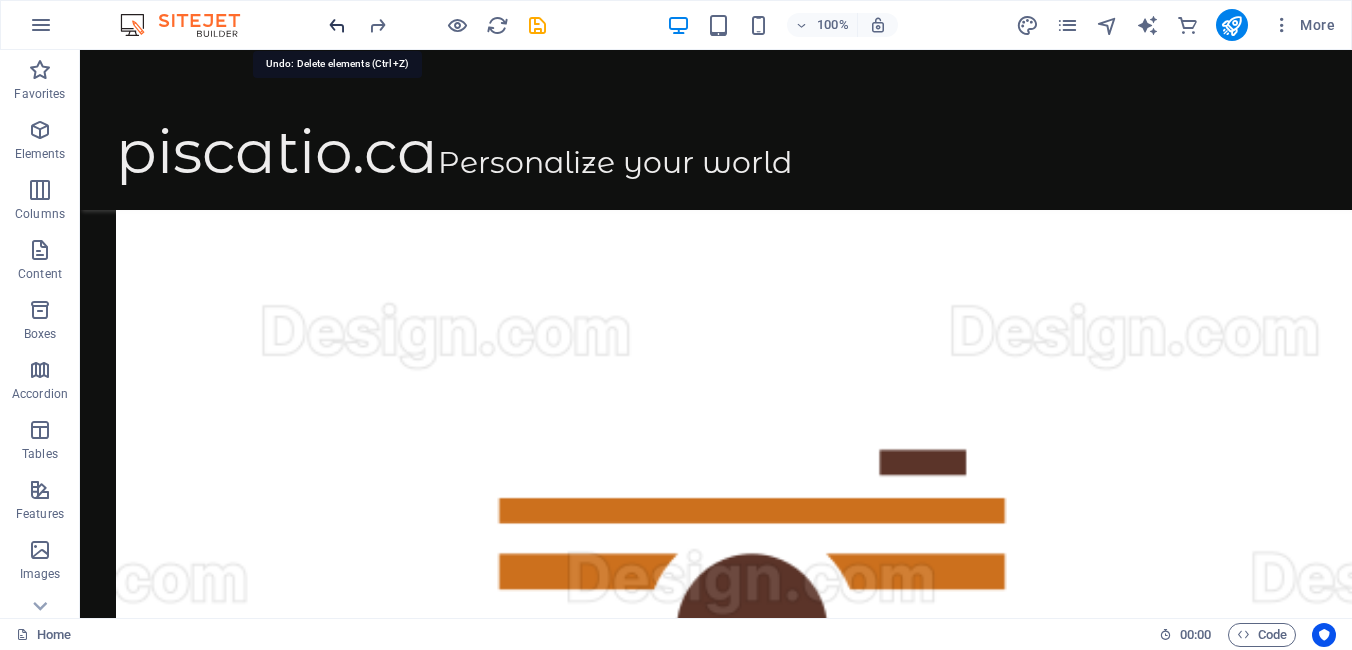 click at bounding box center (337, 25) 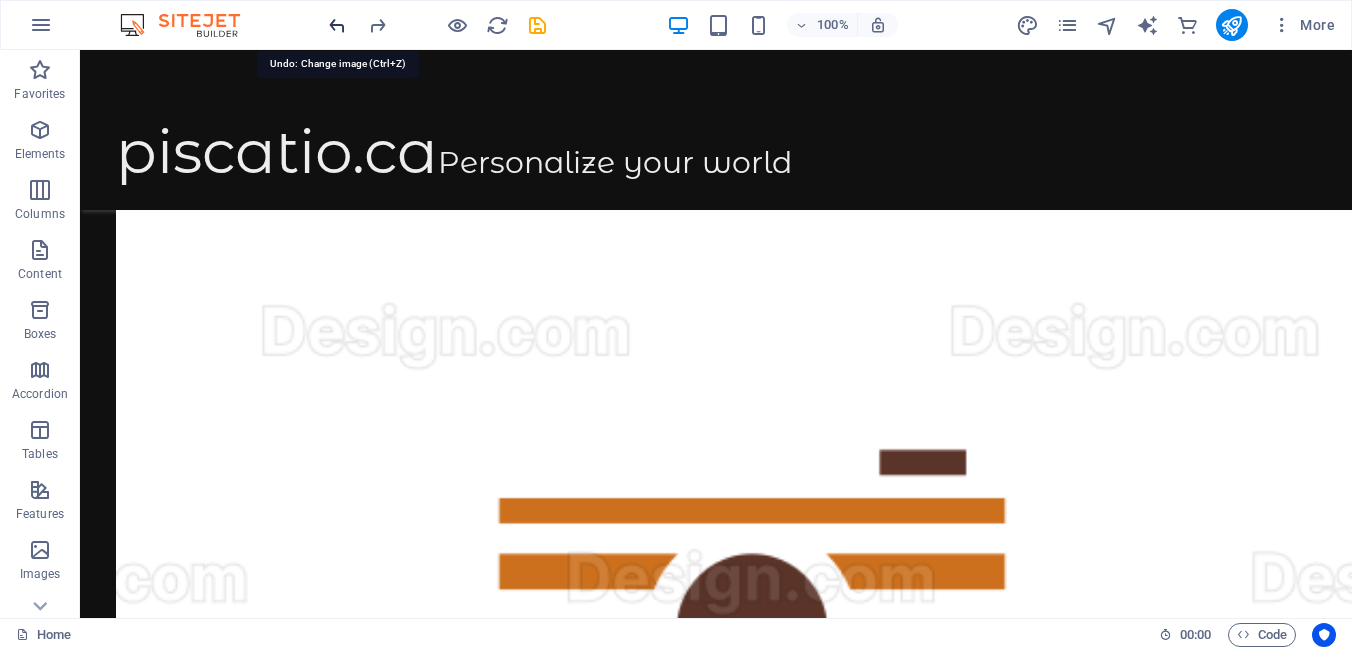 click at bounding box center (337, 25) 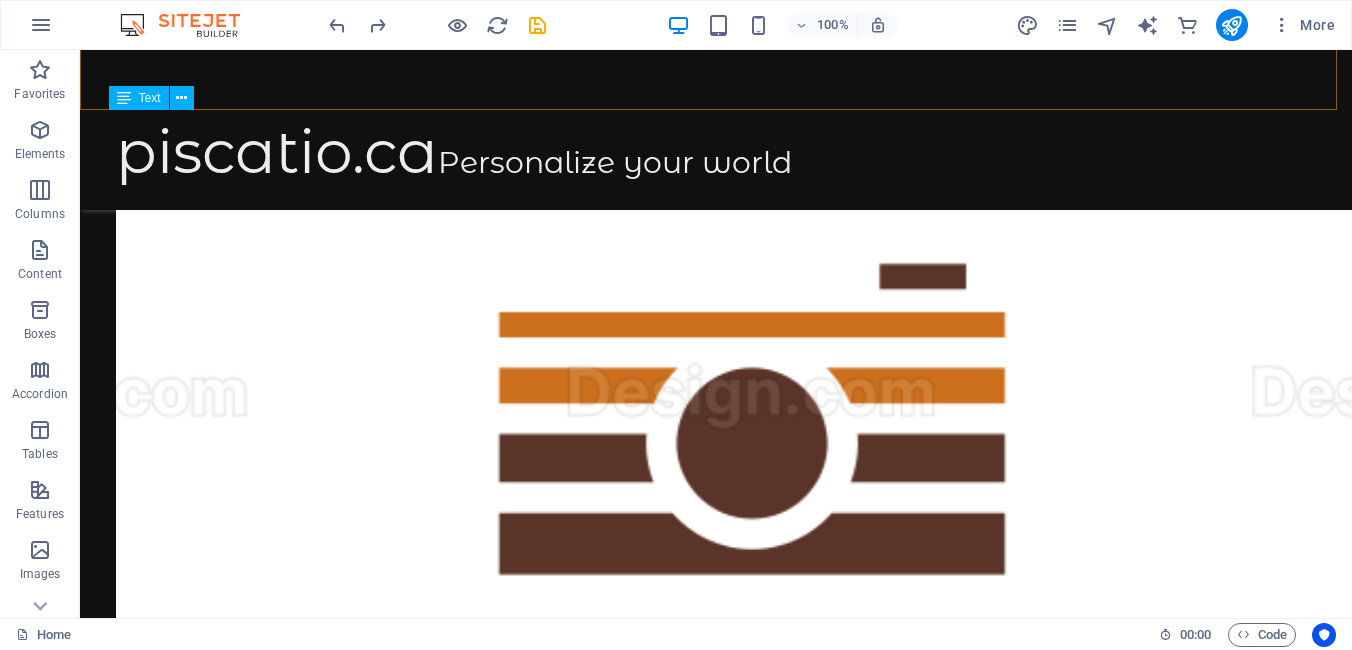 scroll, scrollTop: 3455, scrollLeft: 0, axis: vertical 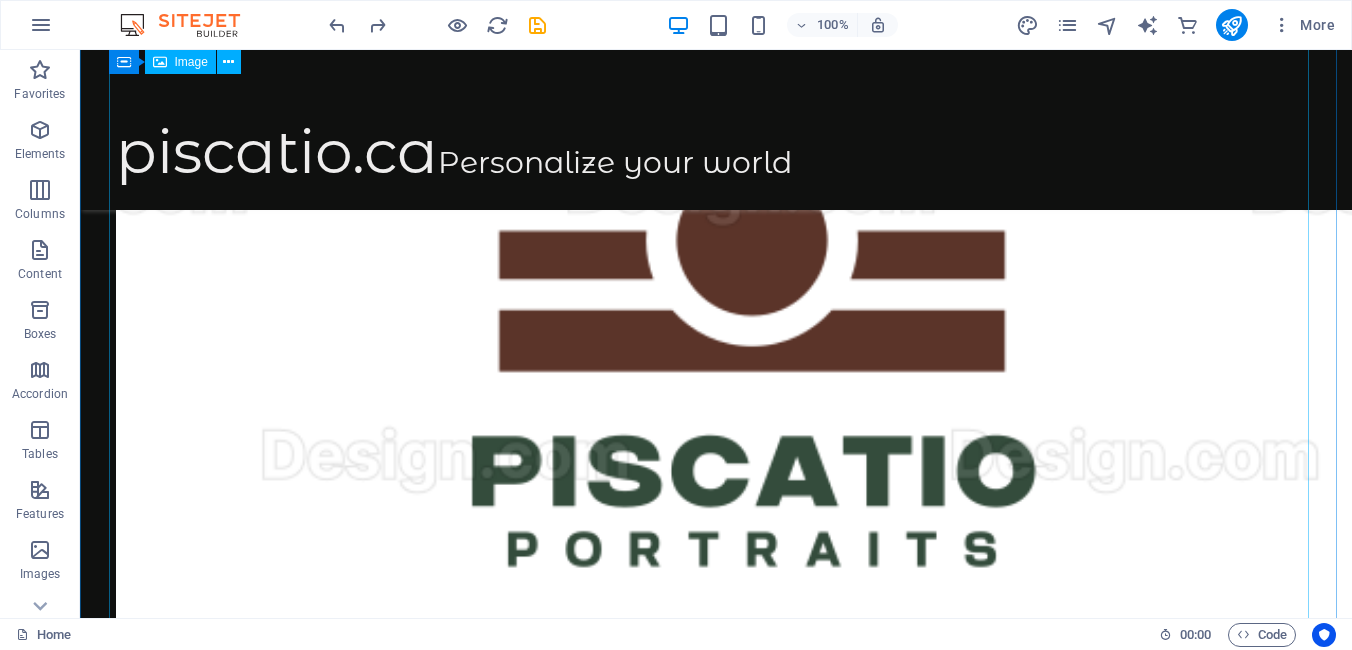 click at bounding box center (716, 9346) 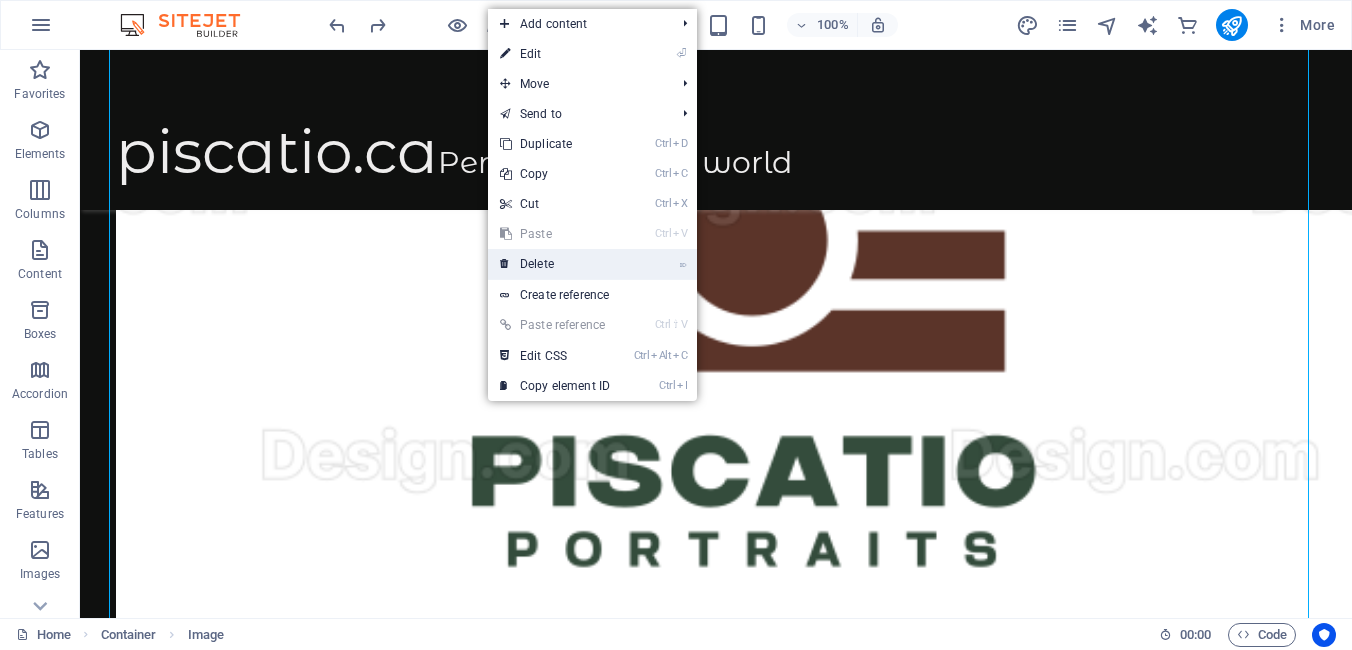 click on "⌦  Delete" at bounding box center (555, 264) 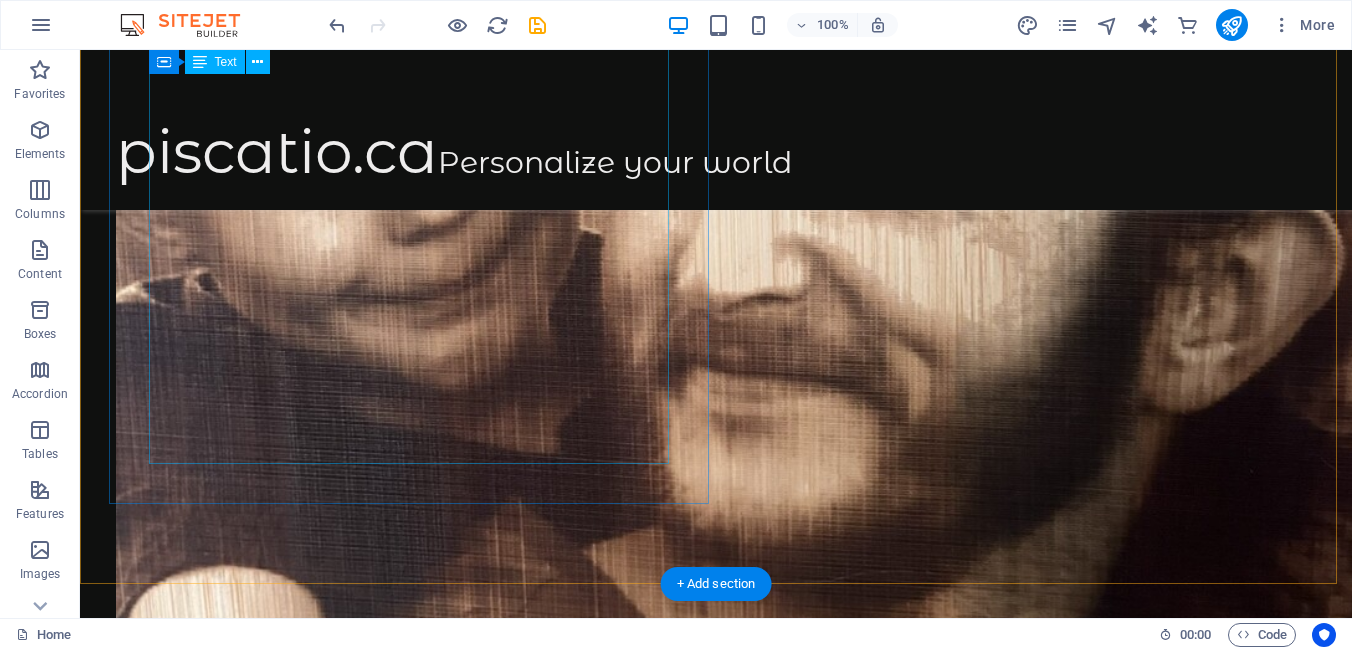 scroll, scrollTop: 2155, scrollLeft: 0, axis: vertical 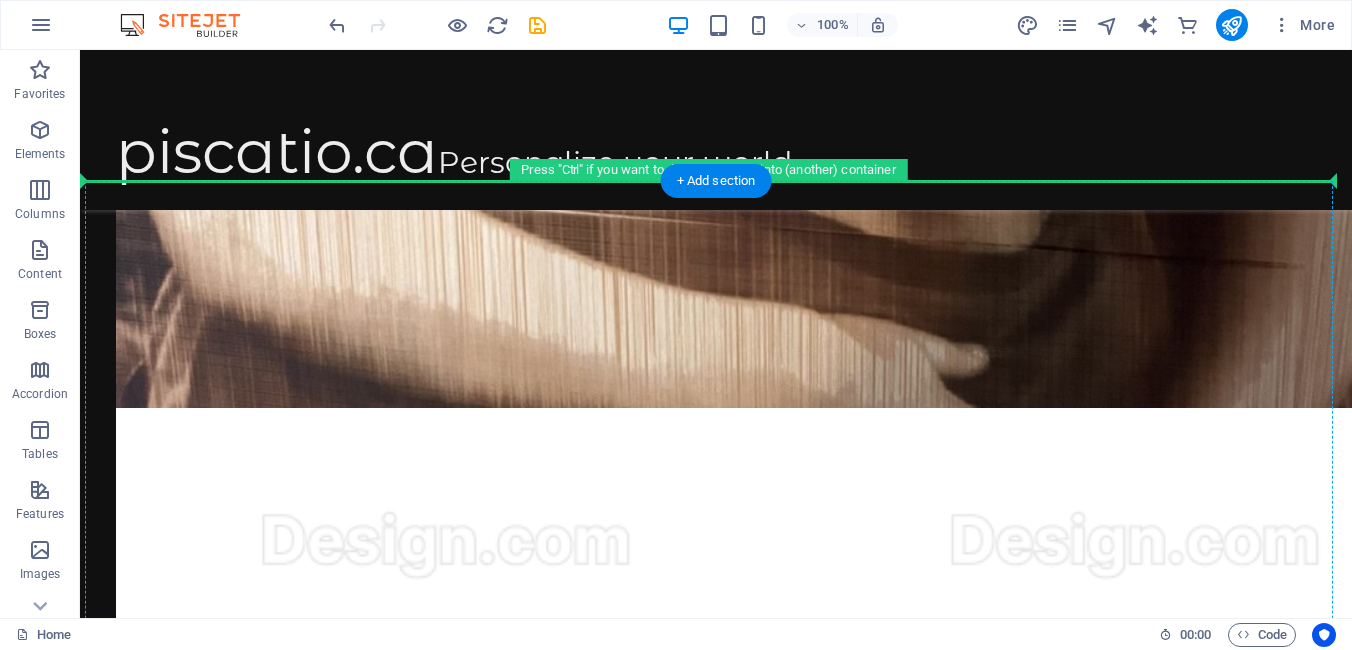 drag, startPoint x: 605, startPoint y: 382, endPoint x: 644, endPoint y: 381, distance: 39.012817 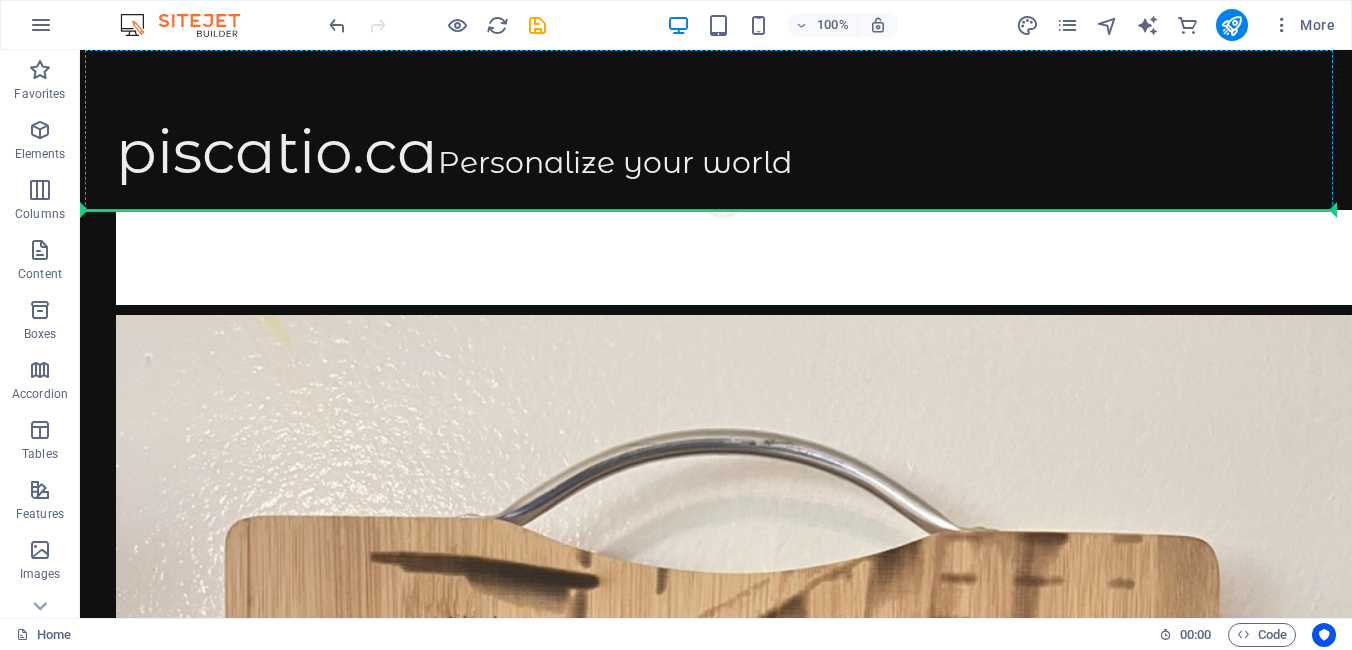 scroll, scrollTop: 3976, scrollLeft: 0, axis: vertical 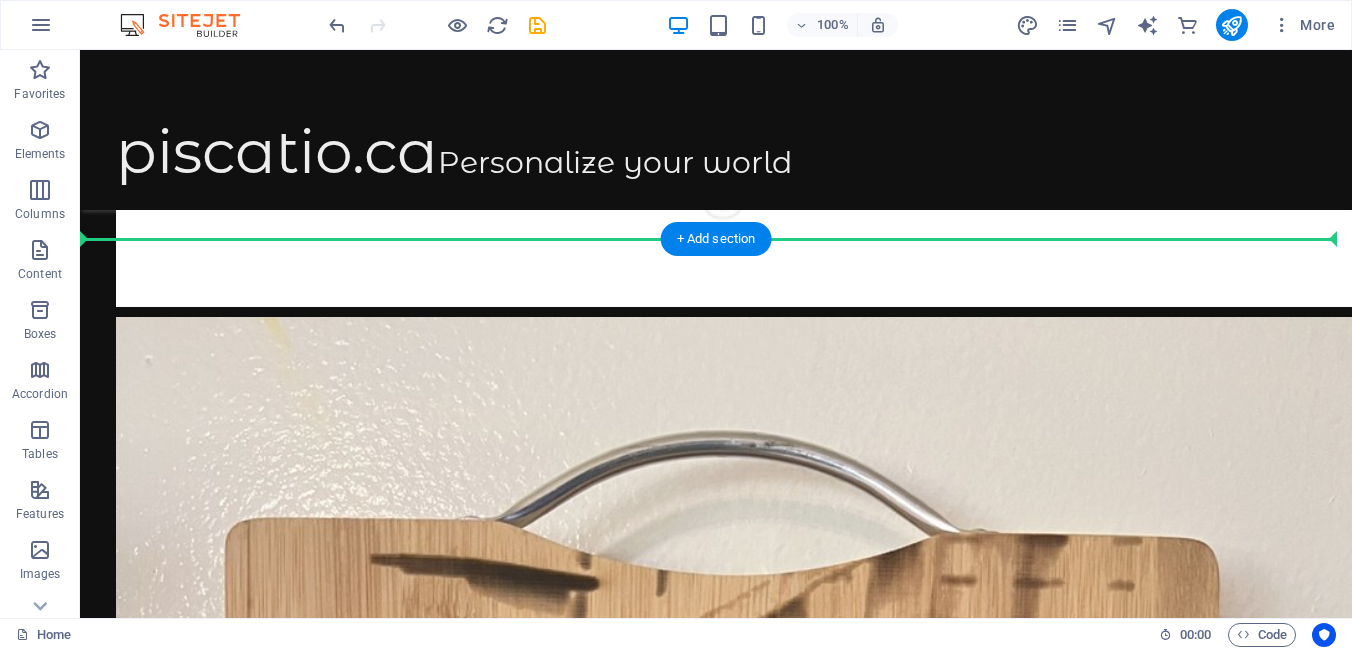 drag, startPoint x: 504, startPoint y: 367, endPoint x: 997, endPoint y: 250, distance: 506.6932 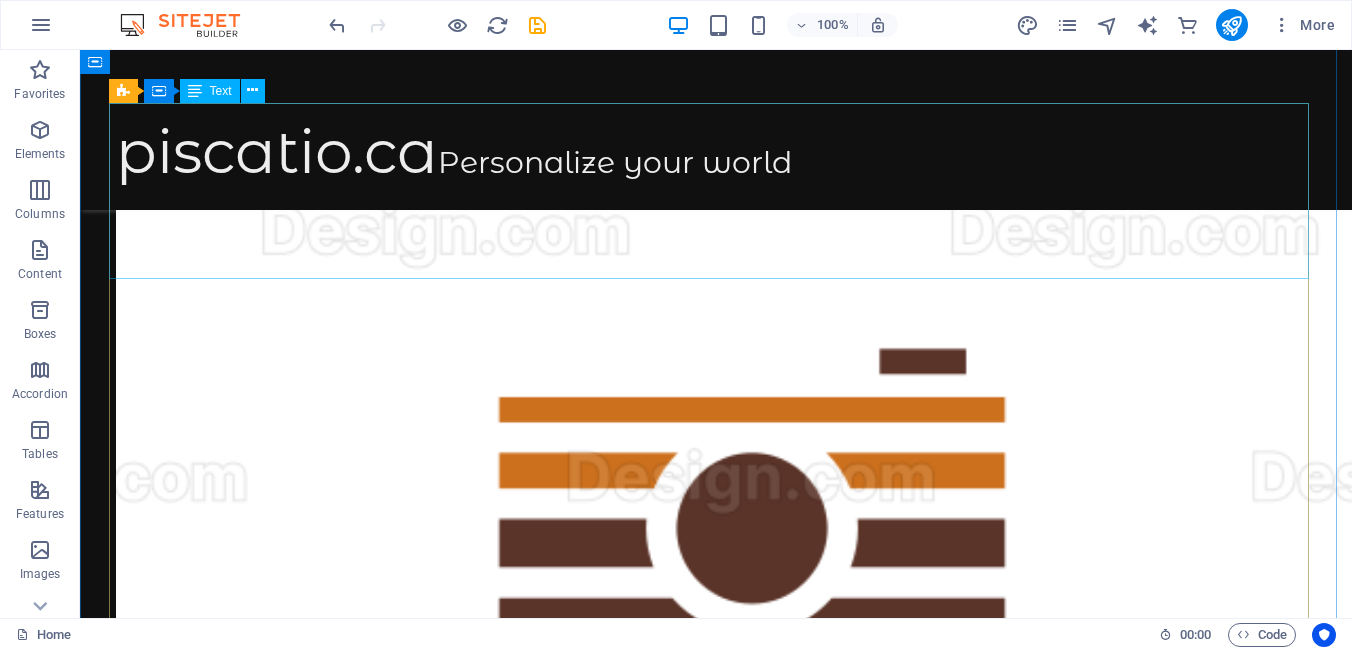 scroll, scrollTop: 3200, scrollLeft: 0, axis: vertical 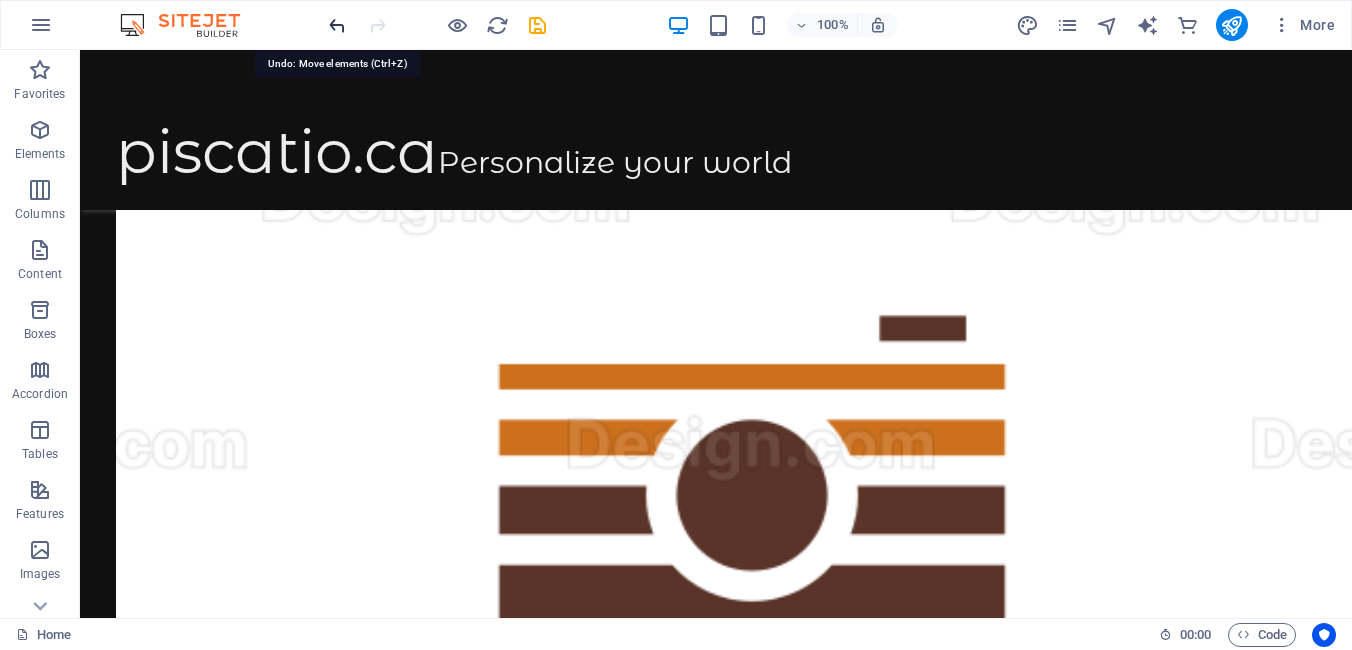 click at bounding box center [337, 25] 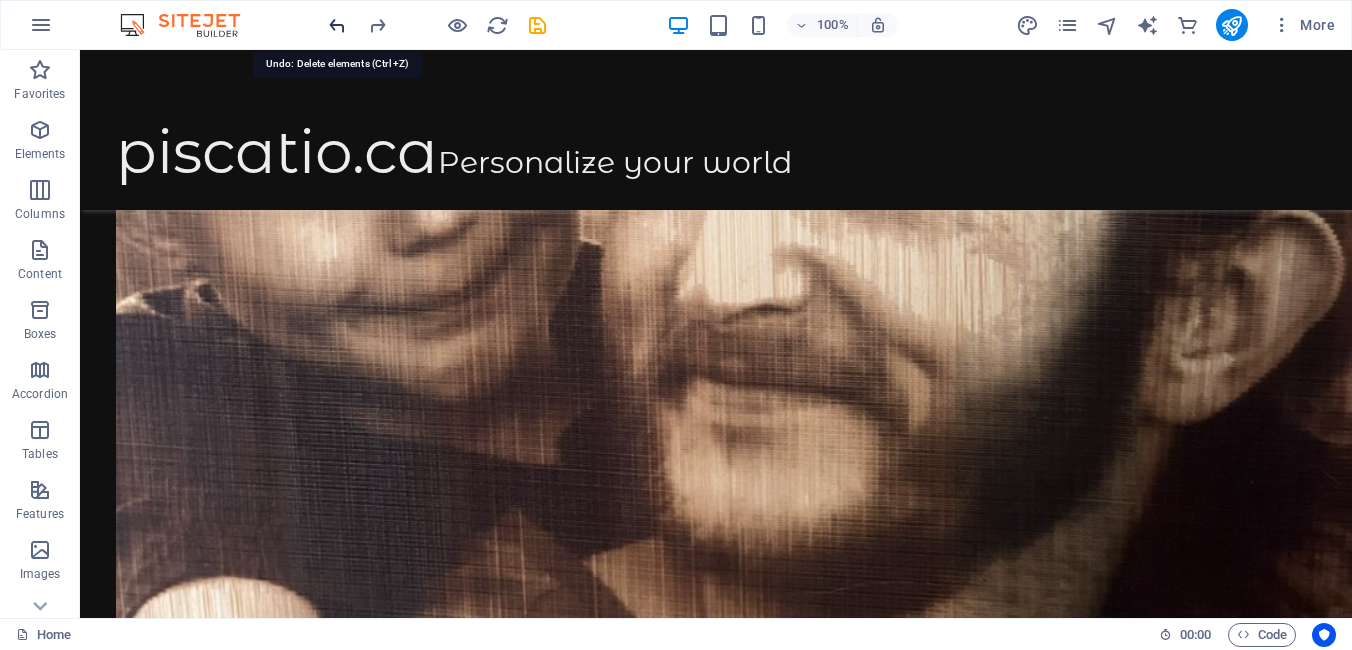 scroll, scrollTop: 2005, scrollLeft: 0, axis: vertical 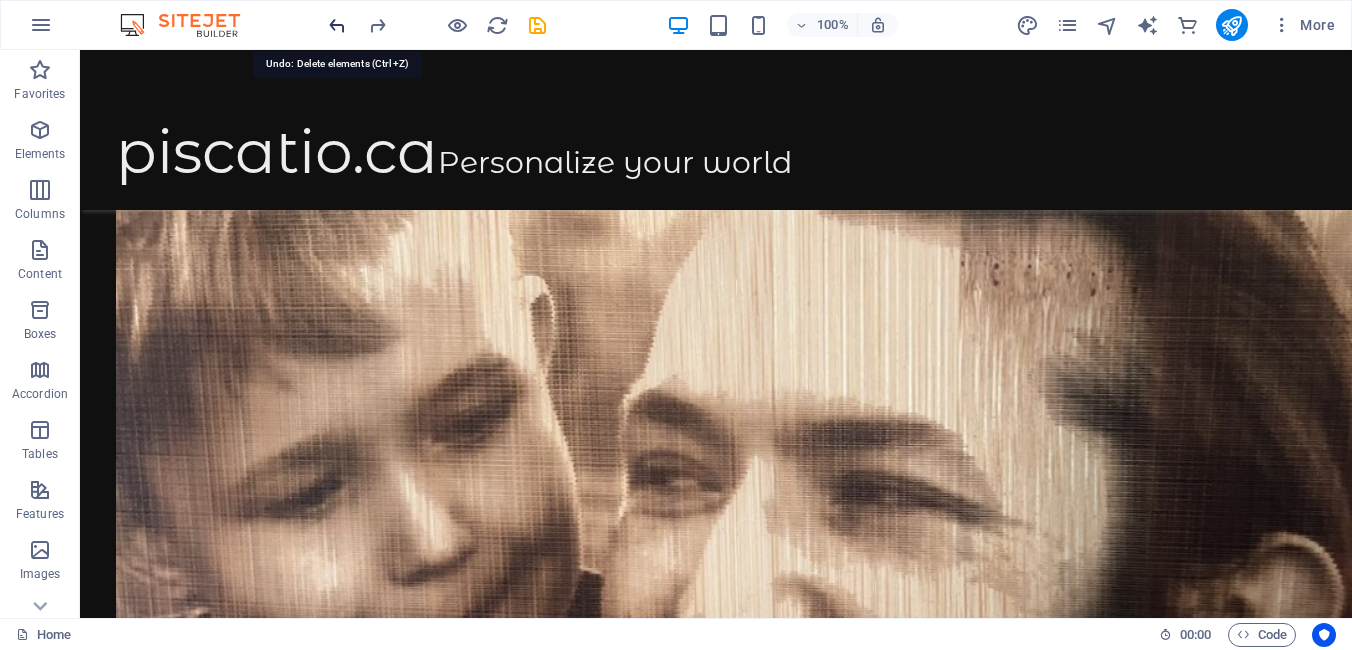 click at bounding box center [337, 25] 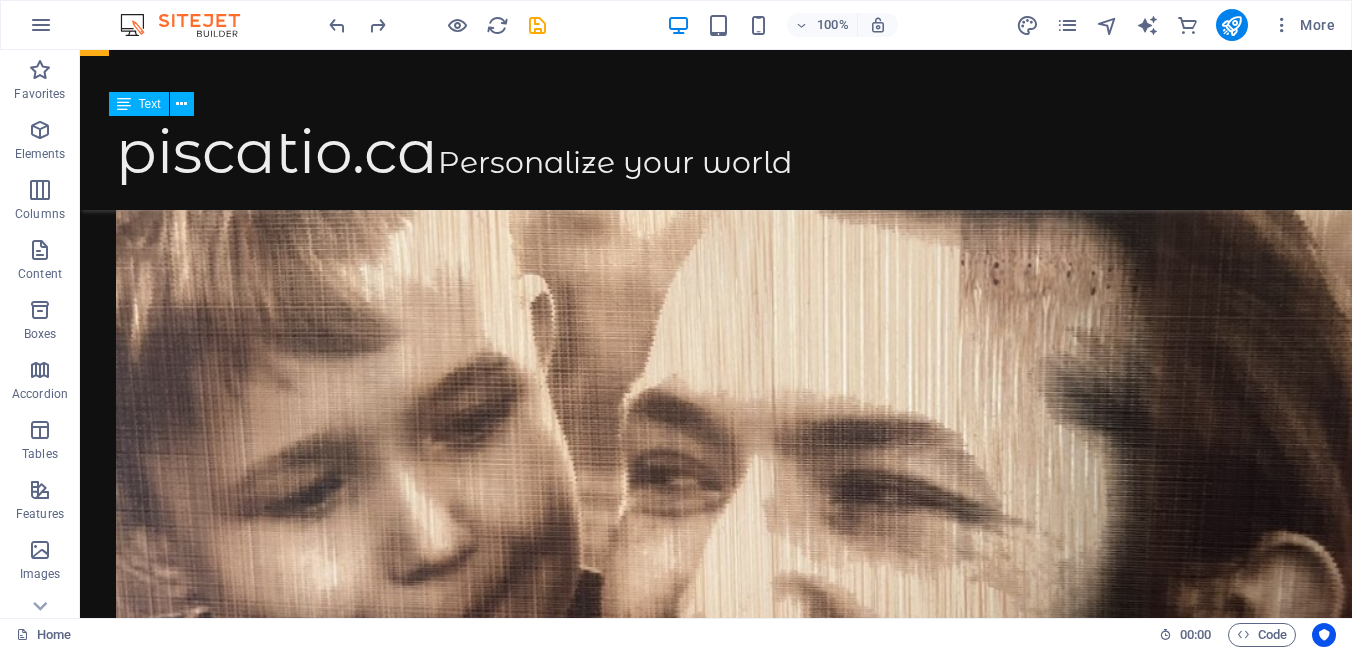 scroll, scrollTop: 1668, scrollLeft: 0, axis: vertical 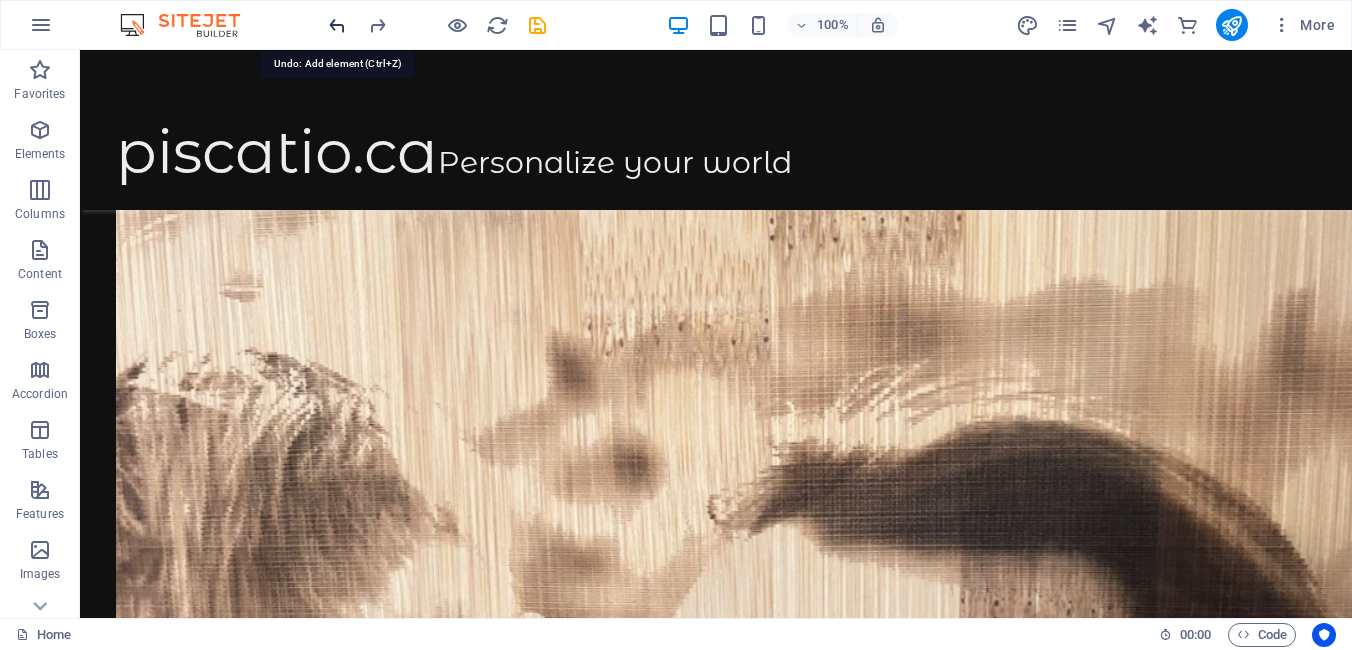 click at bounding box center [337, 25] 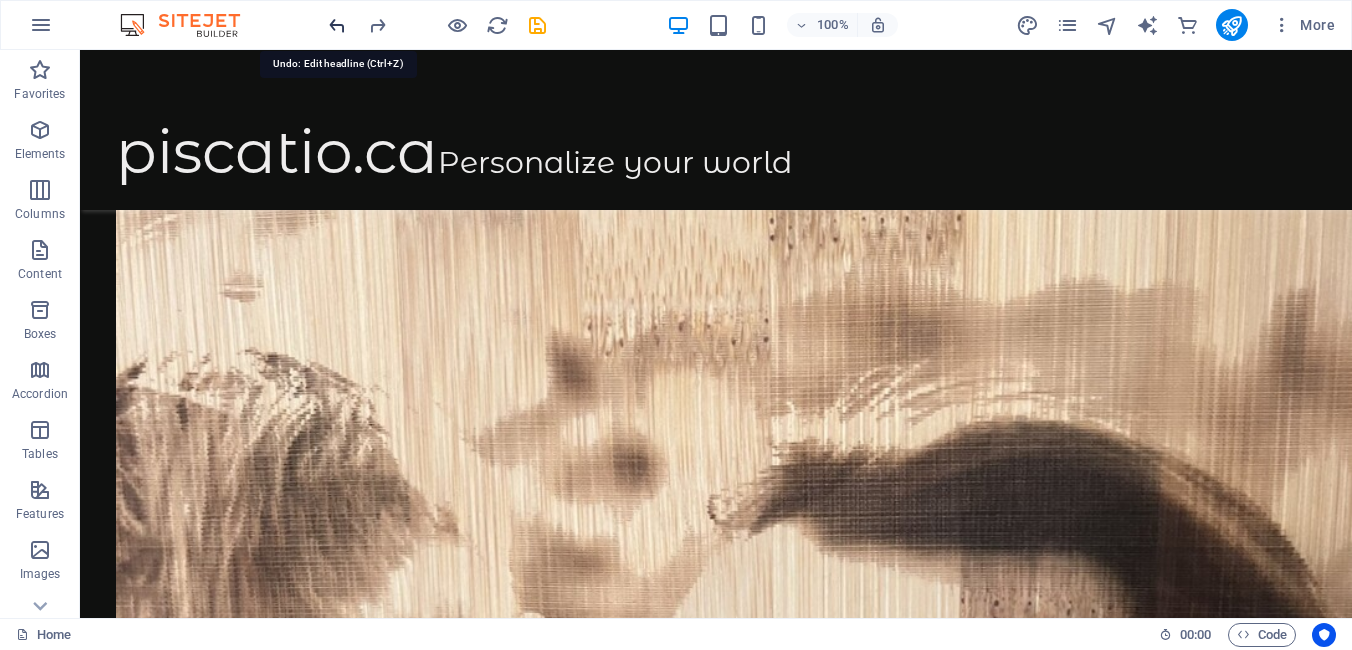 click at bounding box center (337, 25) 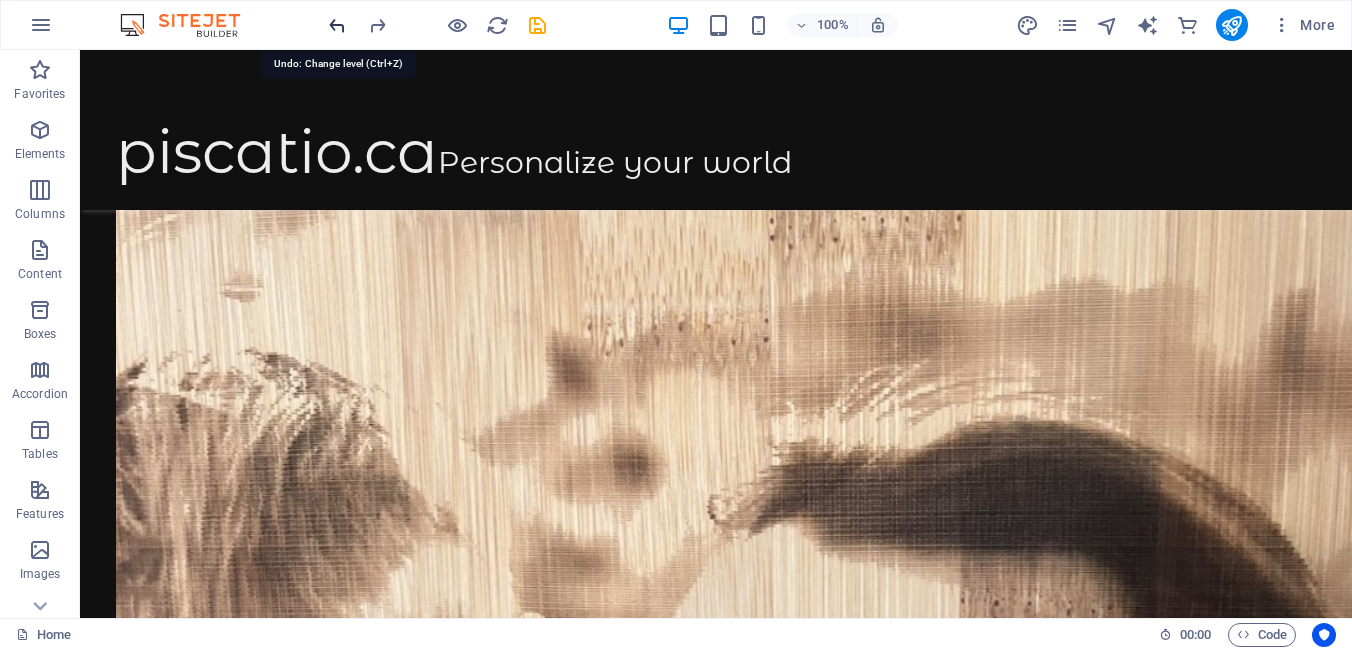click at bounding box center (337, 25) 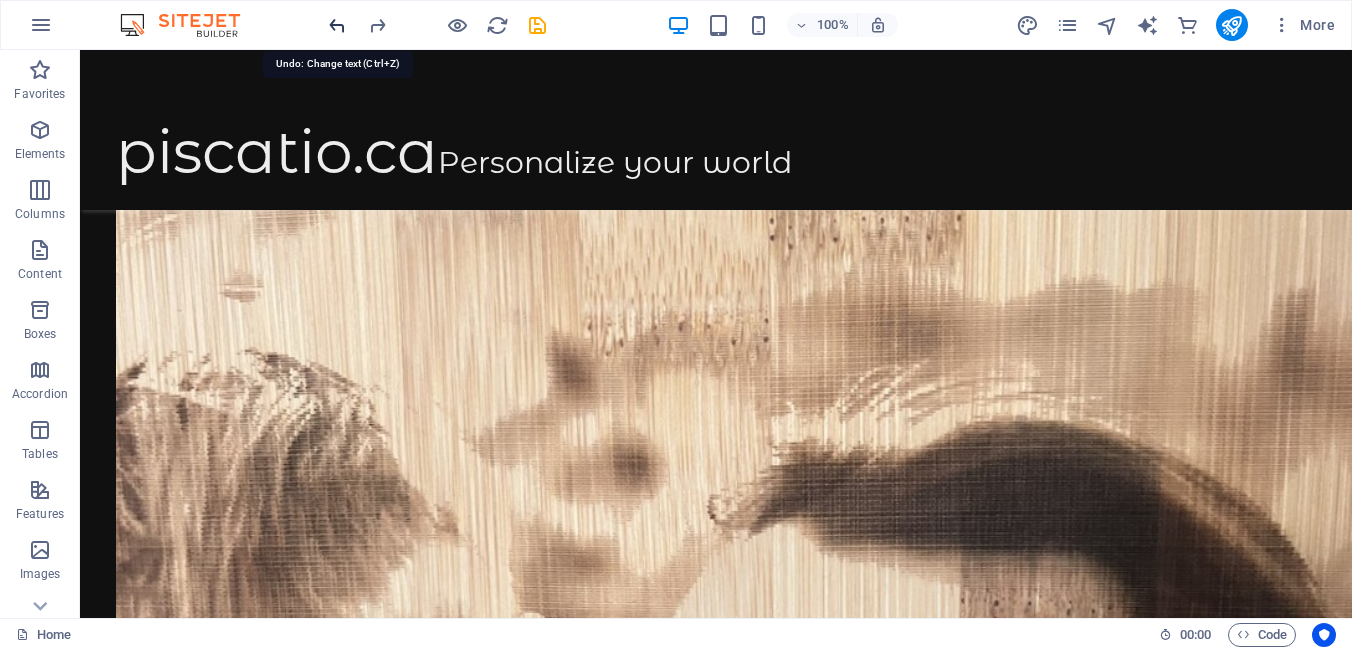 click at bounding box center [337, 25] 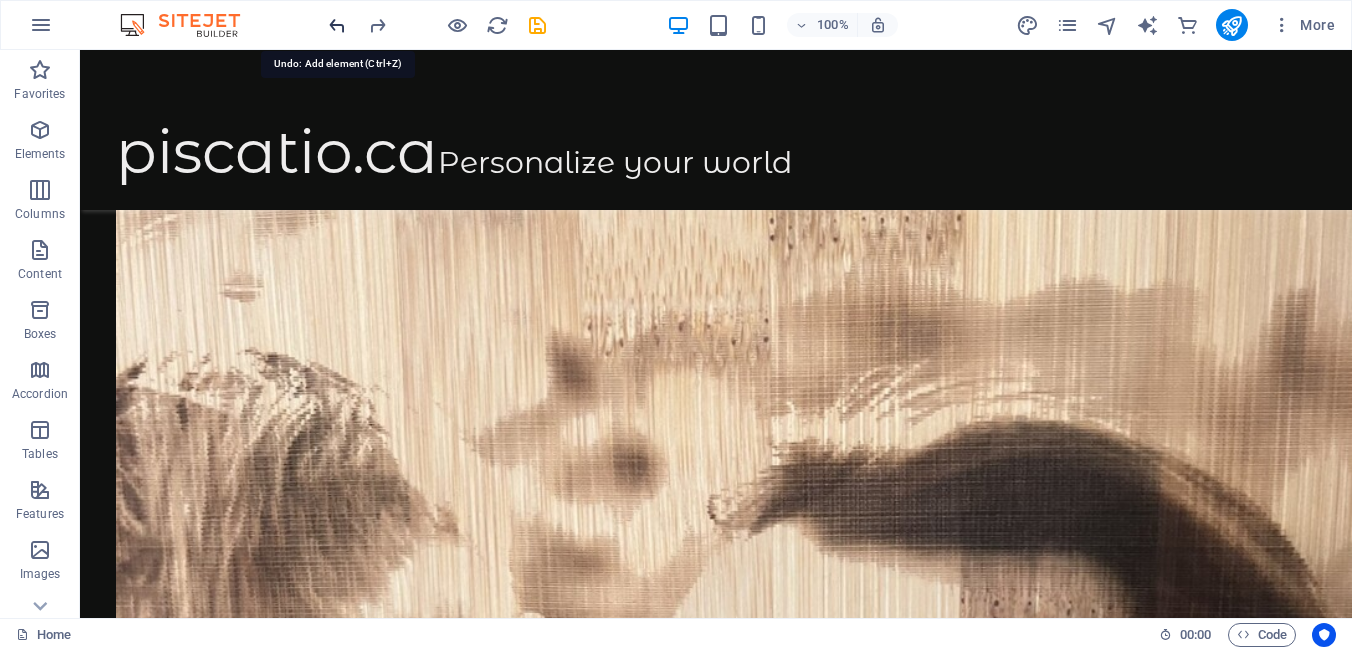 click at bounding box center (337, 25) 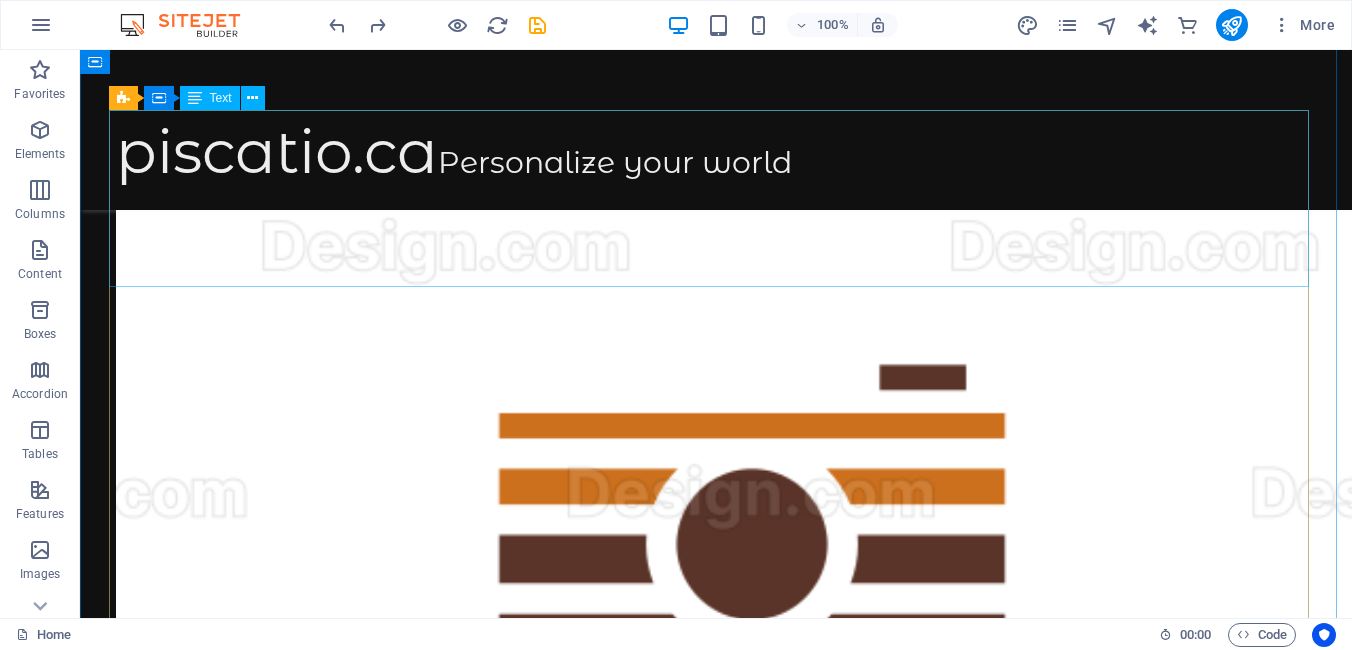 scroll, scrollTop: 3143, scrollLeft: 0, axis: vertical 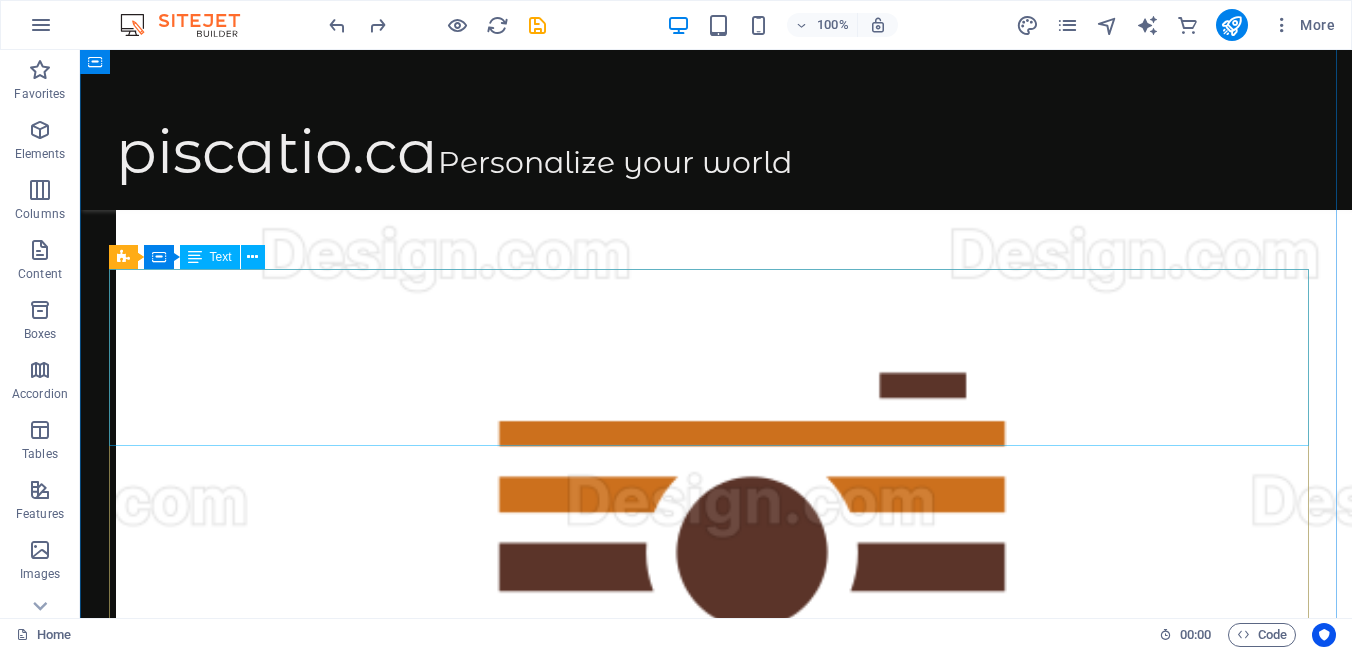 click on "My name is [FIRST] [LAST], and I want to tell you a story about this picture—one that means the world to me. Let’s go way back, to when I was just a child. My family, as I saw it then, was what I considered “normal.” At the time, I didn’t have much to compare it to. My dad was a truck driver, and he had a pretty cool route—from [CITY] all the way down to [STATE], and back again. Because of his job, we didn’t get to see him very often. He was gone 29 days out of the month. But every time he came home, we were beside ourselves with happiness. Those were just regular months, ordinary days in a child's life—but to me, those moments felt extraordinary." at bounding box center [716, 6868] 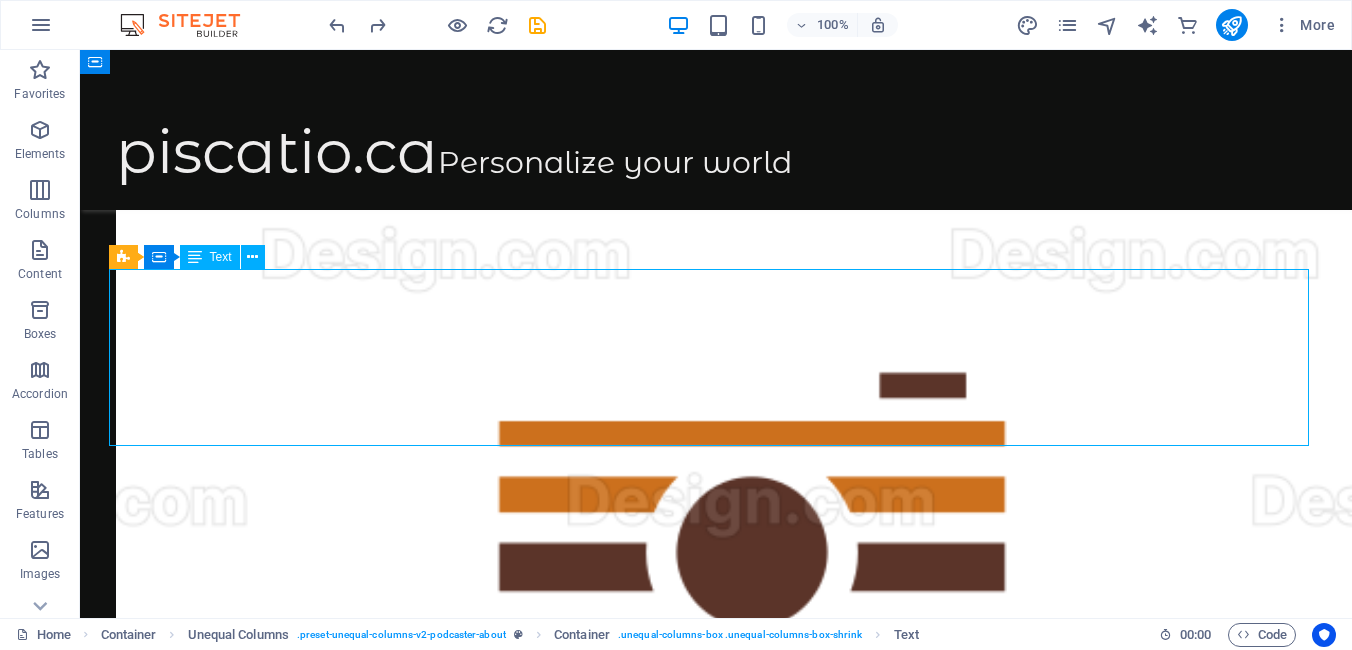 click on "My name is [FIRST] [LAST], and I want to tell you a story about this picture—one that means the world to me. Let’s go way back, to when I was just a child. My family, as I saw it then, was what I considered “normal.” At the time, I didn’t have much to compare it to. My dad was a truck driver, and he had a pretty cool route—from [CITY] all the way down to [STATE], and back again. Because of his job, we didn’t get to see him very often. He was gone 29 days out of the month. But every time he came home, we were beside ourselves with happiness. Those were just regular months, ordinary days in a child's life—but to me, those moments felt extraordinary." at bounding box center [716, 6868] 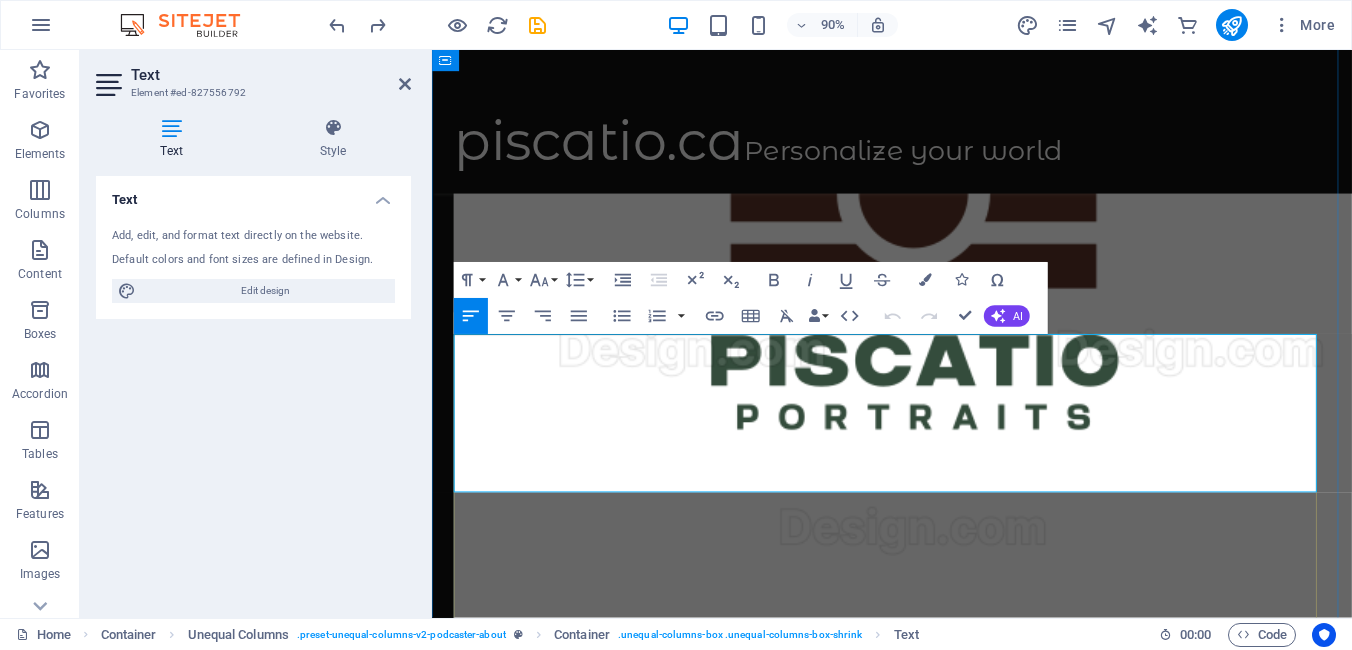 scroll, scrollTop: 2778, scrollLeft: 0, axis: vertical 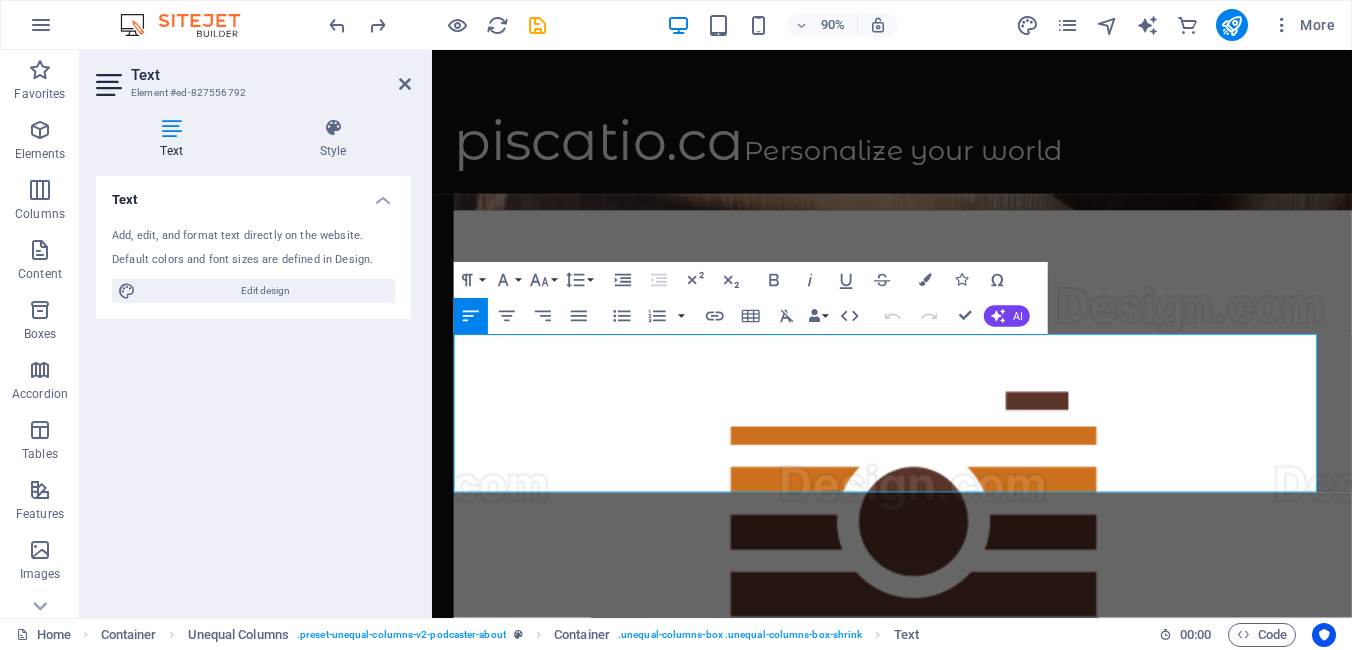drag, startPoint x: 1156, startPoint y: 529, endPoint x: 391, endPoint y: 384, distance: 778.6206 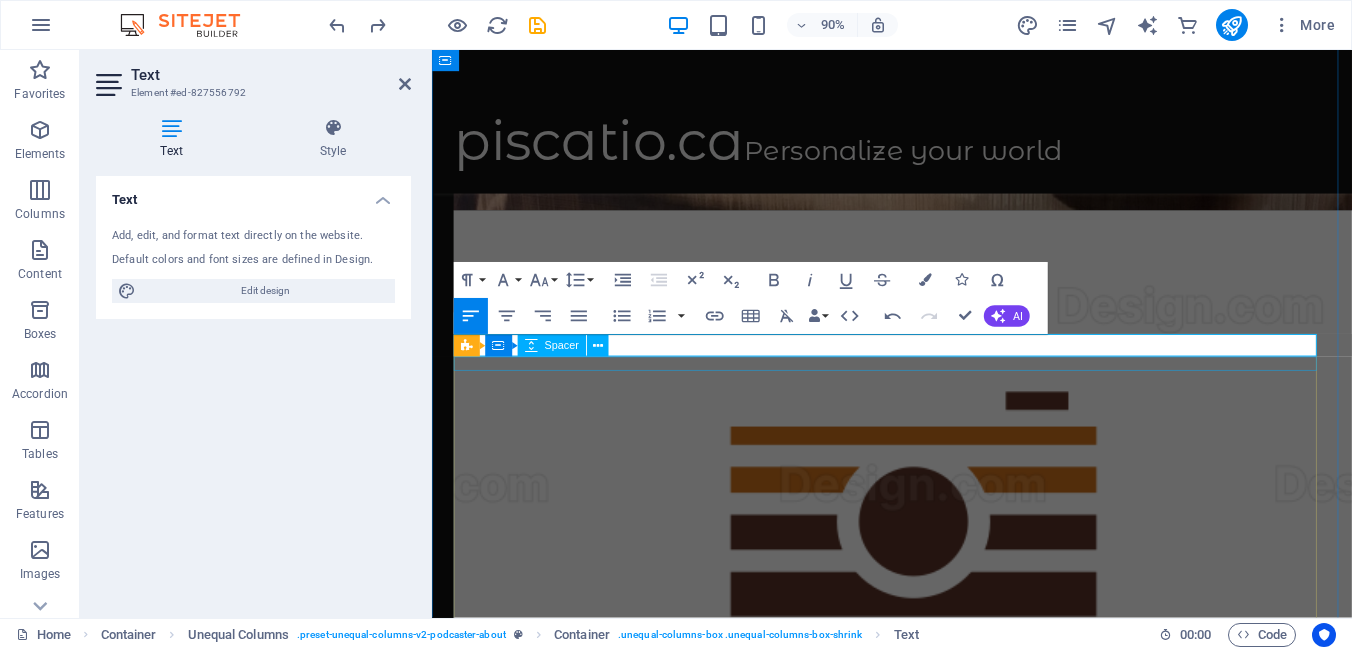 click at bounding box center [943, 5721] 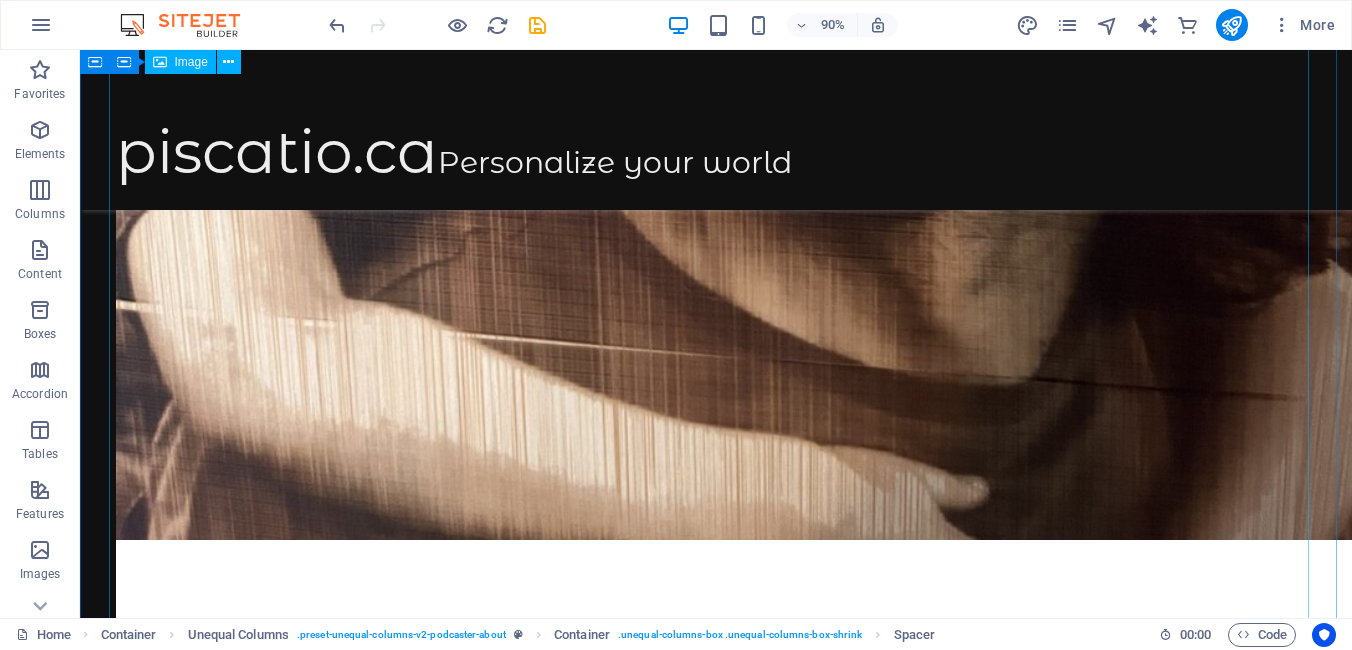 scroll, scrollTop: 3086, scrollLeft: 0, axis: vertical 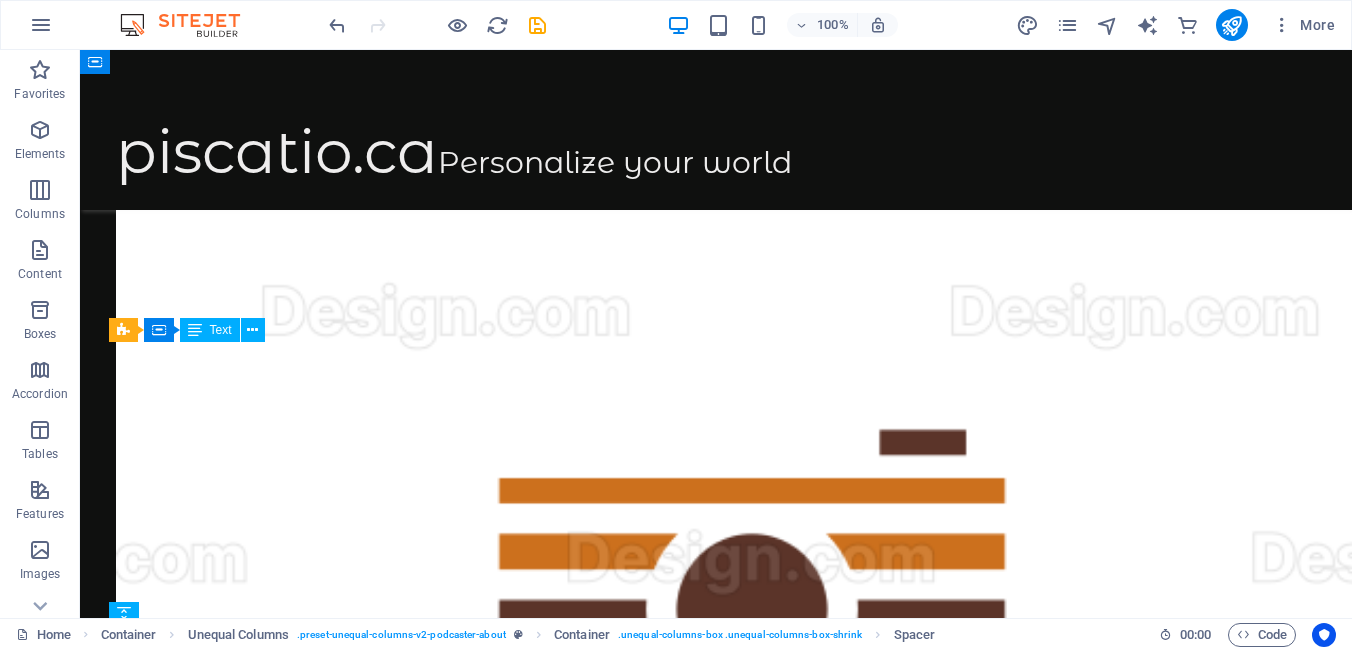 drag, startPoint x: 597, startPoint y: 497, endPoint x: 611, endPoint y: 494, distance: 14.3178215 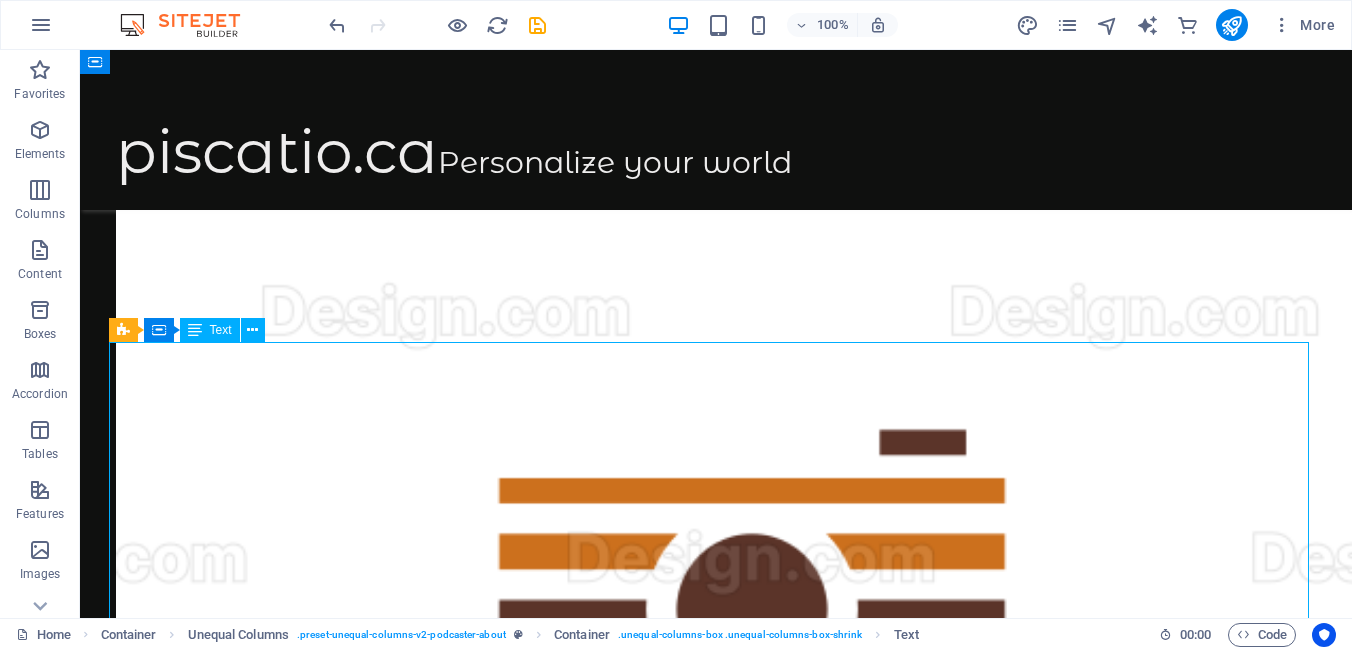 click on "Fast forward to when I was [AGE] years old. Life was simple—I didn’t have many cares in the world. I’d spend my time fishing in the river that flowed just past our yard. It was everything a kid could ask for. Then, one [MONTH] evening, we received the most devastating news: my dad had passed away. I won’t go into the details—it’s a painful story, but not necessary to understand the heart of this one. What matters is that I was just a [AGE]-year-old kid, surrounded by siblings, in a family that was beginning to fall apart. It was a cruel, unforgiving world. But the world wasn’t done with us yet. A couple of years after losing my father, just as things were slowly starting to feel somewhat normal again, tragedy struck once more—our house burned down. In that fire, we lost every photograph, every old projection reel we had of our dad and our family. Gone, just like that." at bounding box center [716, 7004] 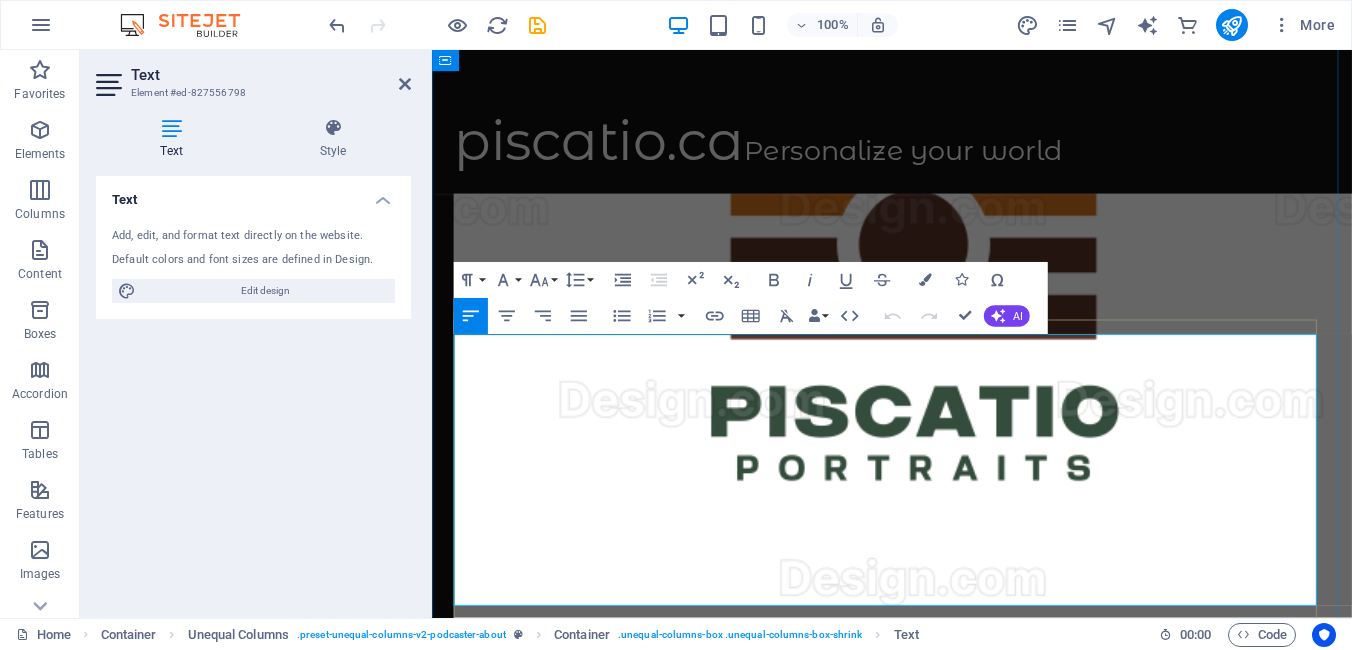 scroll, scrollTop: 2794, scrollLeft: 0, axis: vertical 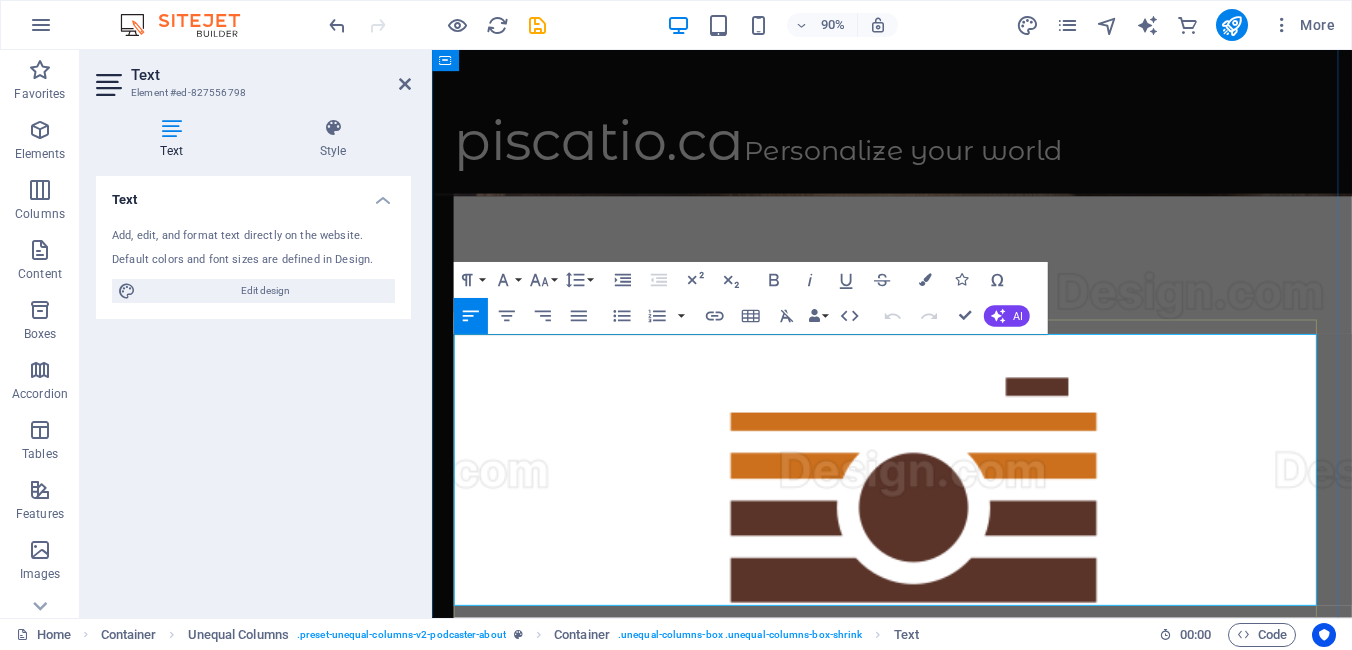 drag, startPoint x: 629, startPoint y: 508, endPoint x: 619, endPoint y: 582, distance: 74.672615 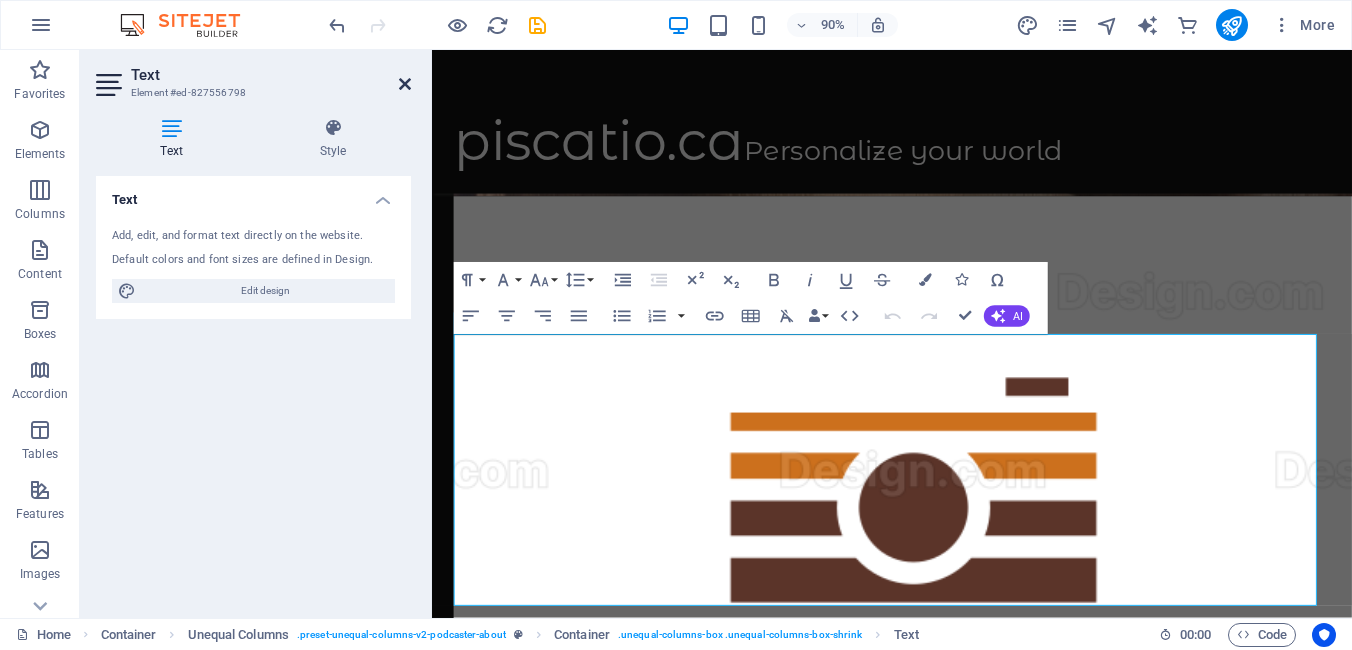 drag, startPoint x: 405, startPoint y: 81, endPoint x: 328, endPoint y: 31, distance: 91.809586 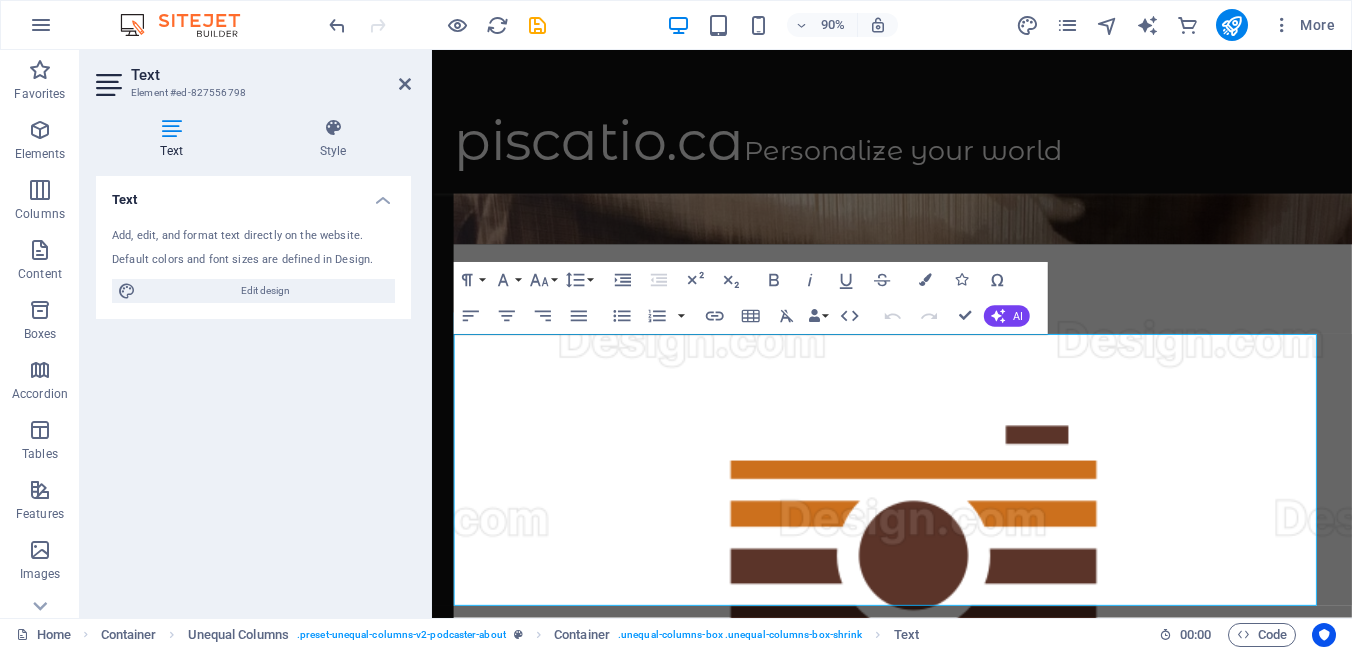 scroll, scrollTop: 3233, scrollLeft: 0, axis: vertical 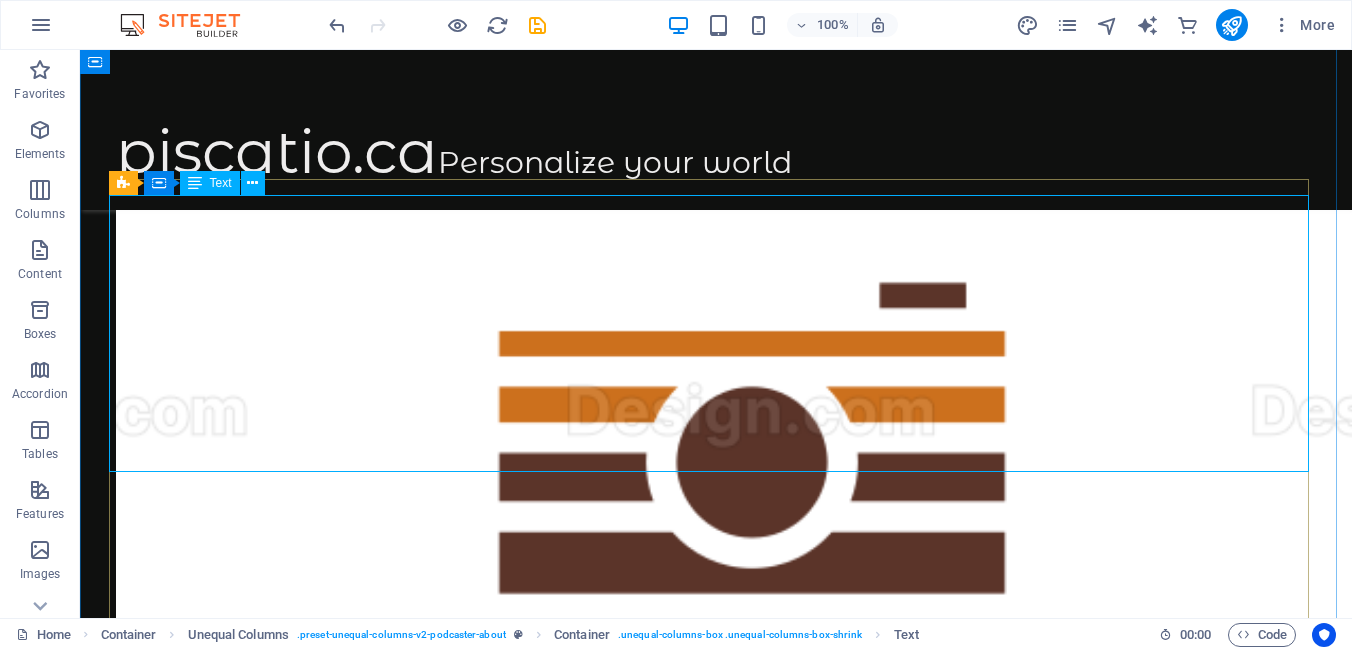 click on "Fast forward to when I was [AGE] years old. Life was simple—I didn’t have many cares in the world. I’d spend my time fishing in the river that flowed just past our yard. It was everything a kid could ask for. Then, one [MONTH] evening, we received the most devastating news: my dad had passed away. I won’t go into the details—it’s a painful story, but not necessary to understand the heart of this one. What matters is that I was just a [AGE]-year-old kid, surrounded by siblings, in a family that was beginning to fall apart. It was a cruel, unforgiving world. But the world wasn’t done with us yet. A couple of years after losing my father, just as things were slowly starting to feel somewhat normal again, tragedy struck once more—our house burned down. In that fire, we lost every photograph, every old projection reel we had of our dad and our family. Gone, just like that." at bounding box center [716, 6857] 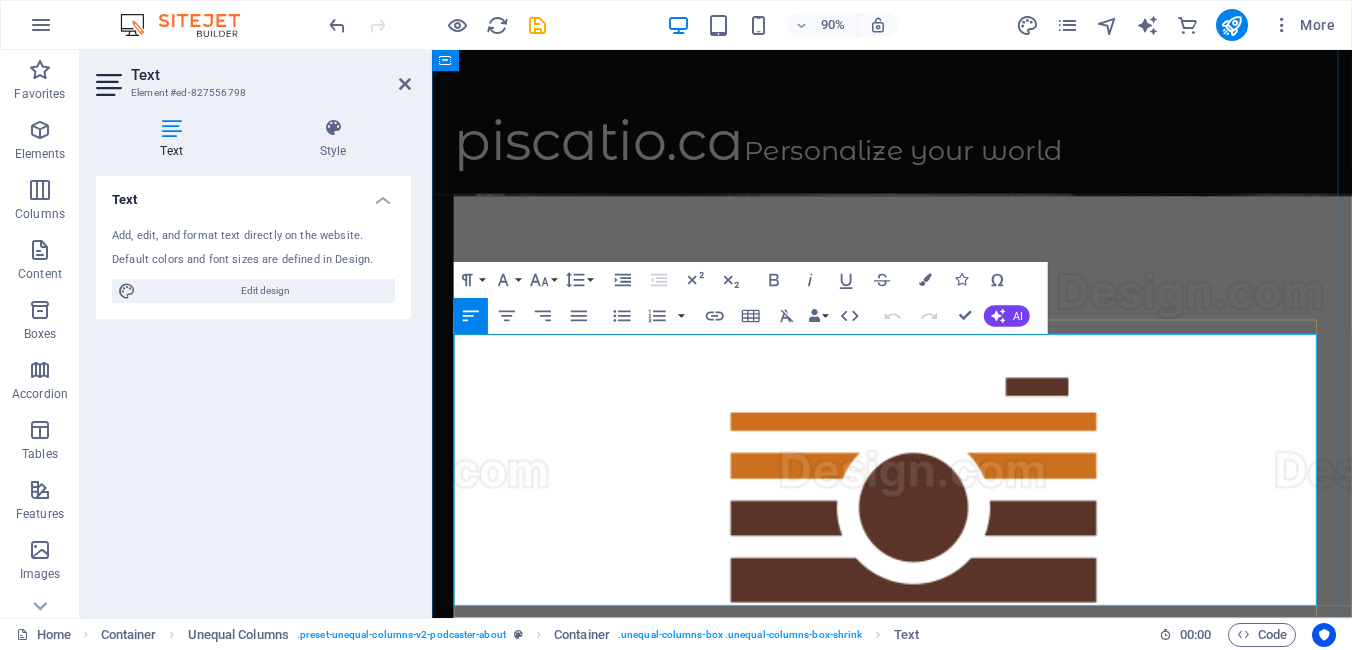 drag, startPoint x: 781, startPoint y: 504, endPoint x: 744, endPoint y: 515, distance: 38.600517 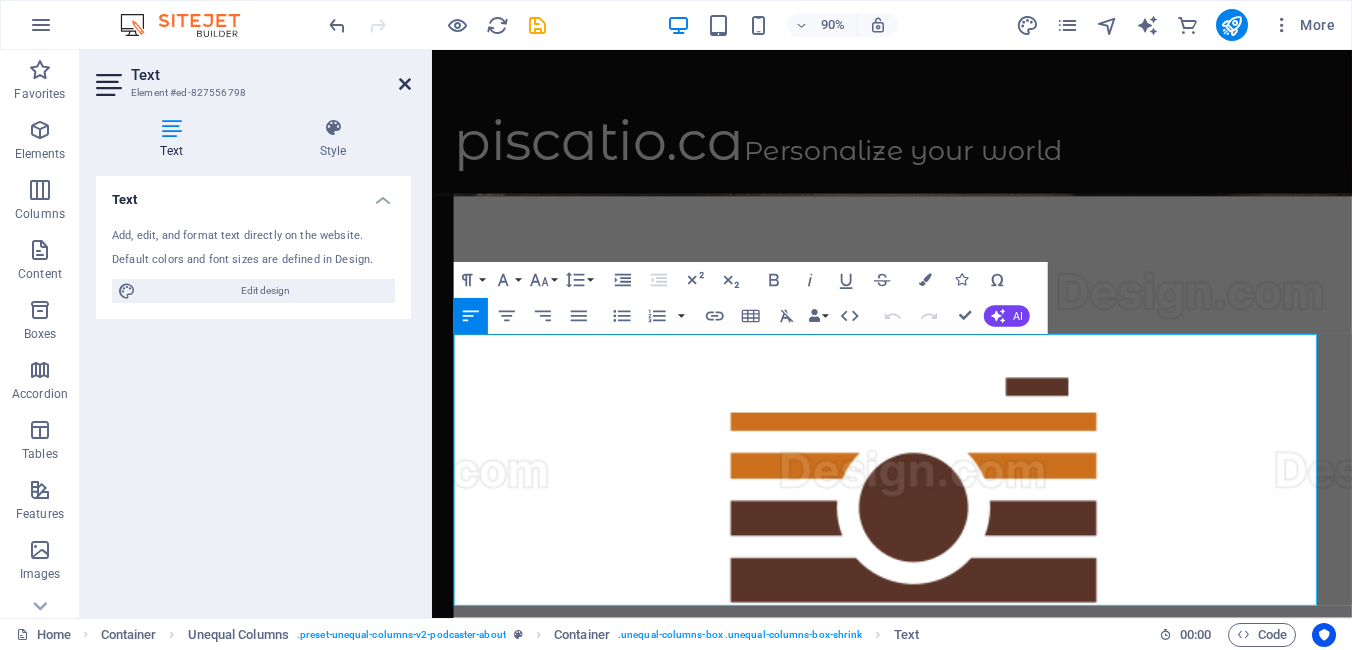 click at bounding box center [405, 84] 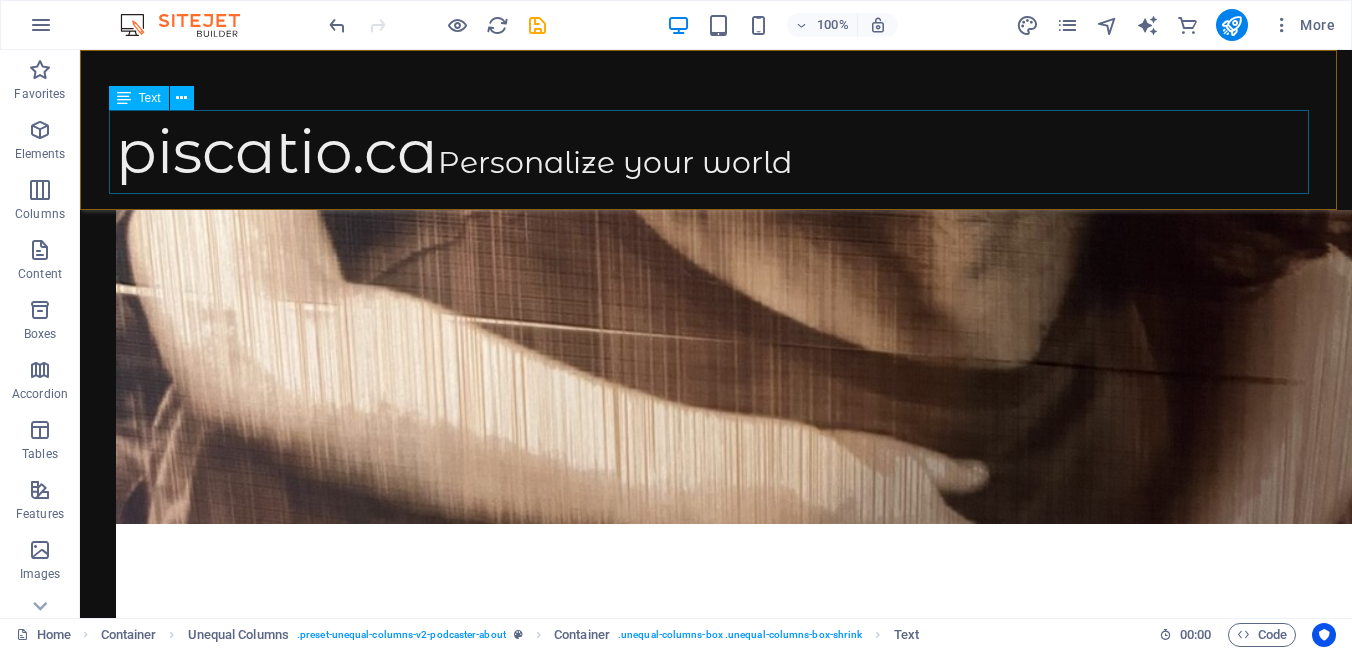 scroll, scrollTop: 3233, scrollLeft: 0, axis: vertical 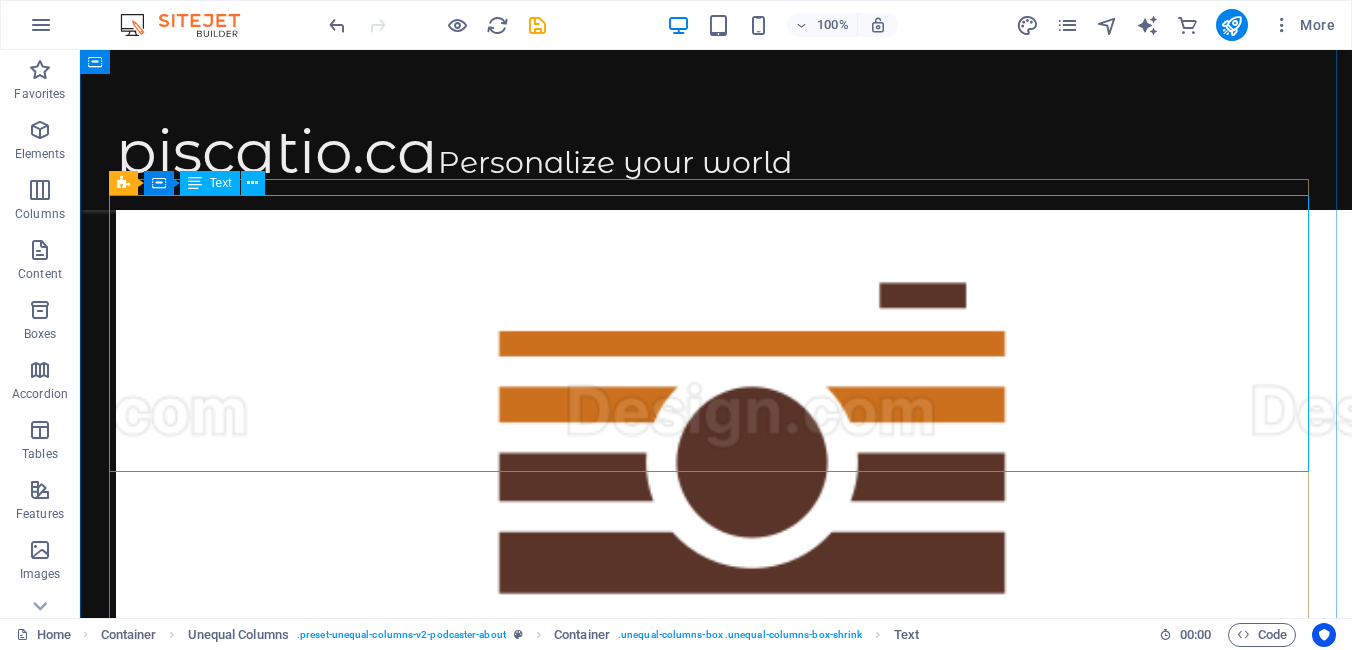 click on "Fast forward to when I was [AGE] years old. Life was simple—I didn’t have many cares in the world. I’d spend my time fishing in the river that flowed just past our yard. It was everything a kid could ask for. Then, one [MONTH] evening, we received the most devastating news: my dad had passed away. I won’t go into the details—it’s a painful story, but not necessary to understand the heart of this one. What matters is that I was just a [AGE]-year-old kid, surrounded by siblings, in a family that was beginning to fall apart. It was a cruel, unforgiving world. But the world wasn’t done with us yet. A couple of years after losing my father, just as things were slowly starting to feel somewhat normal again, tragedy struck once more—our house burned down. In that fire, we lost every photograph, every old projection reel we had of our dad and our family. Gone, just like that." at bounding box center [716, 6857] 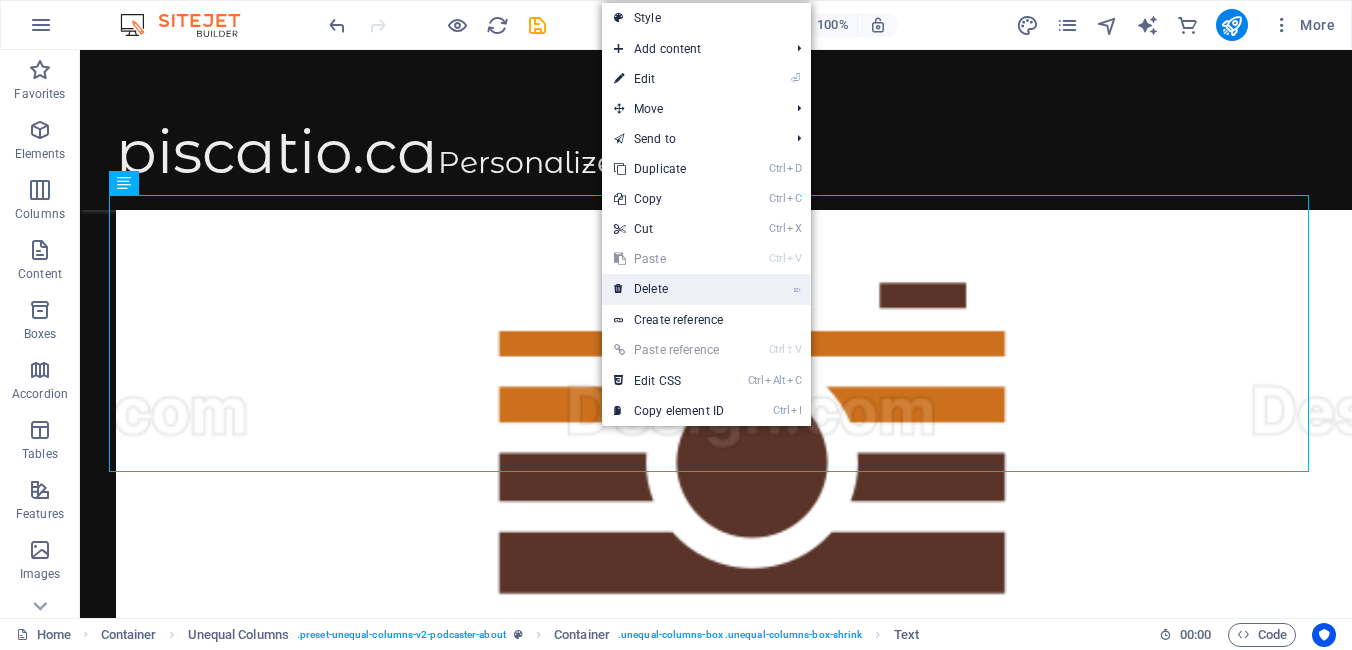 click on "⌦  Delete" at bounding box center [669, 289] 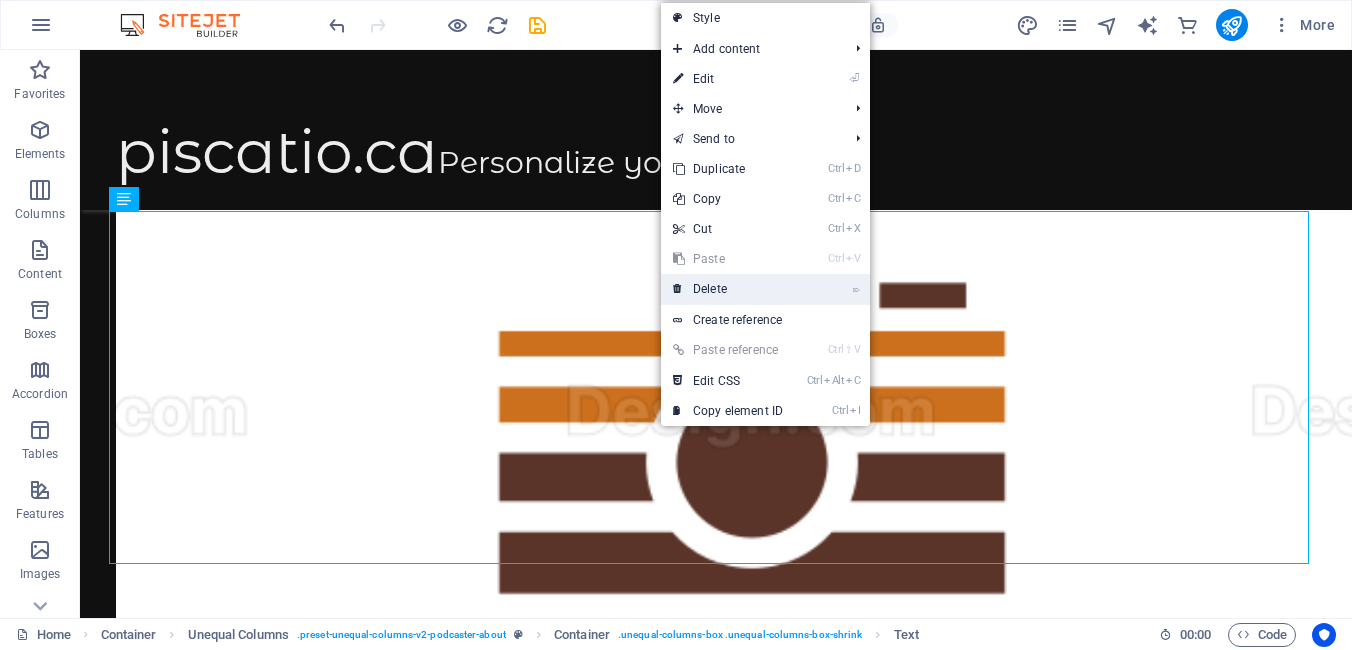 click on "⌦  Delete" at bounding box center (728, 289) 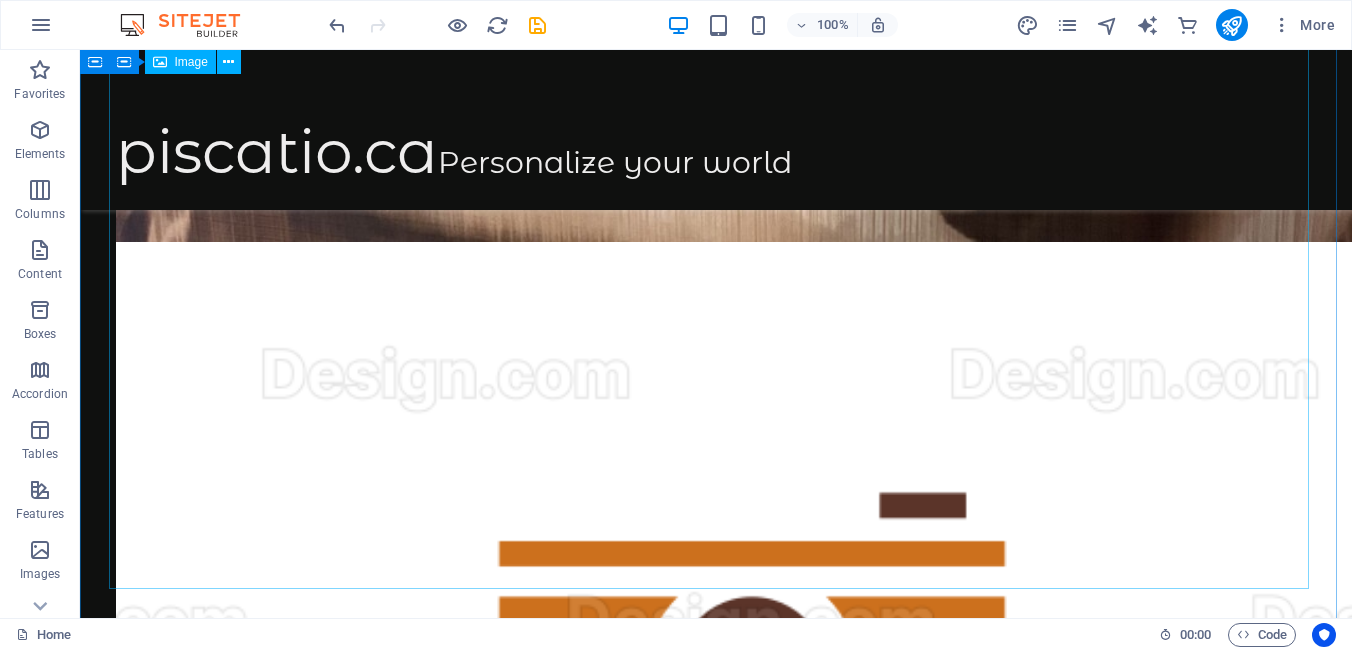 scroll, scrollTop: 3033, scrollLeft: 0, axis: vertical 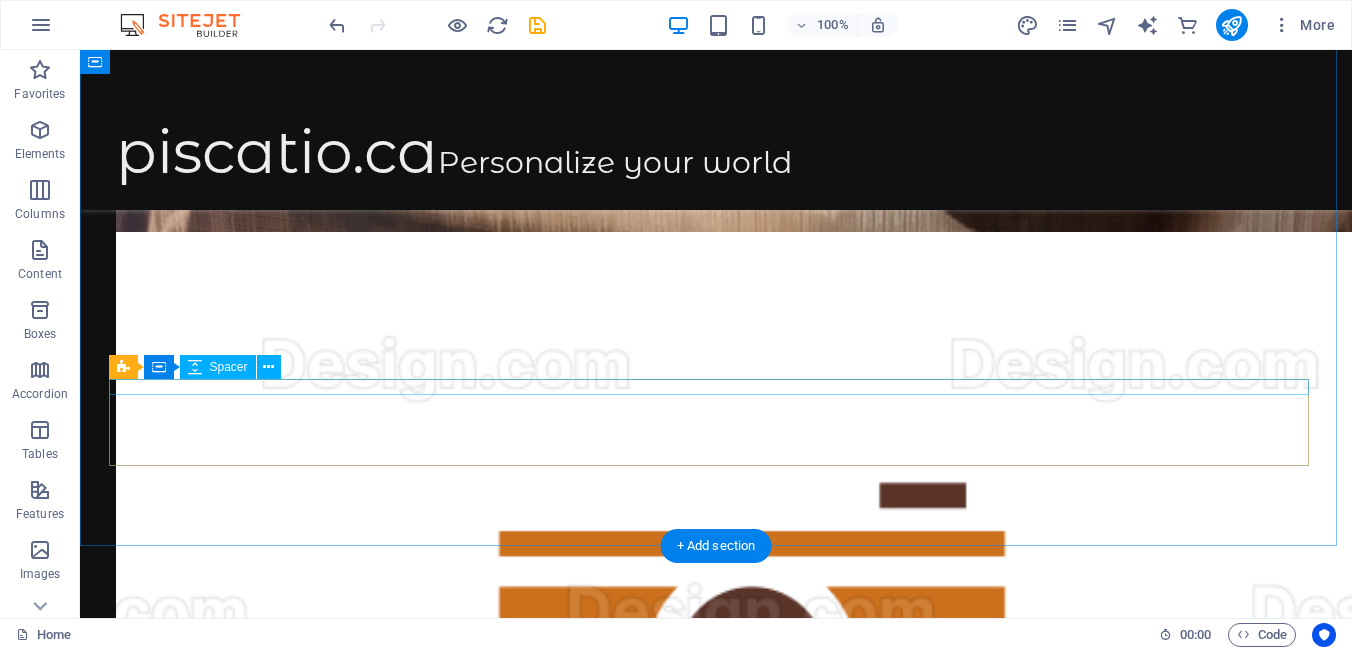 click at bounding box center [716, 6898] 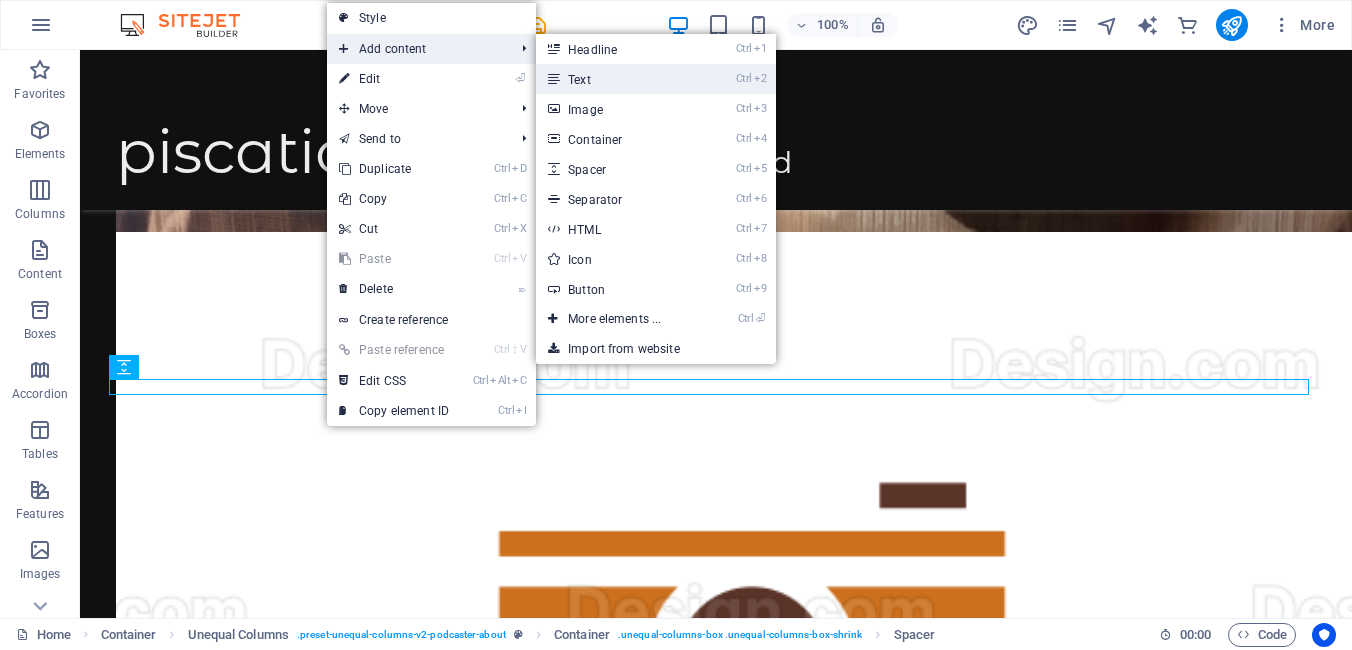 drag, startPoint x: 576, startPoint y: 82, endPoint x: 166, endPoint y: 37, distance: 412.46213 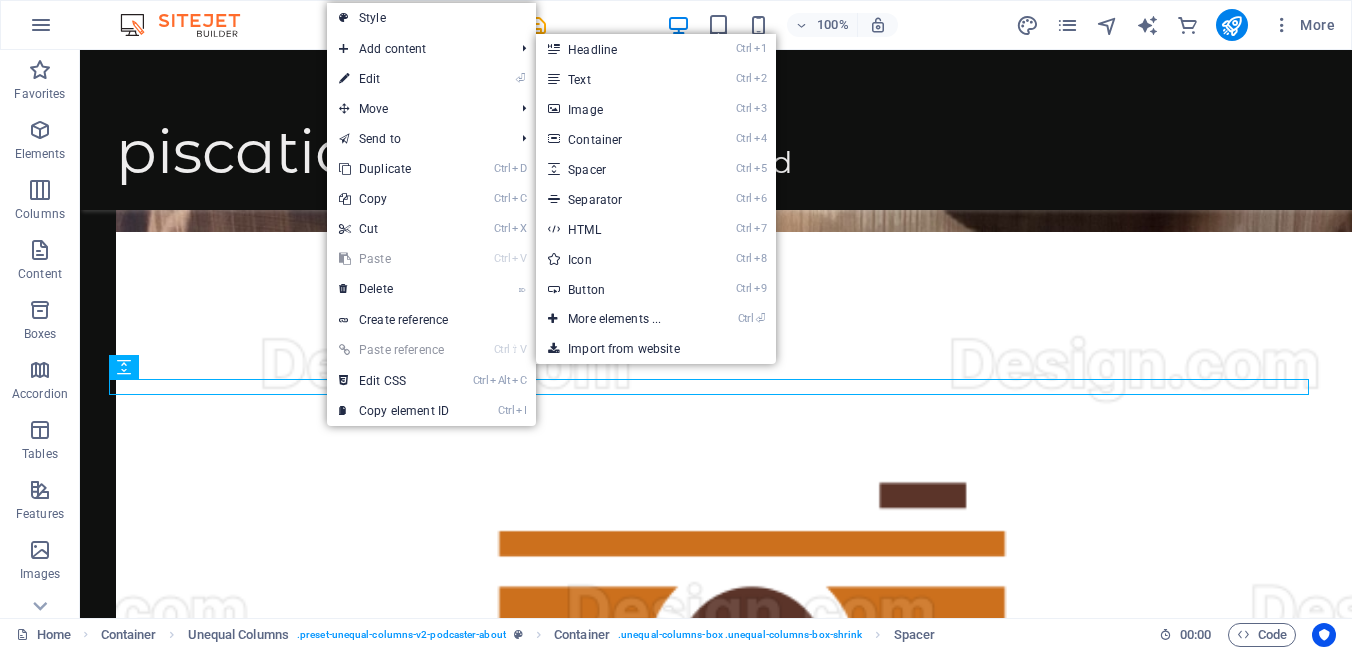 scroll, scrollTop: 3086, scrollLeft: 0, axis: vertical 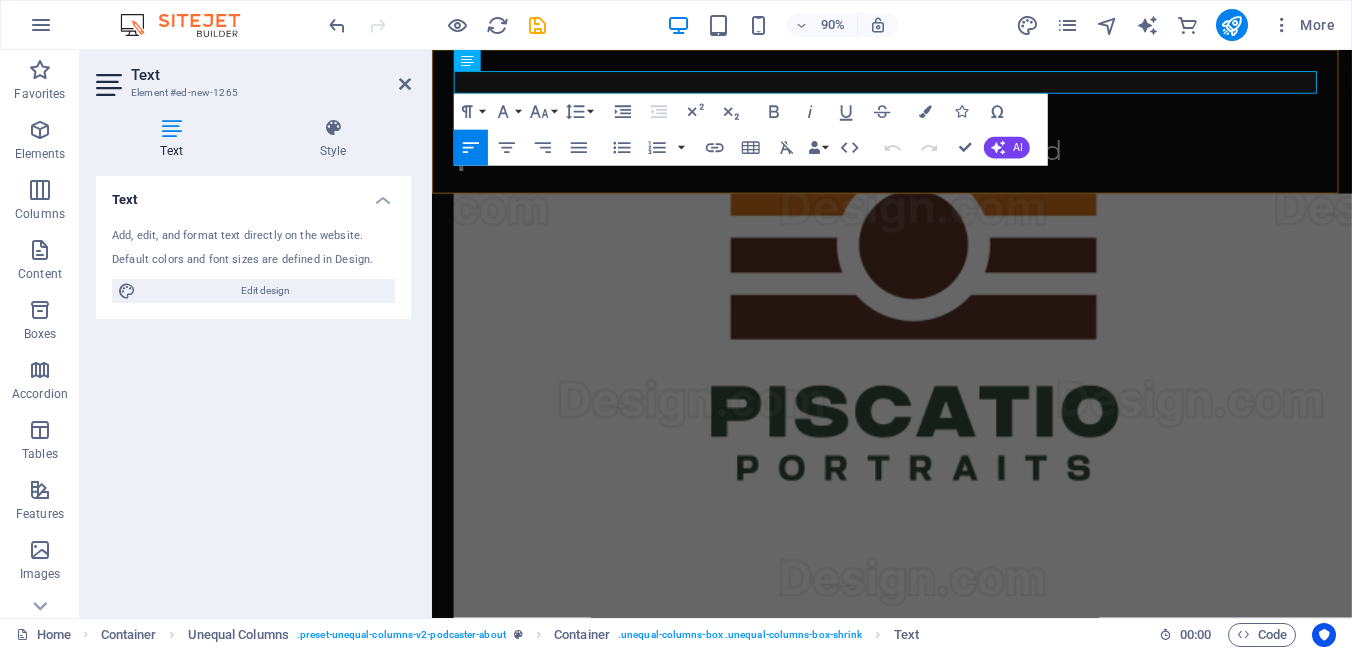 click on "piscatio.ca   Personalize your world" at bounding box center [943, 130] 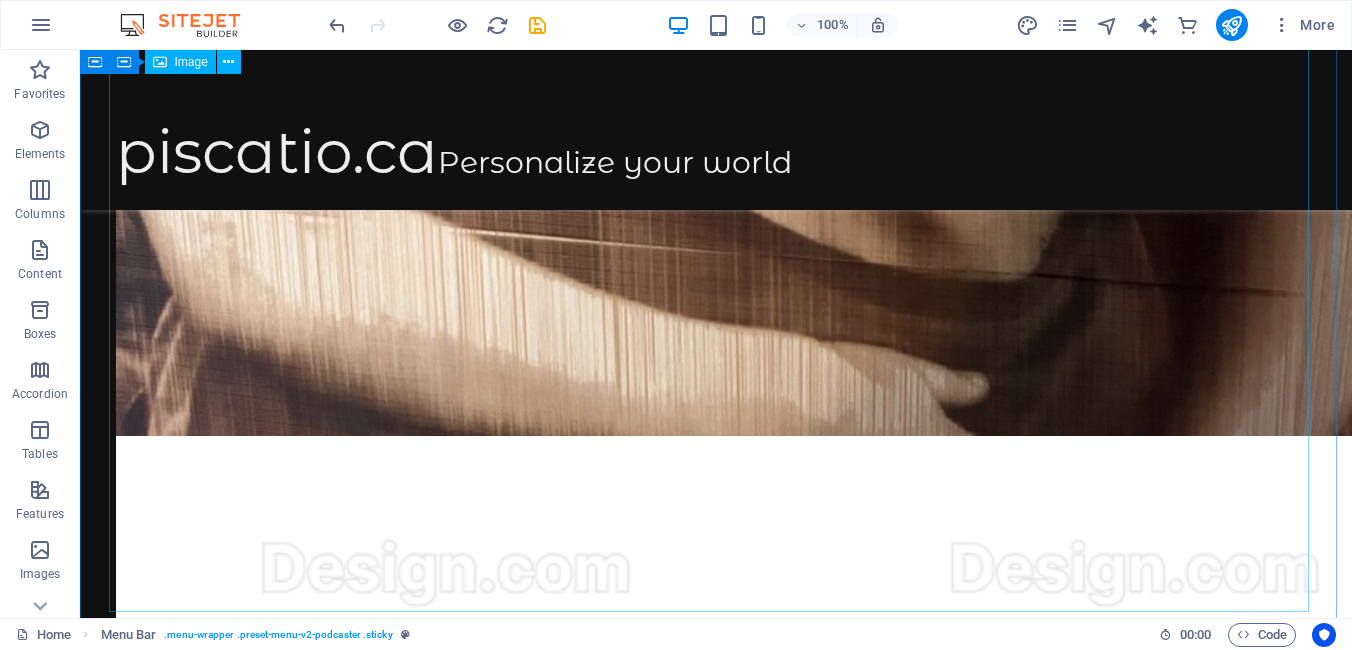 scroll, scrollTop: 2954, scrollLeft: 0, axis: vertical 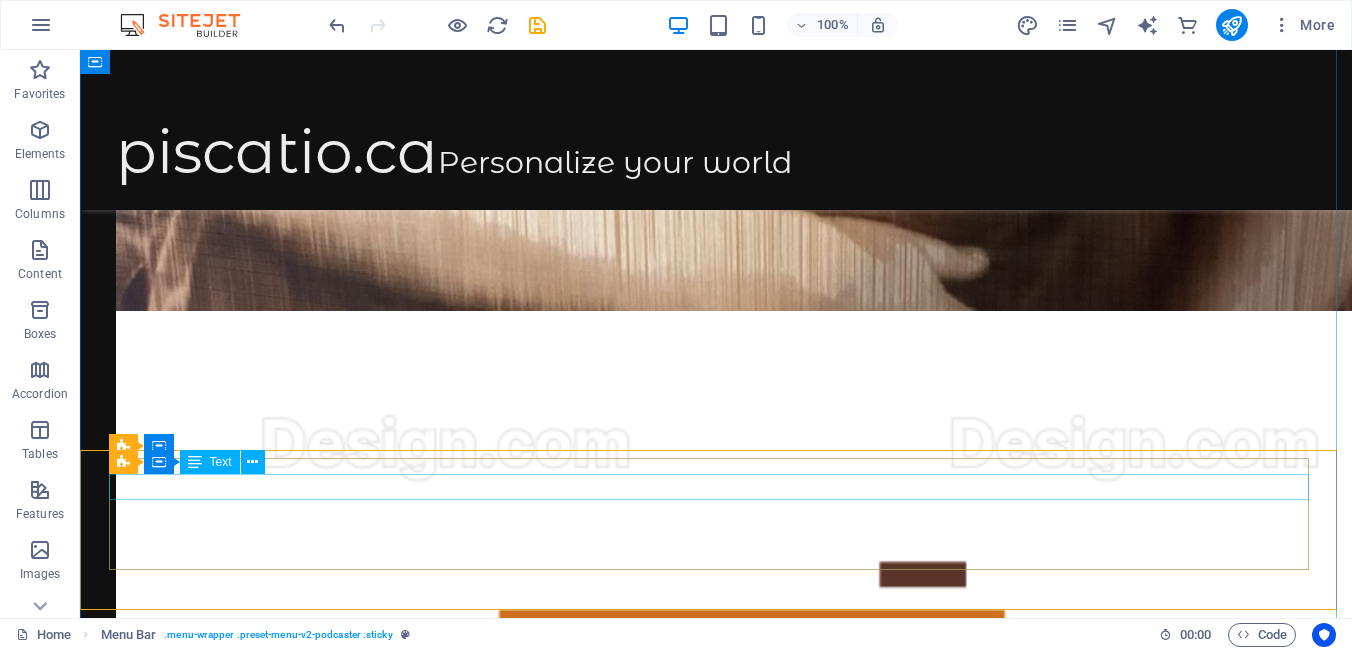 click on "New text element" at bounding box center (716, 6997) 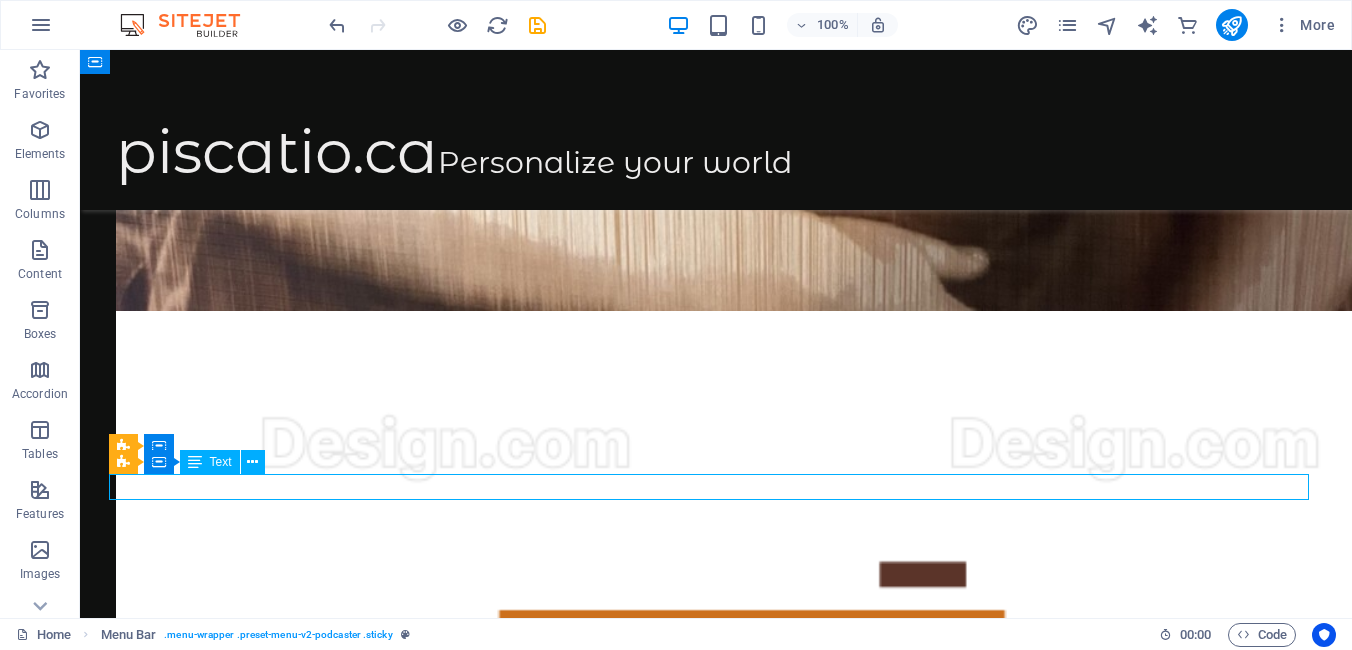 click on "New text element" at bounding box center [716, 6997] 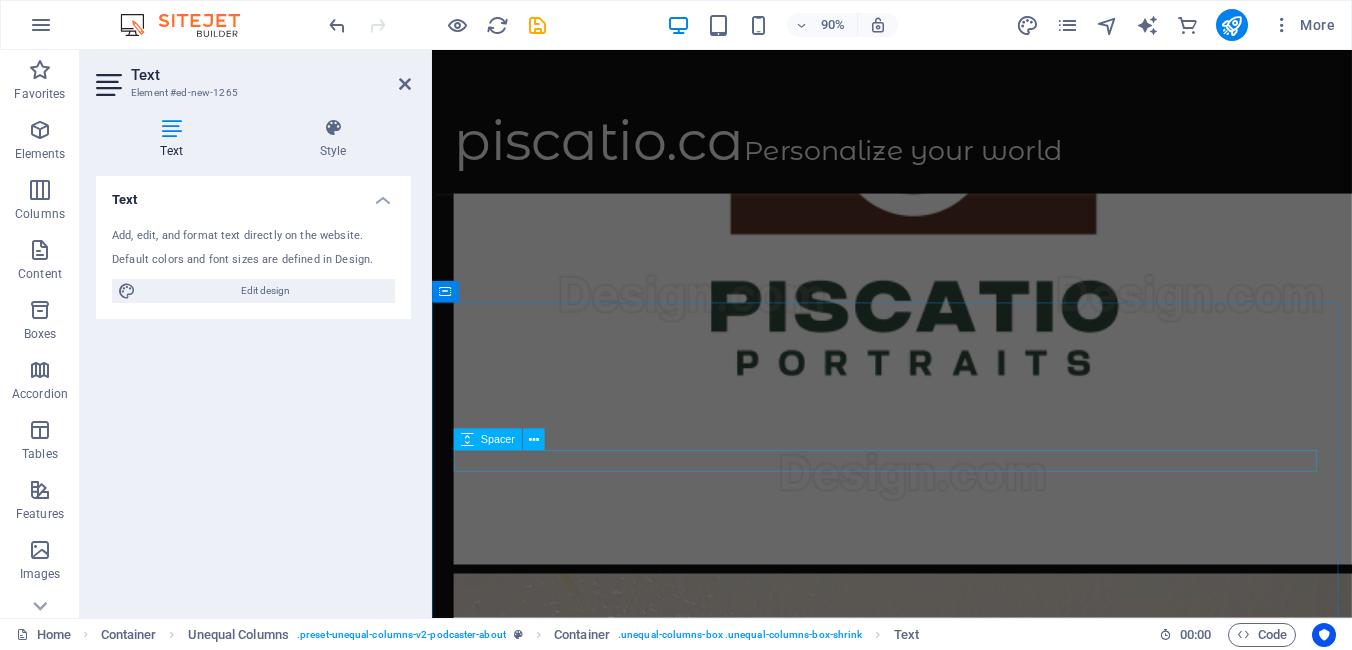 scroll, scrollTop: 2907, scrollLeft: 0, axis: vertical 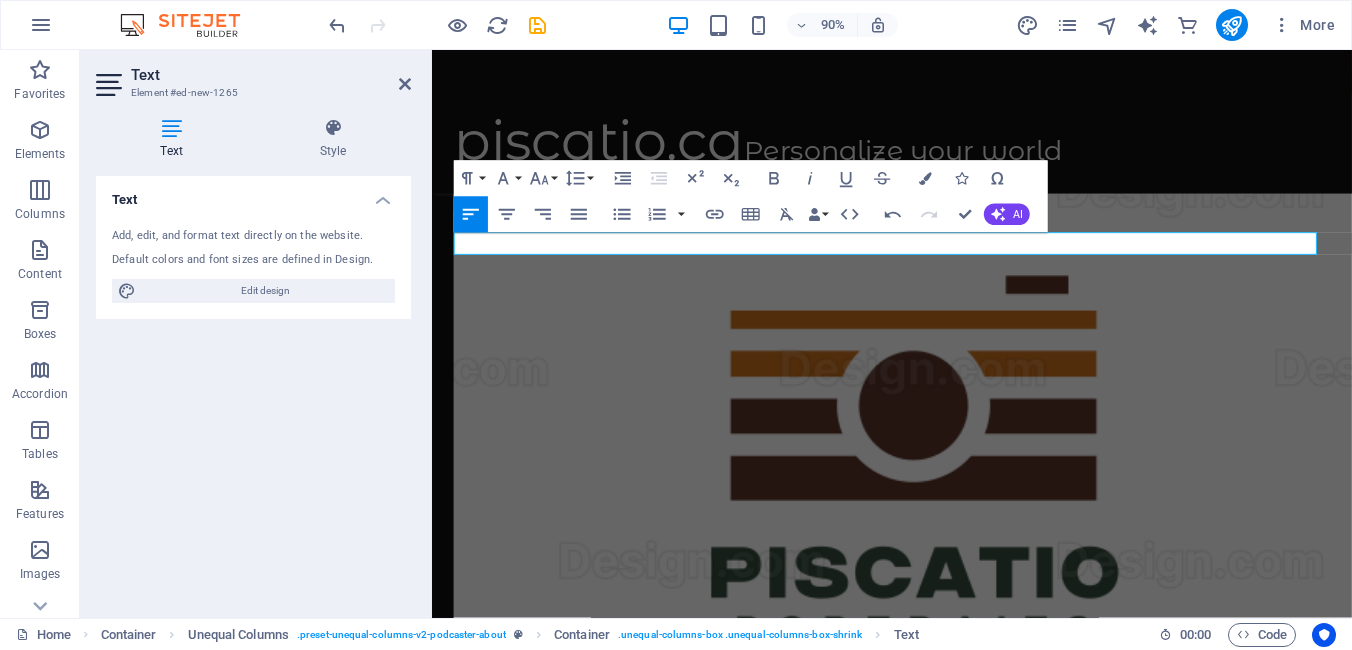 drag, startPoint x: 815, startPoint y: 265, endPoint x: 345, endPoint y: 271, distance: 470.0383 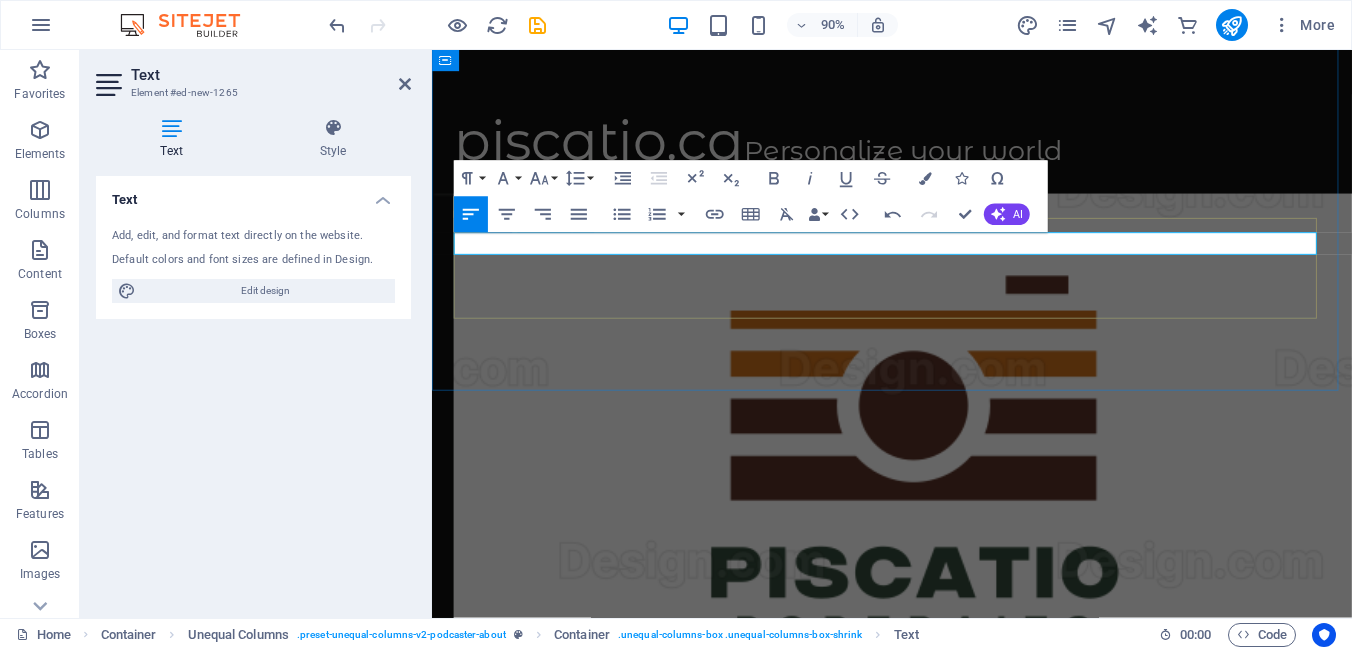 click at bounding box center (943, 5587) 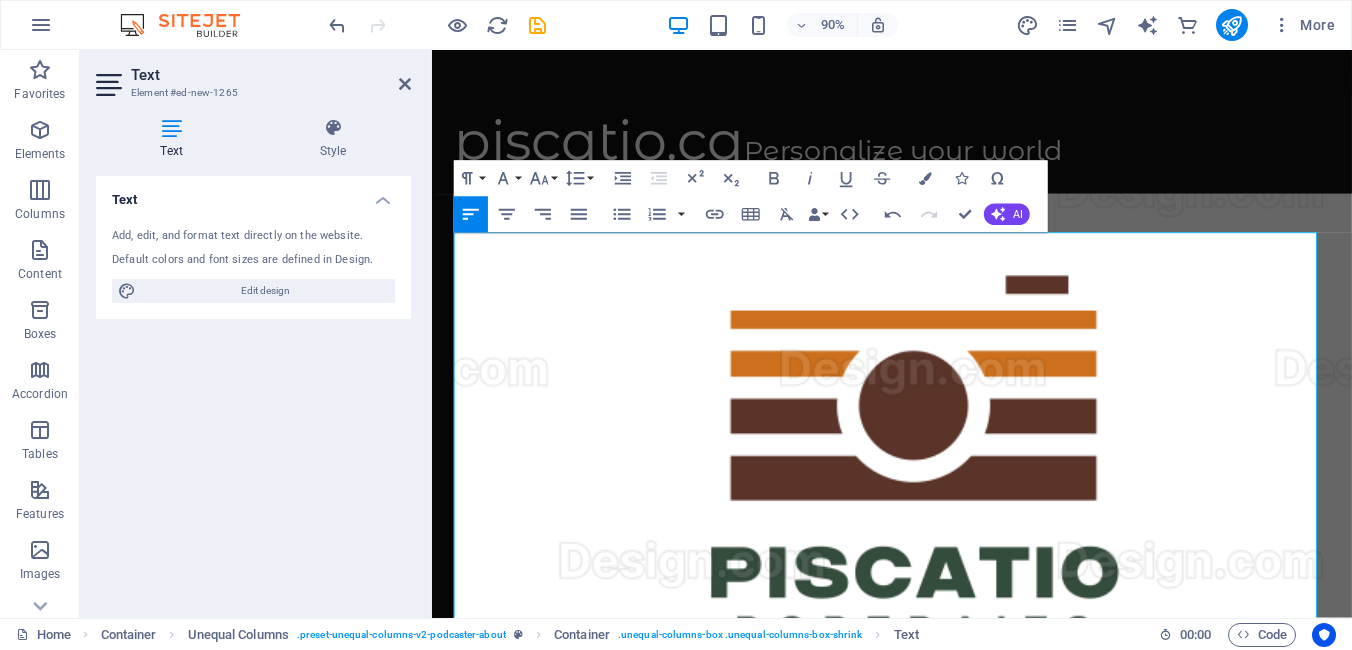 drag, startPoint x: 684, startPoint y: 281, endPoint x: 425, endPoint y: 253, distance: 260.50912 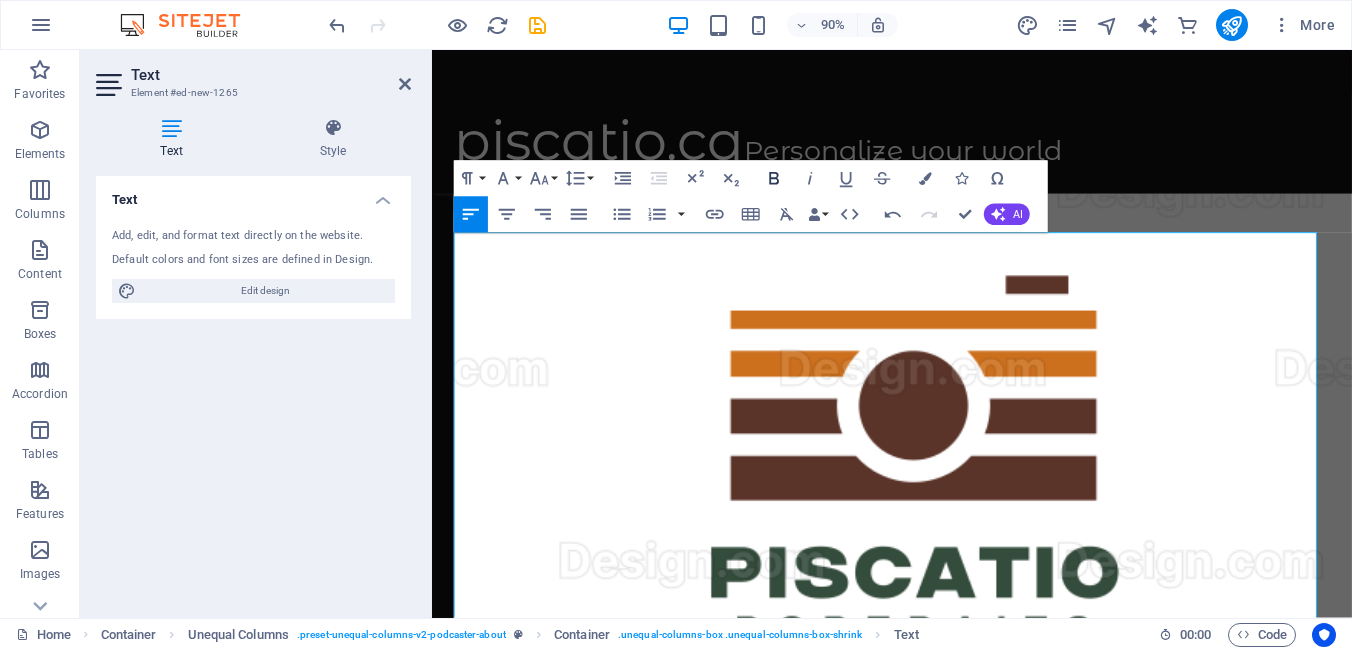 click 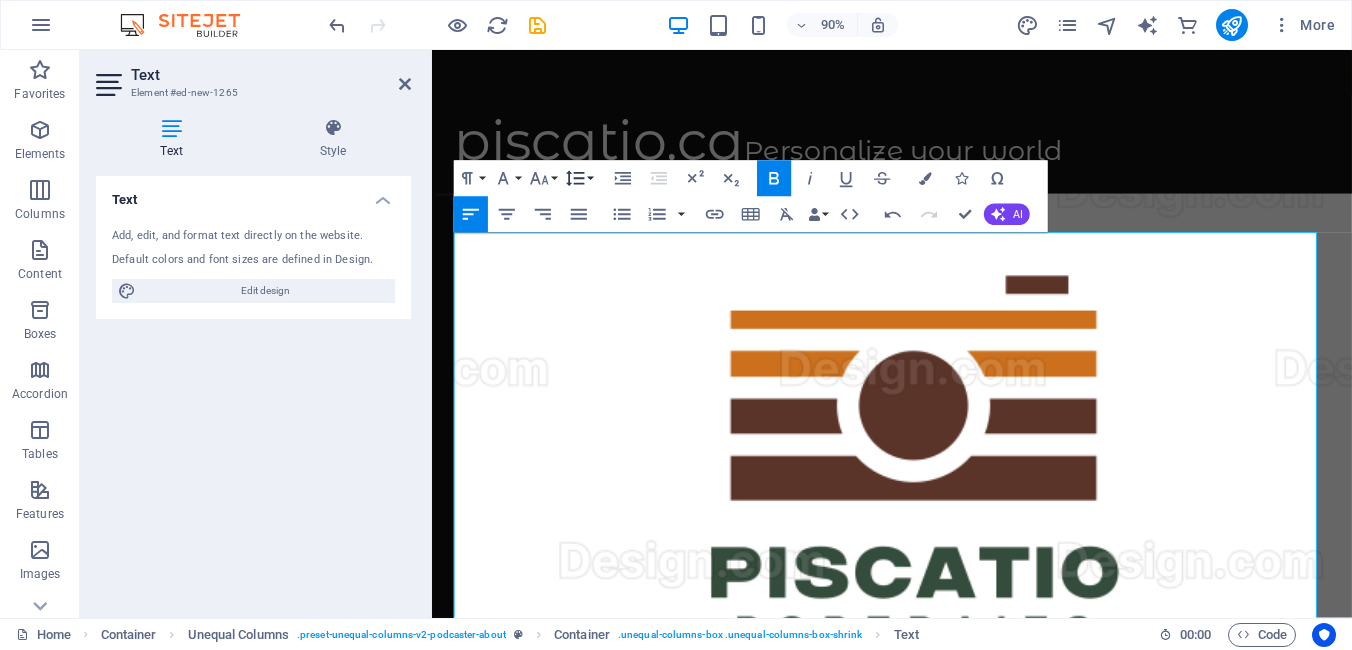 click on "Line Height" at bounding box center [579, 179] 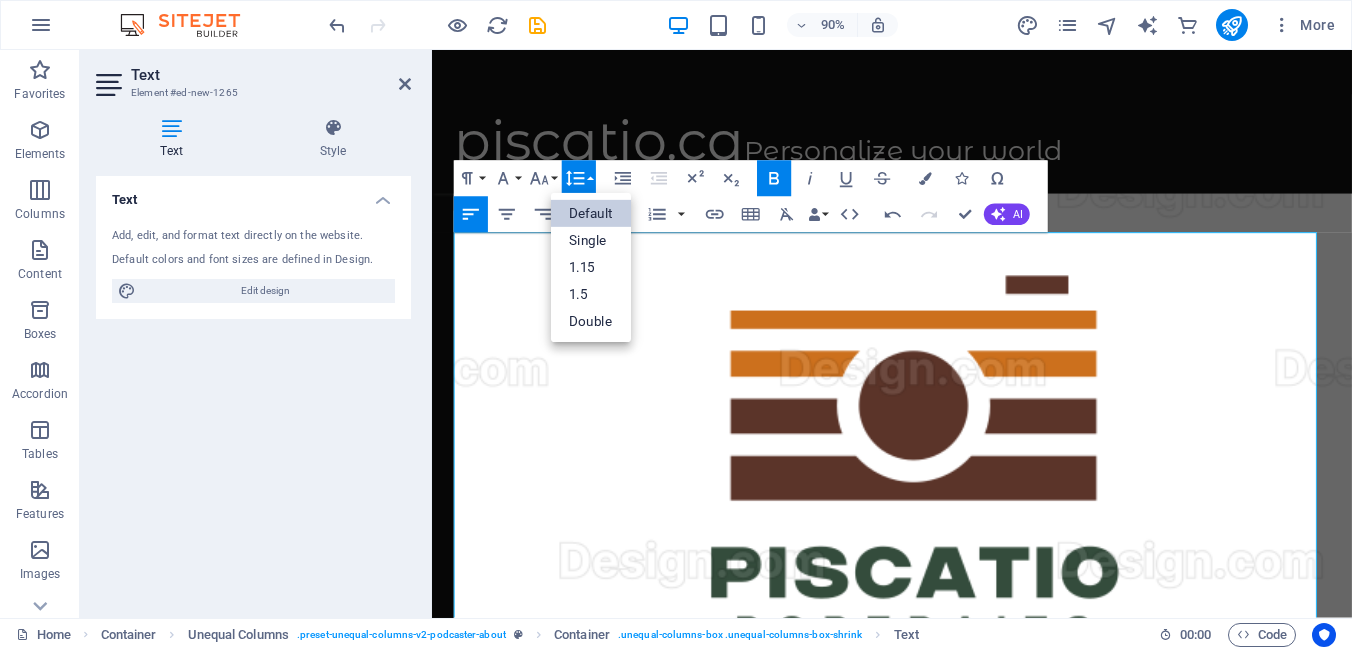 scroll, scrollTop: 0, scrollLeft: 0, axis: both 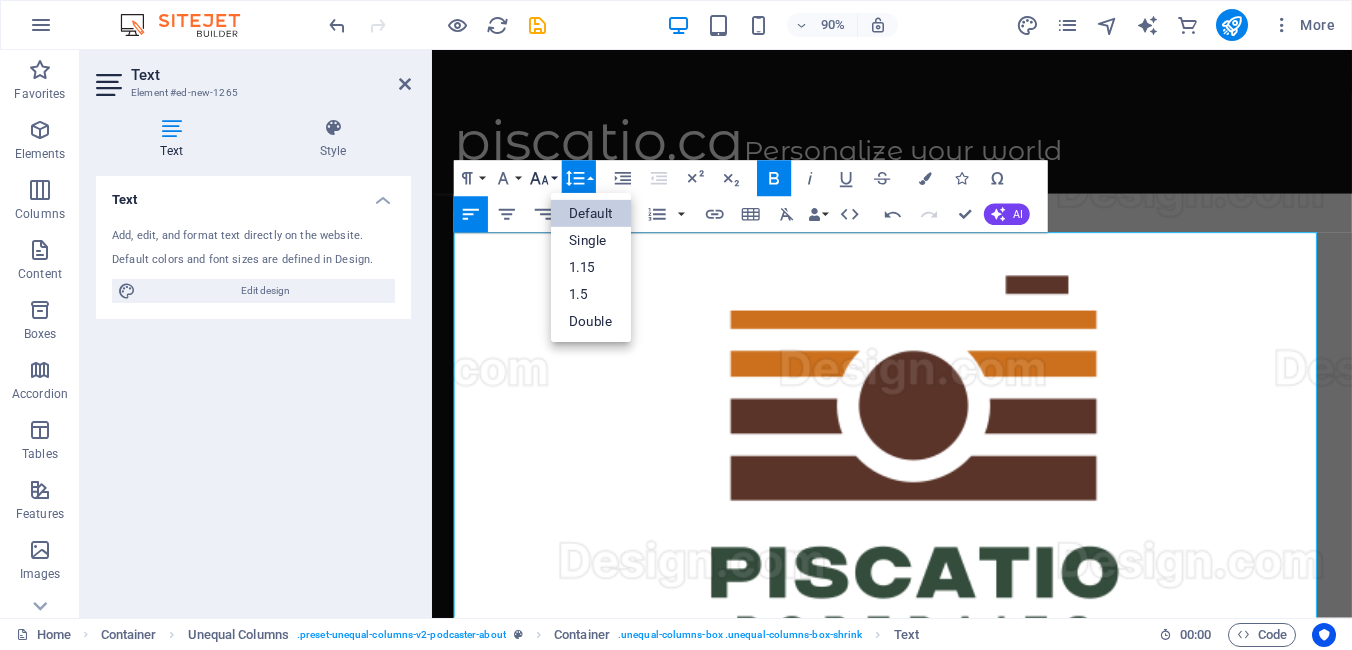 click 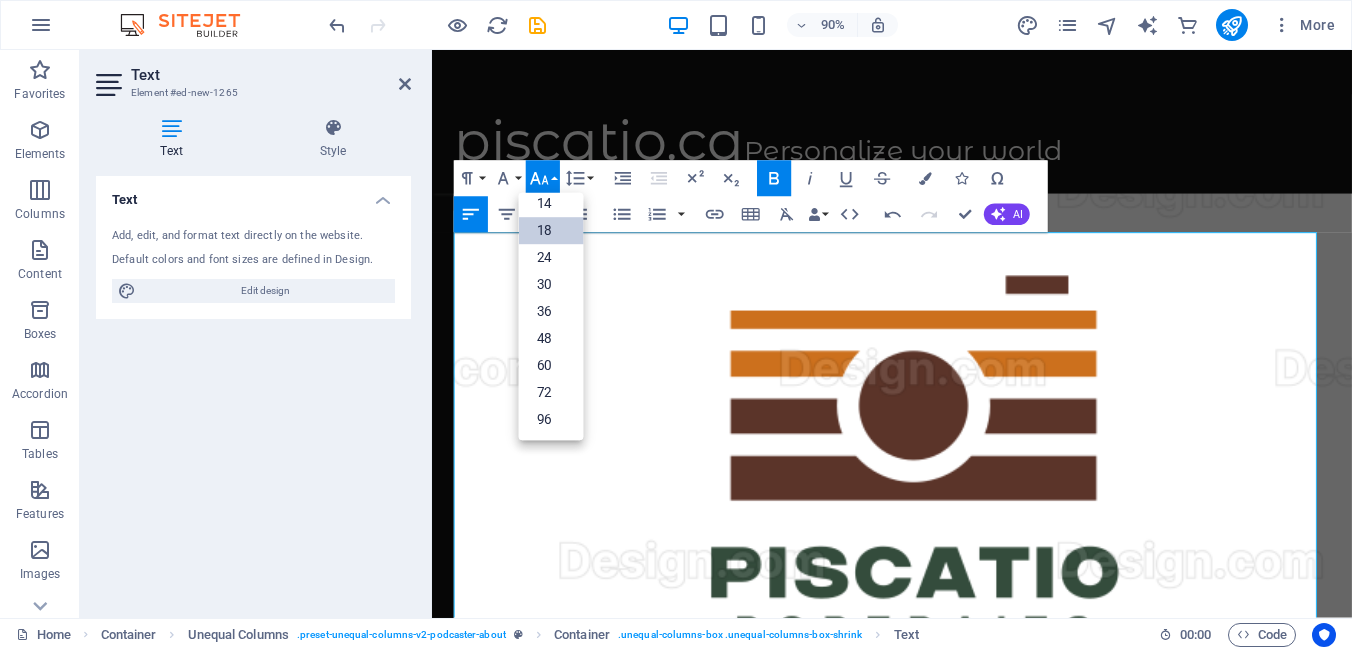 scroll, scrollTop: 161, scrollLeft: 0, axis: vertical 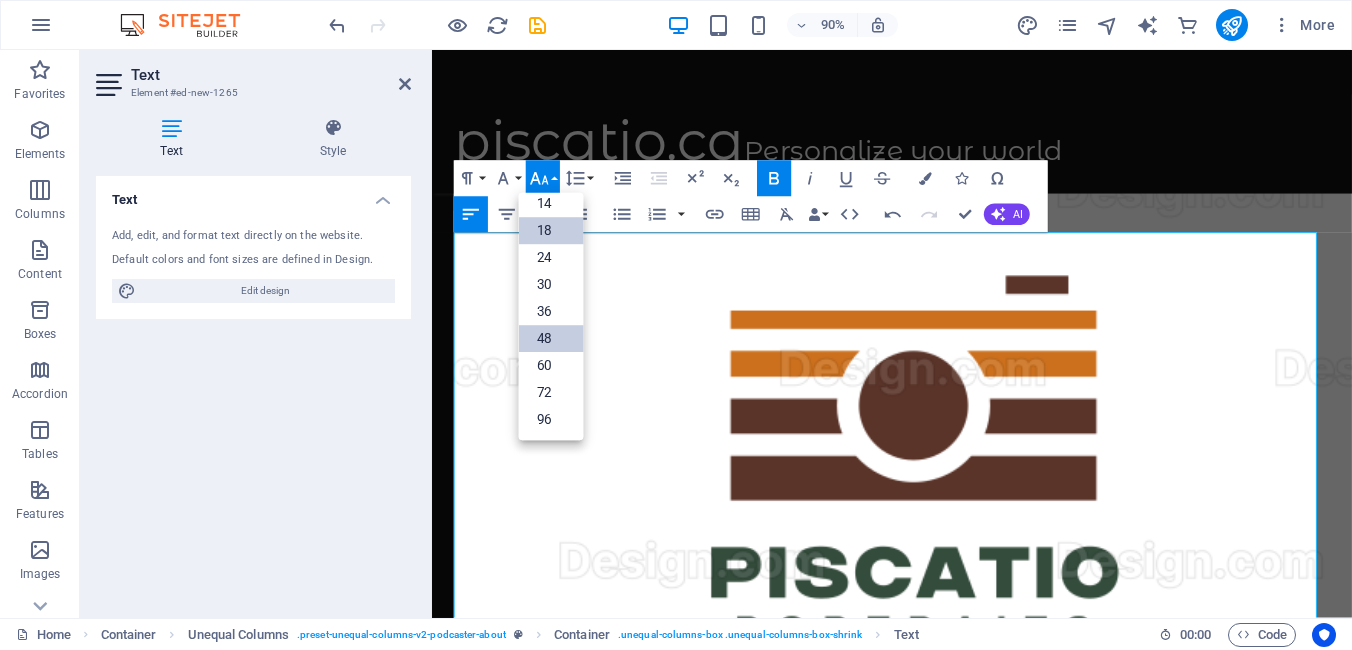 drag, startPoint x: 542, startPoint y: 333, endPoint x: 94, endPoint y: 315, distance: 448.36145 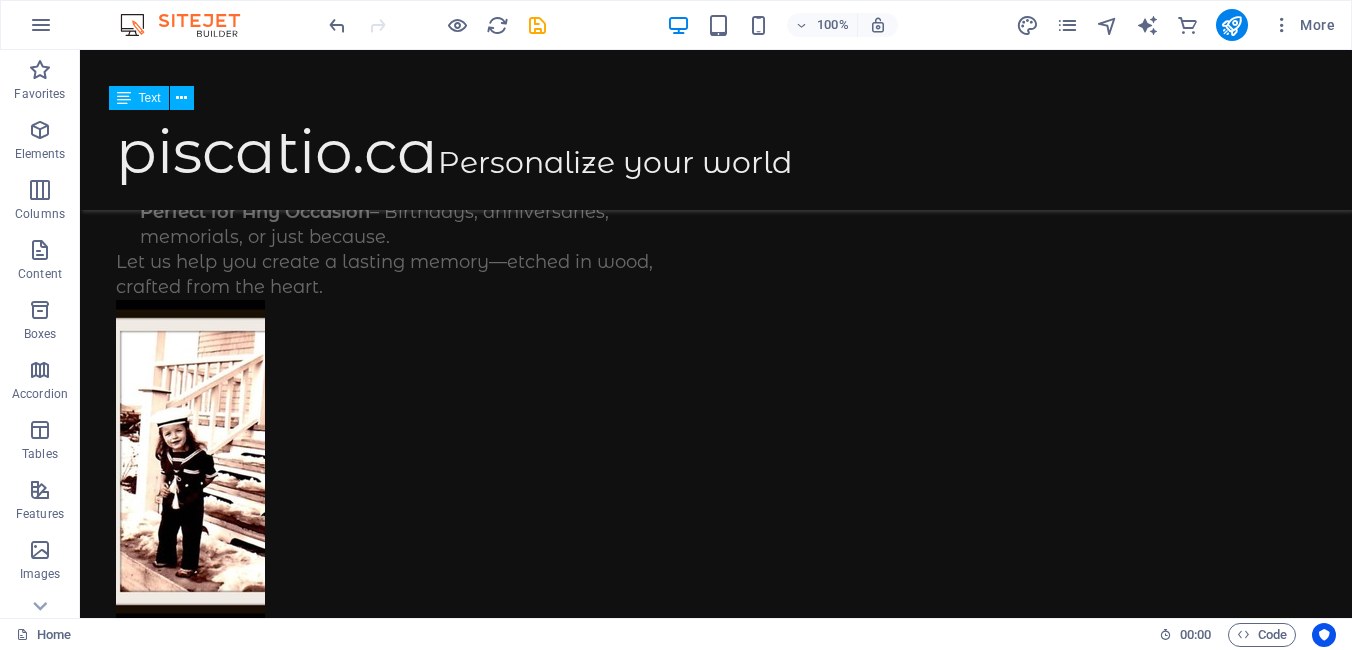 scroll, scrollTop: 838, scrollLeft: 0, axis: vertical 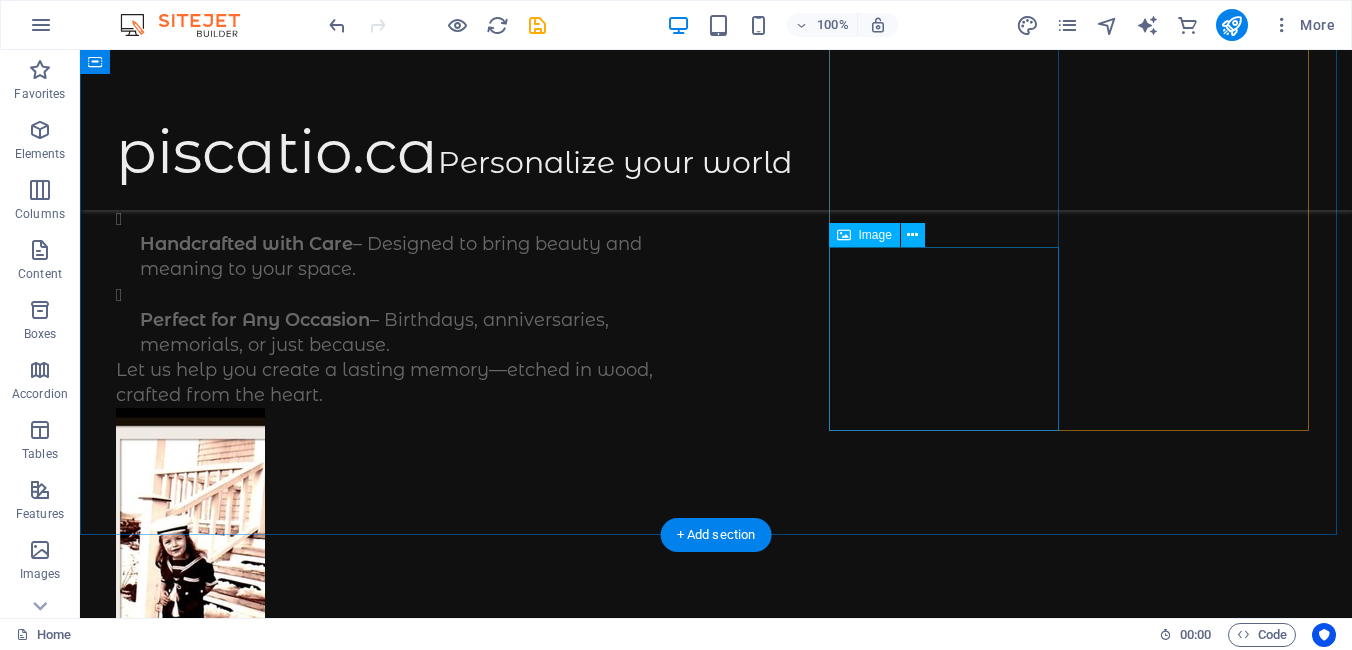 click at bounding box center [231, 2936] 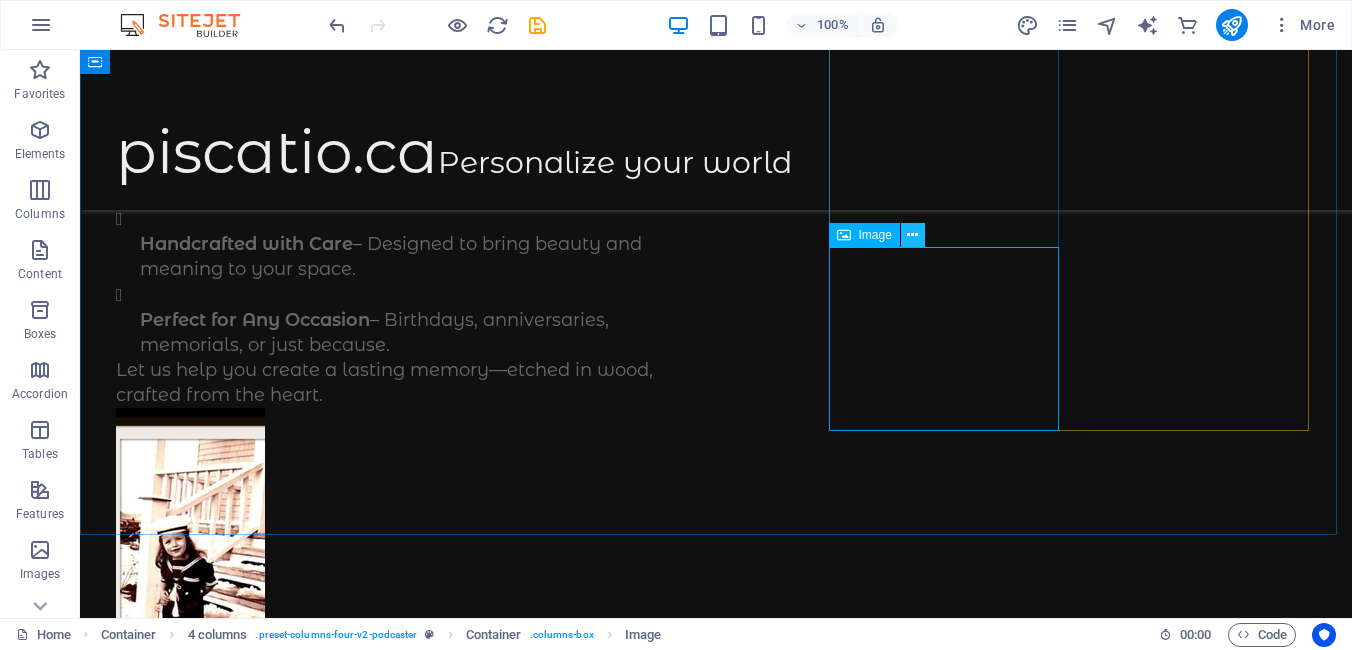 click at bounding box center (912, 235) 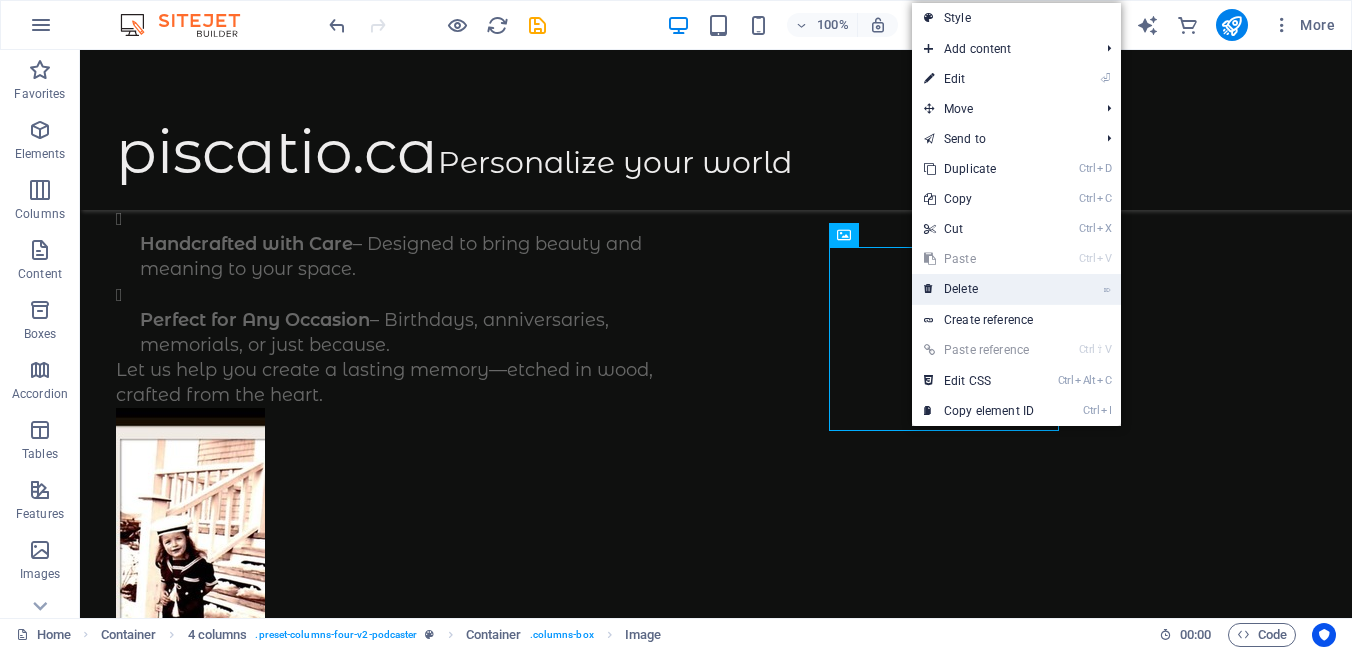 click on "⌦  Delete" at bounding box center (979, 289) 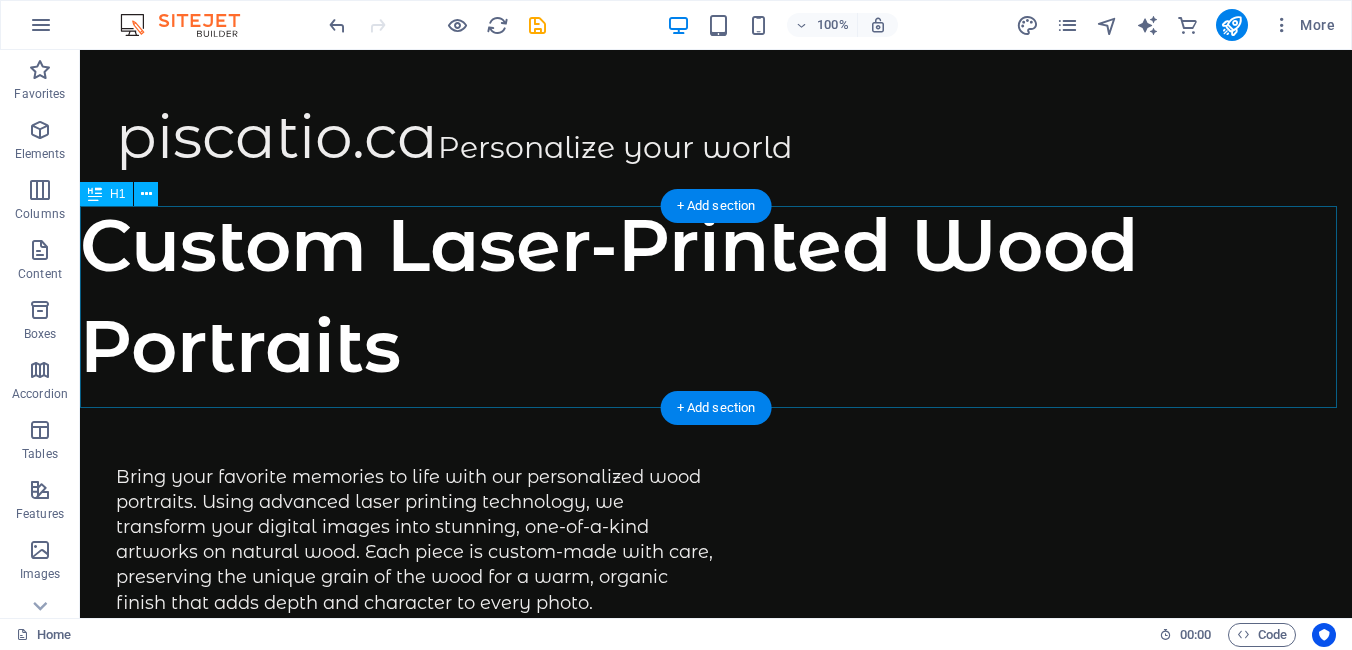 scroll, scrollTop: 0, scrollLeft: 0, axis: both 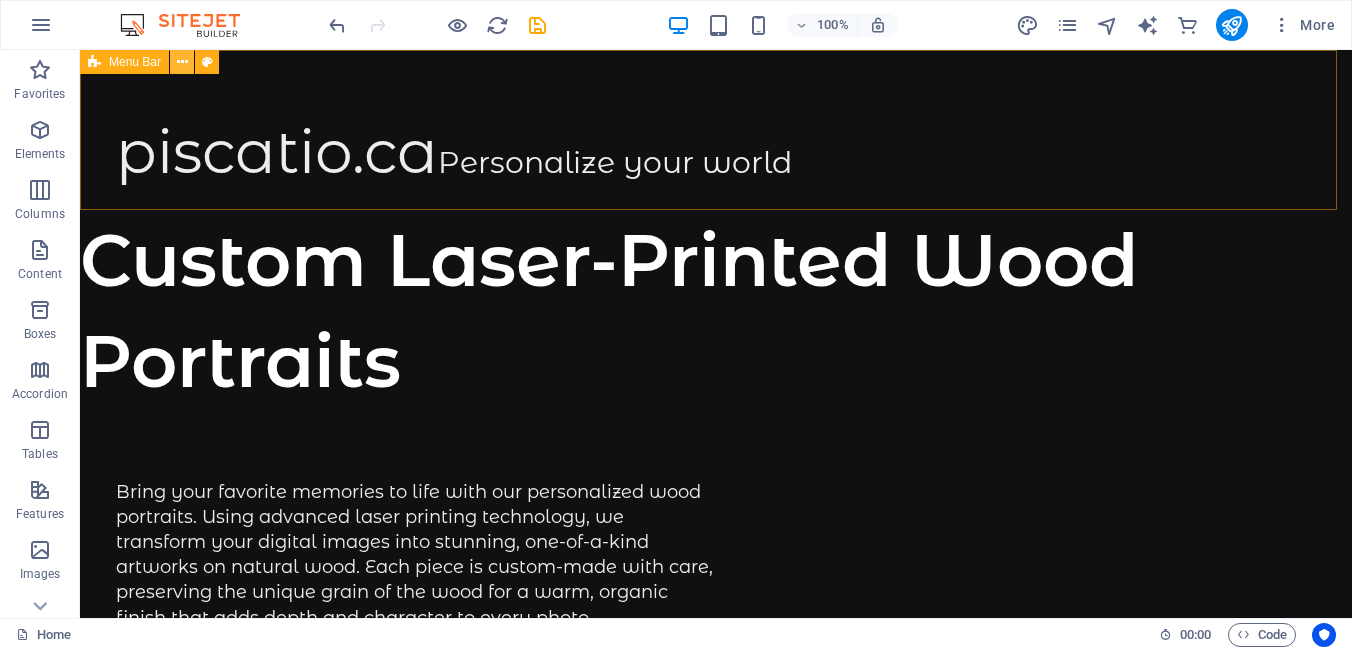click at bounding box center (182, 62) 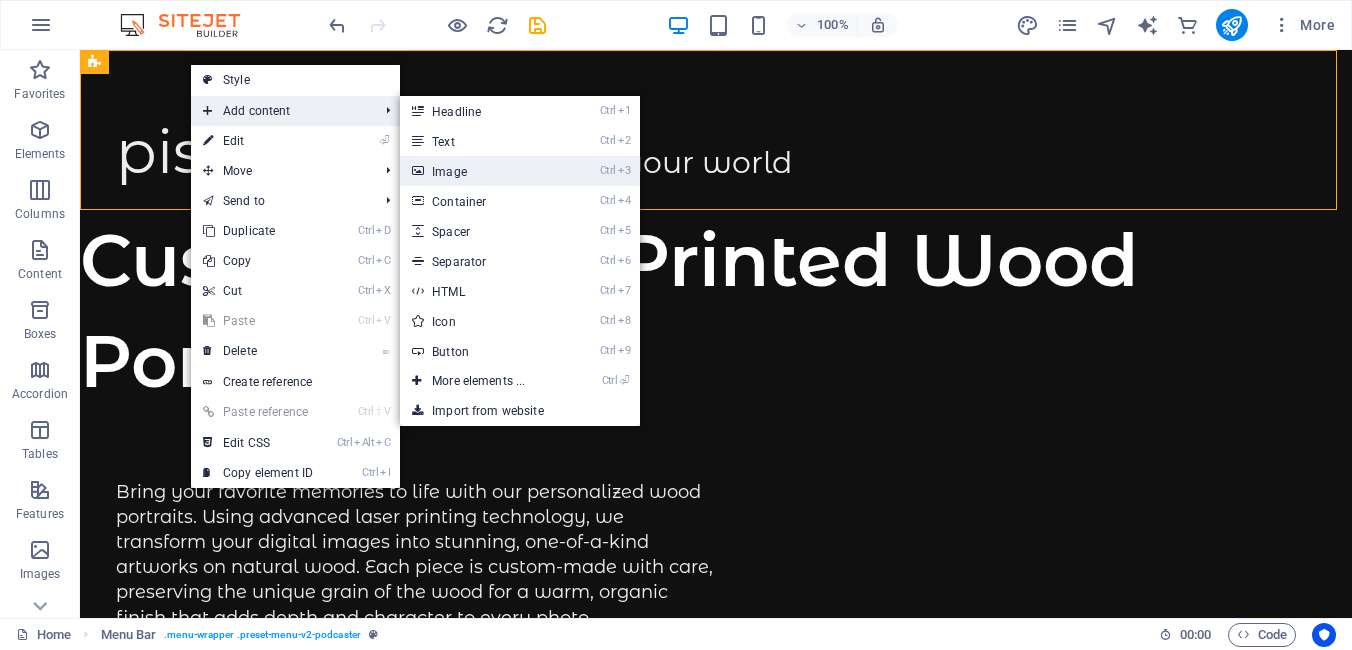 click on "Ctrl 3  Image" at bounding box center [482, 171] 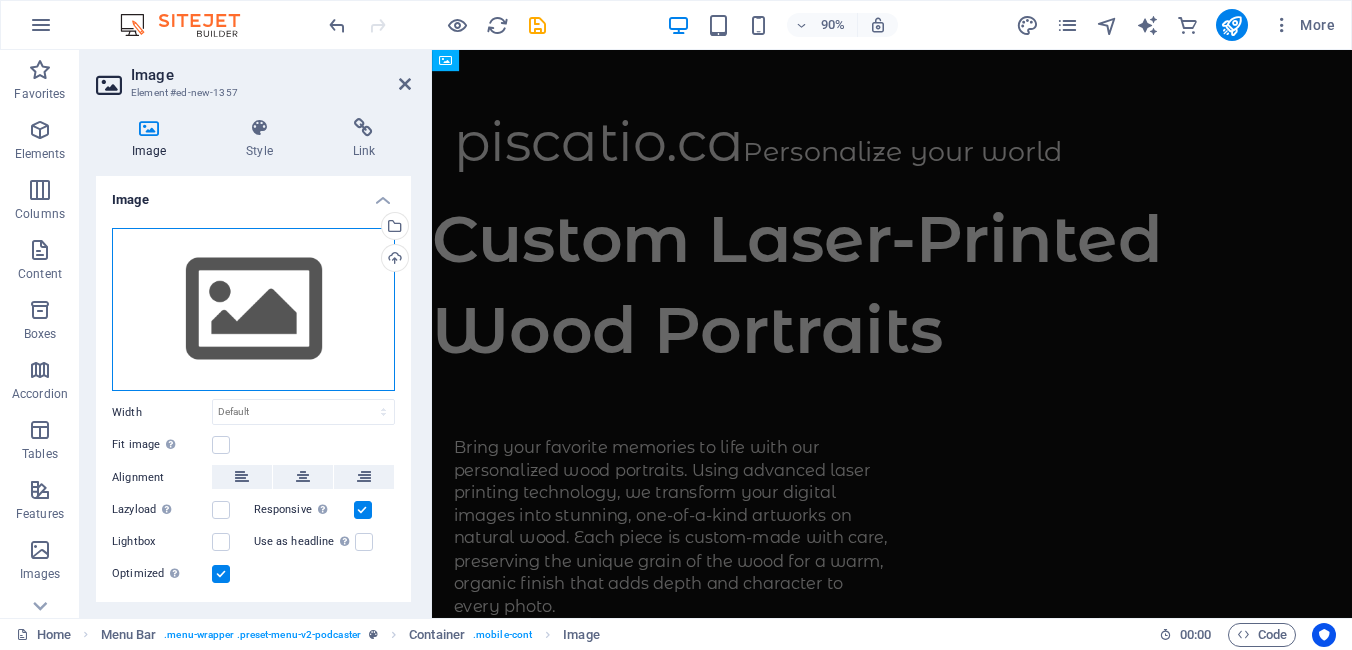 click on "Drag files here, click to choose files or select files from Files or our free stock photos & videos" at bounding box center (253, 310) 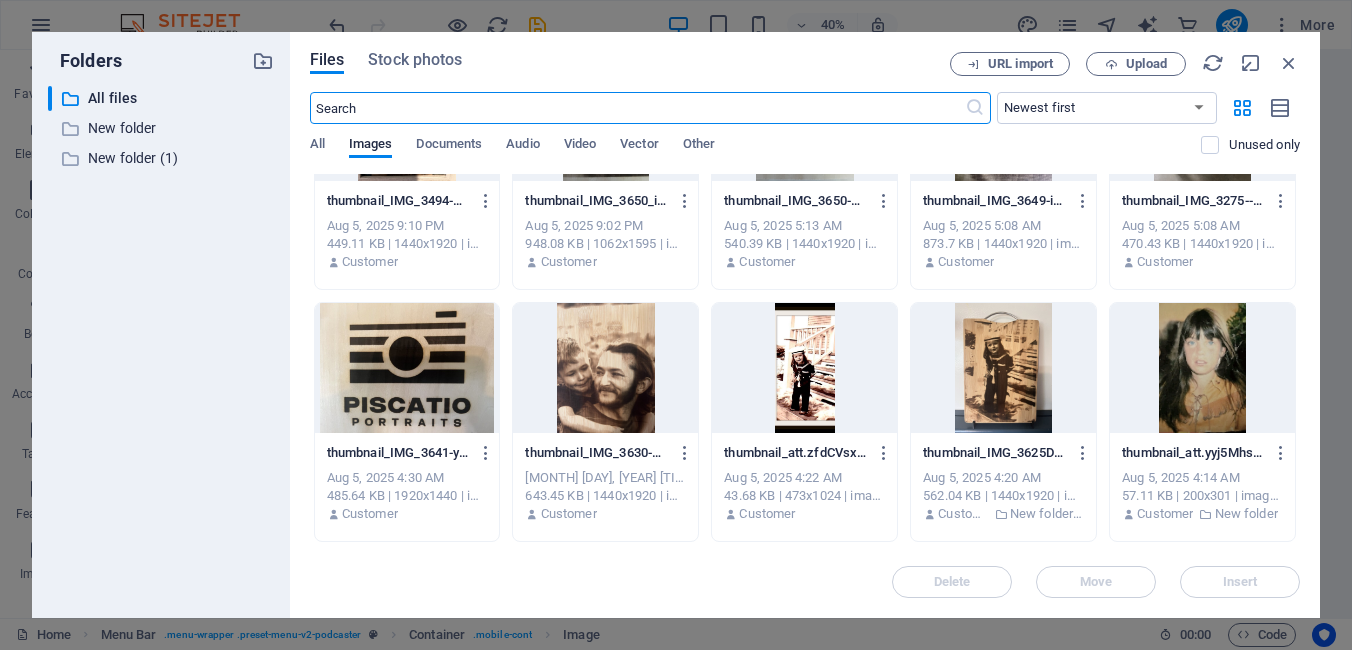 scroll, scrollTop: 300, scrollLeft: 0, axis: vertical 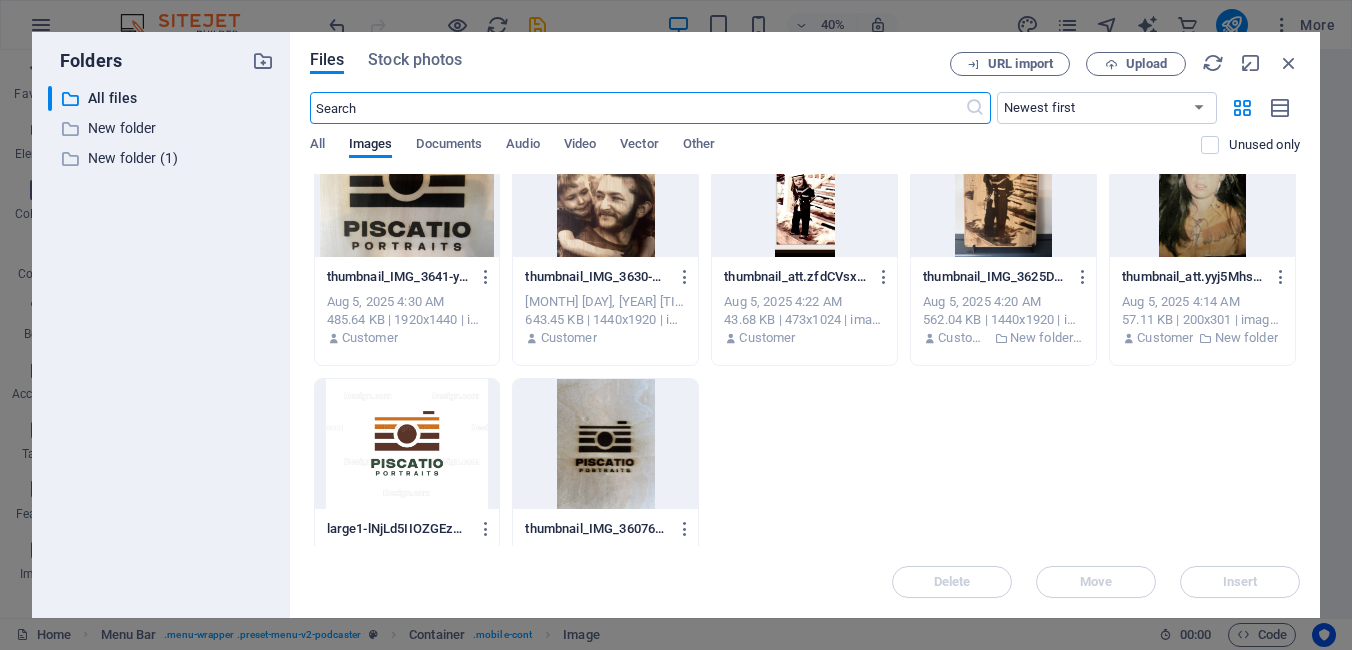 click at bounding box center [407, 444] 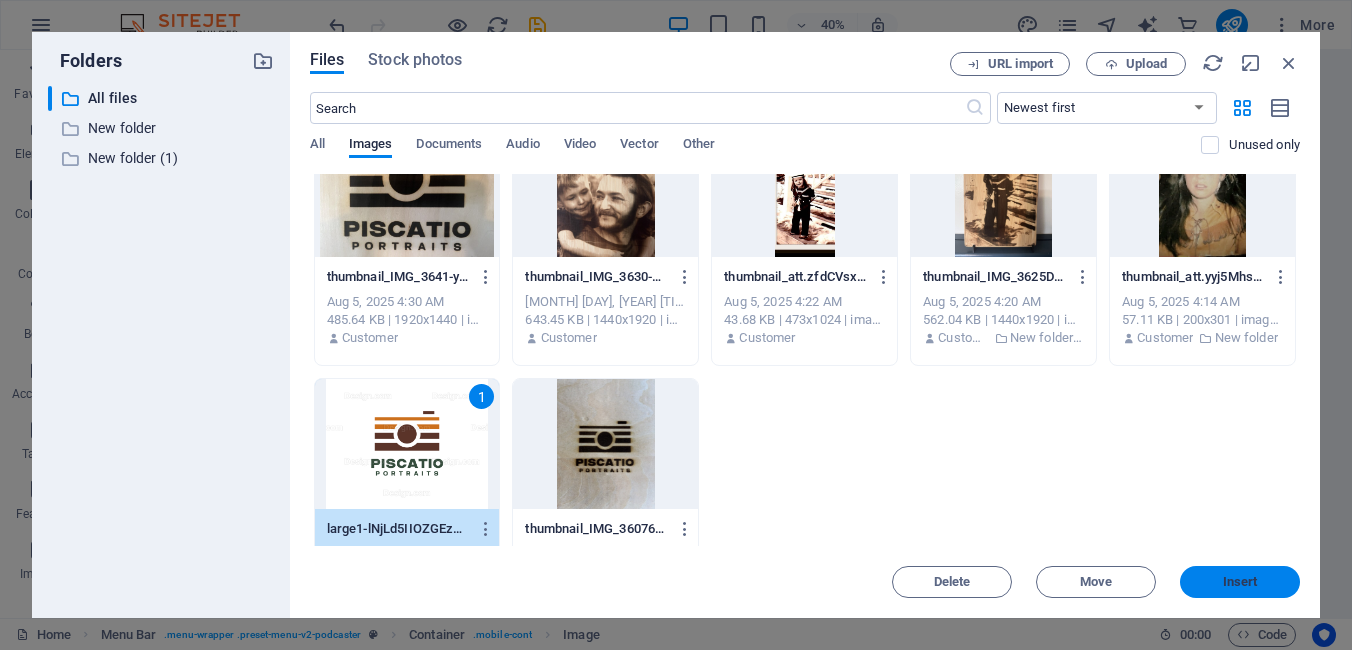 drag, startPoint x: 892, startPoint y: 566, endPoint x: 1232, endPoint y: 574, distance: 340.09412 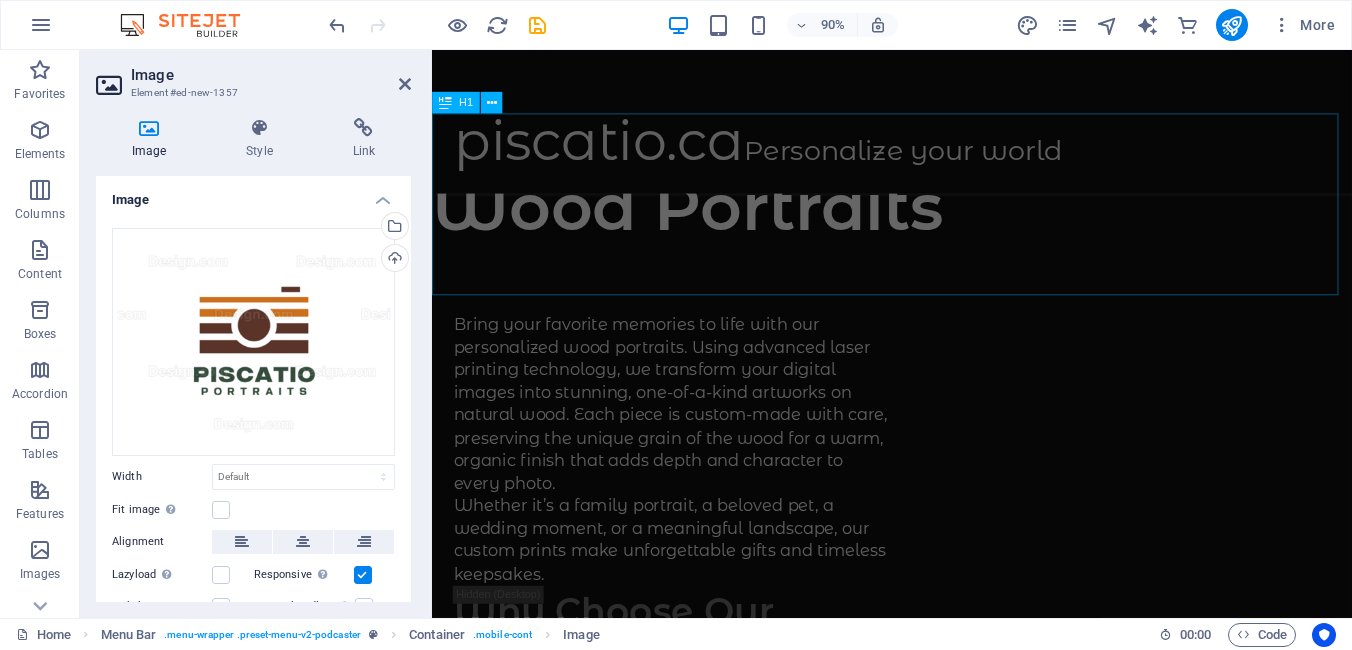 scroll, scrollTop: 0, scrollLeft: 0, axis: both 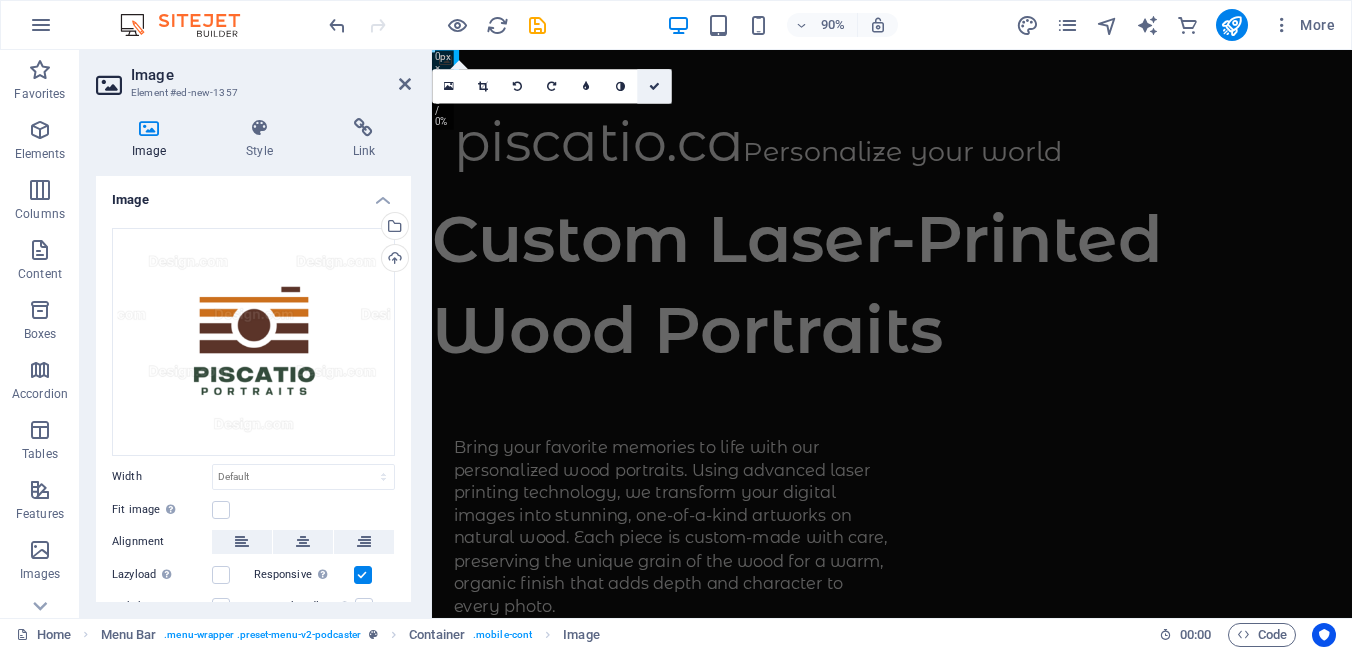 click at bounding box center (654, 87) 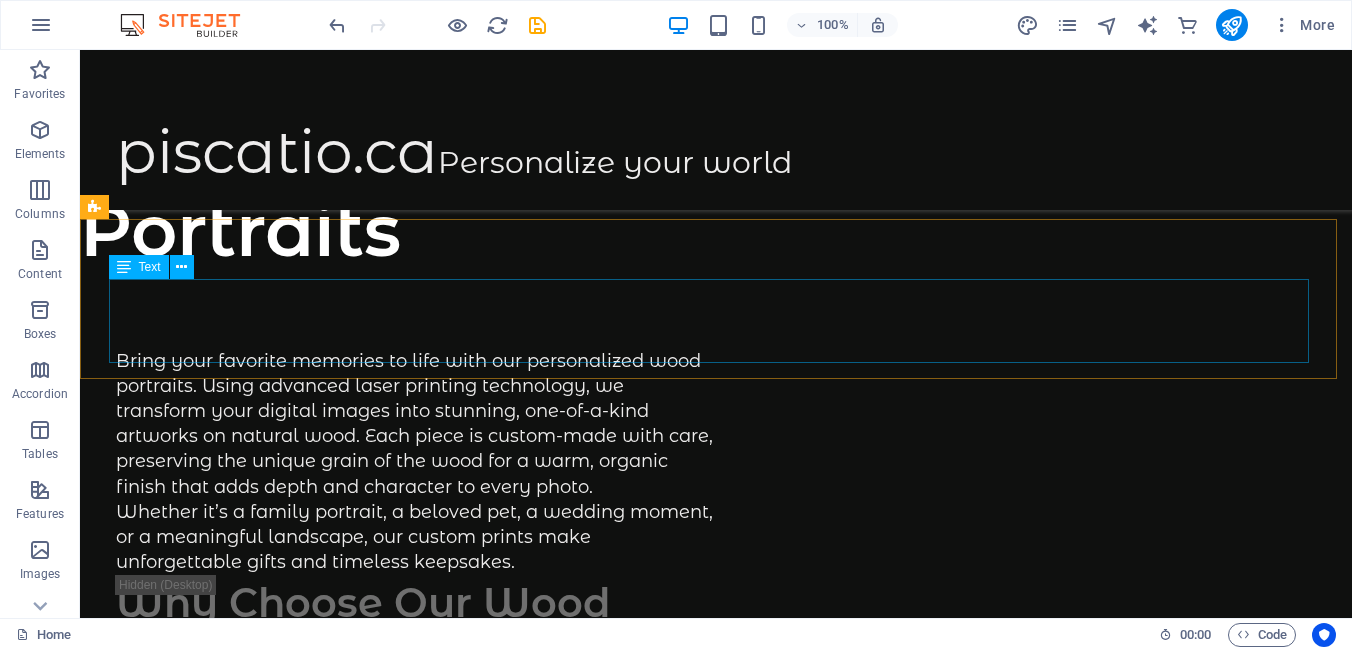 scroll, scrollTop: 0, scrollLeft: 0, axis: both 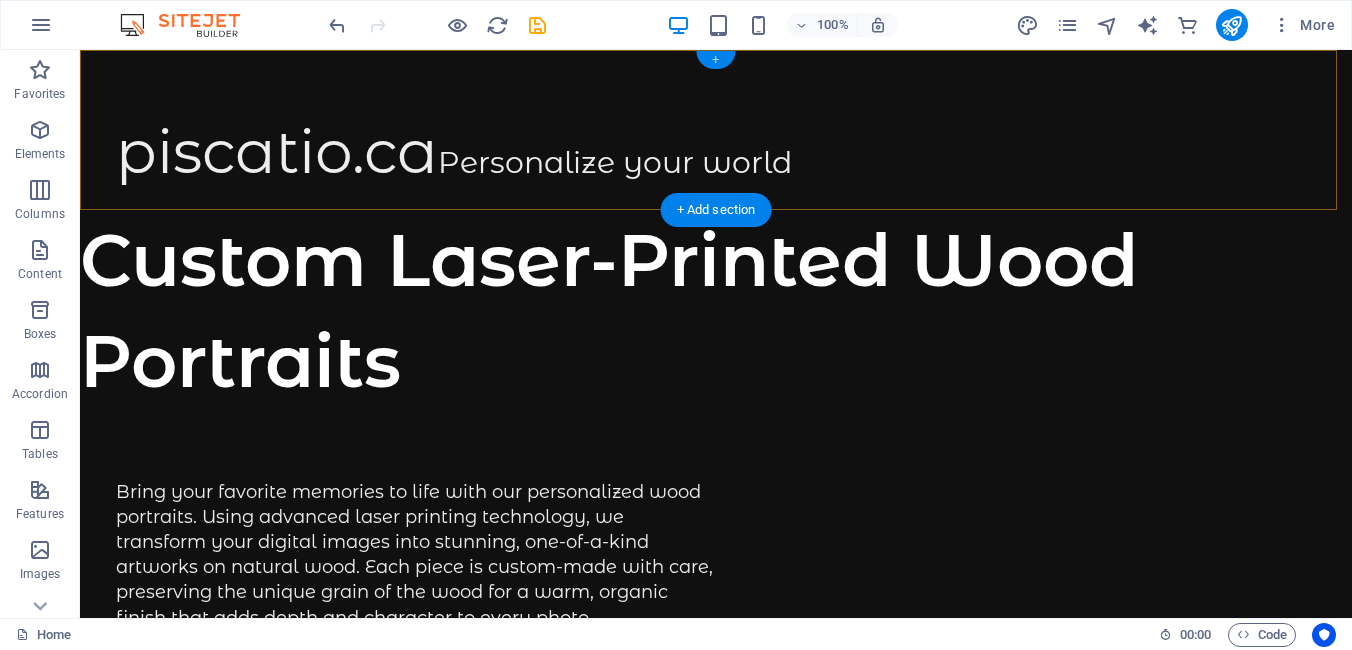 click on "+" at bounding box center [715, 60] 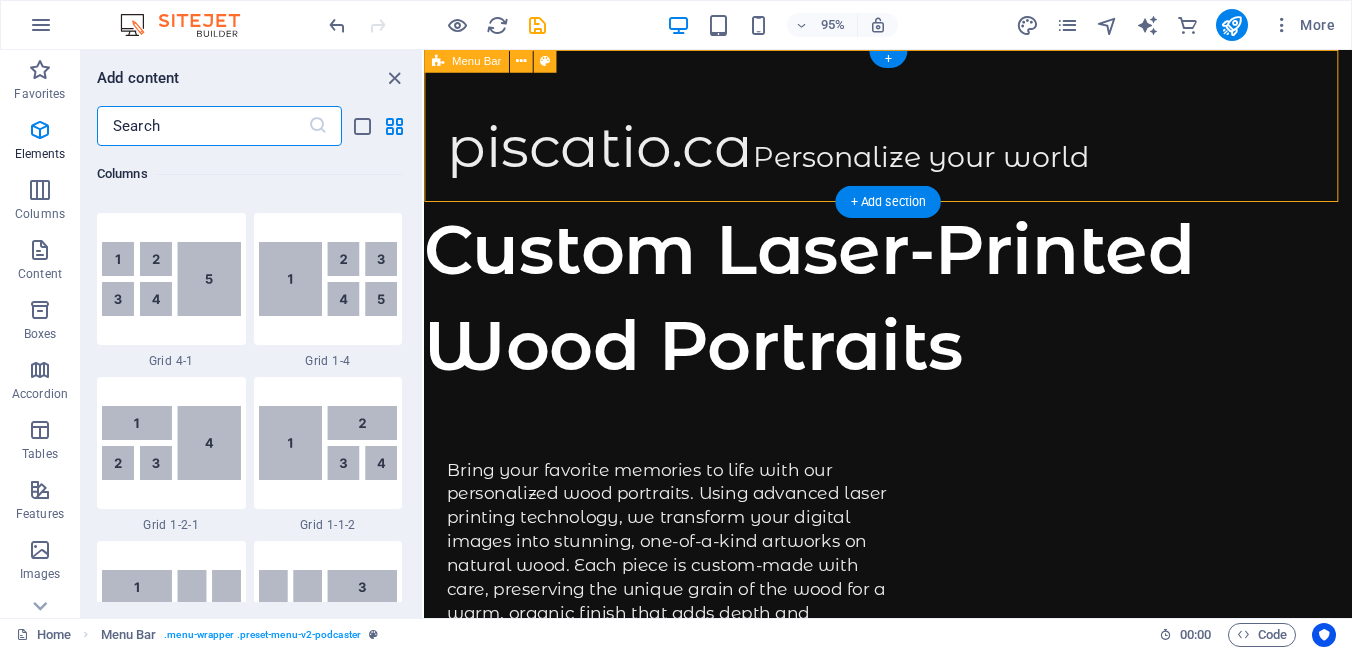 scroll, scrollTop: 3499, scrollLeft: 0, axis: vertical 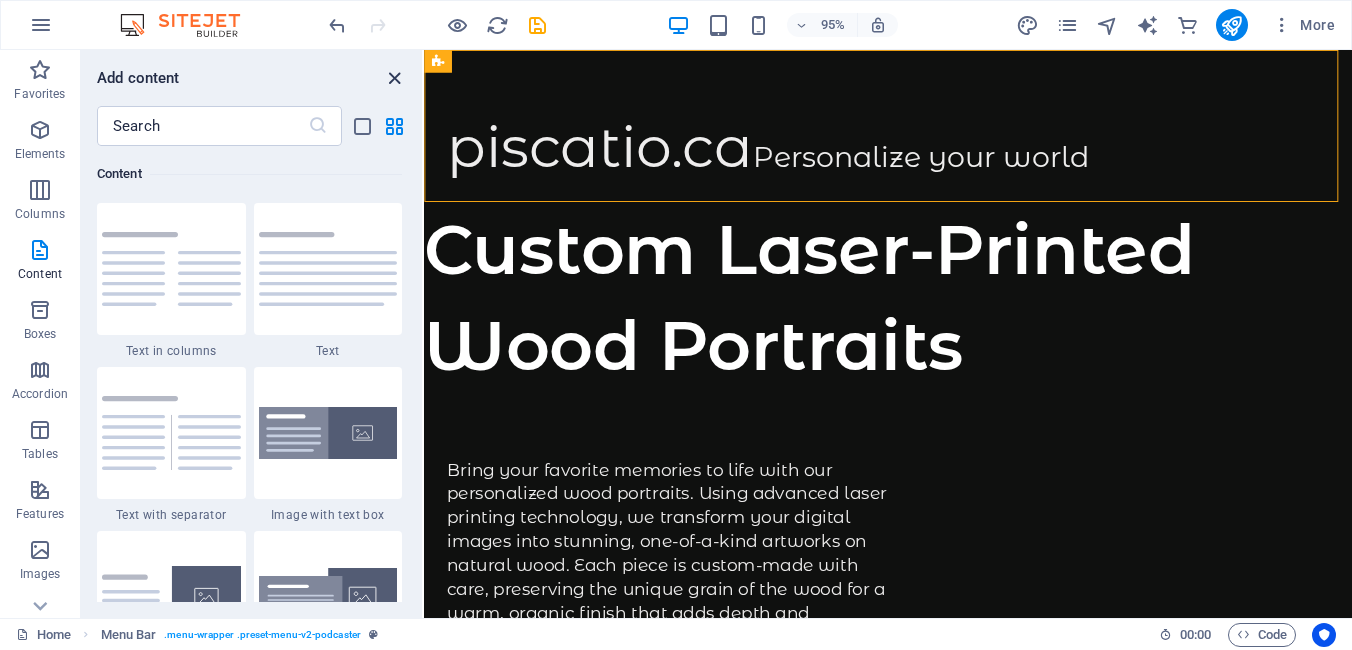 drag, startPoint x: 401, startPoint y: 79, endPoint x: 319, endPoint y: 28, distance: 96.56604 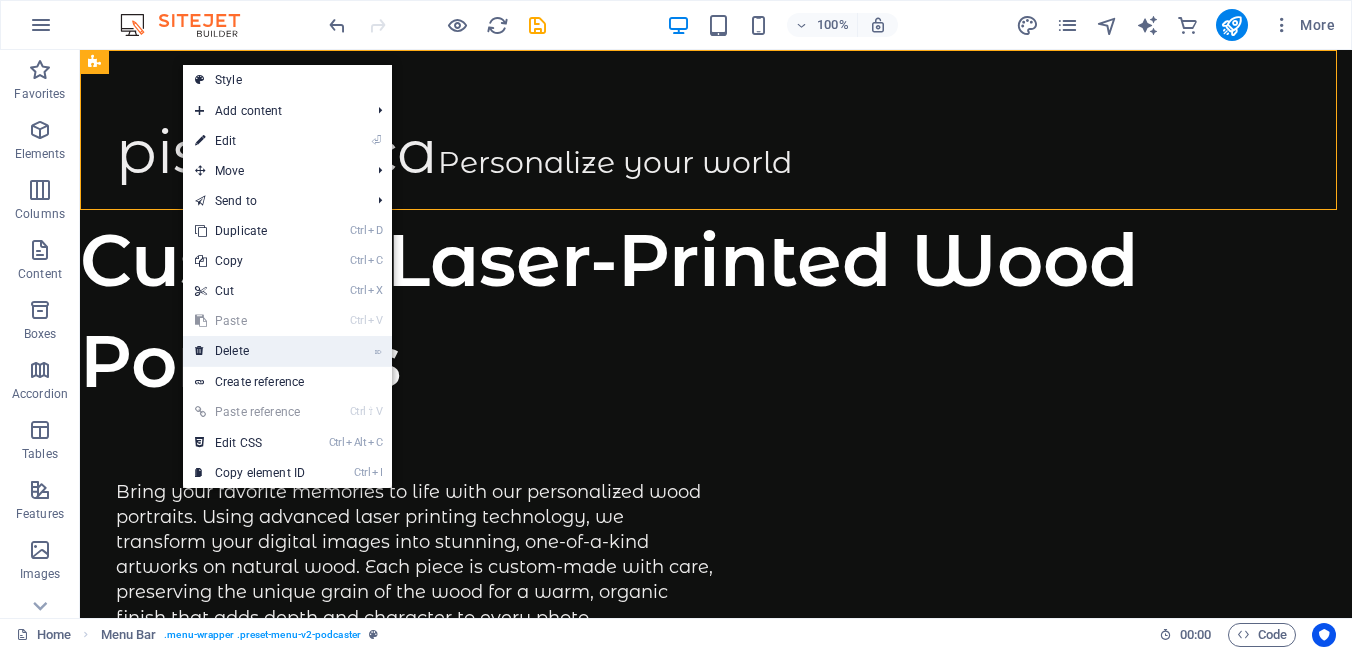 click on "⌦  Delete" at bounding box center (250, 351) 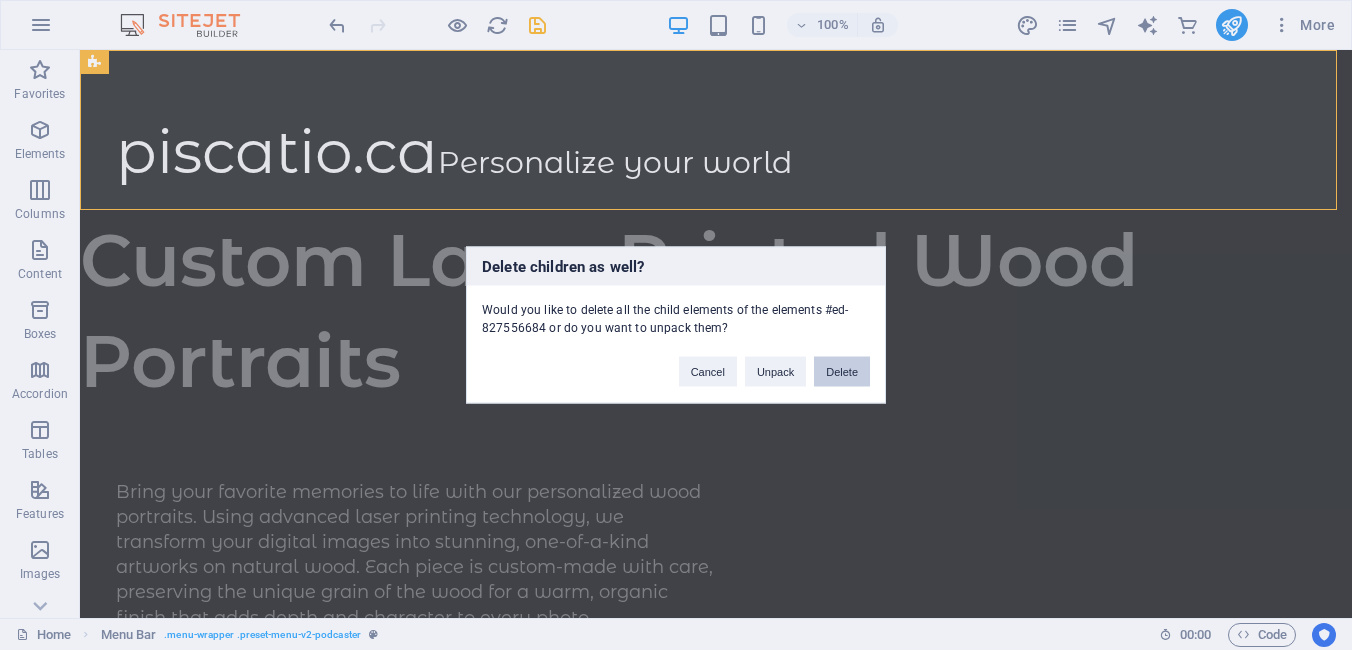 click on "Delete" at bounding box center (842, 372) 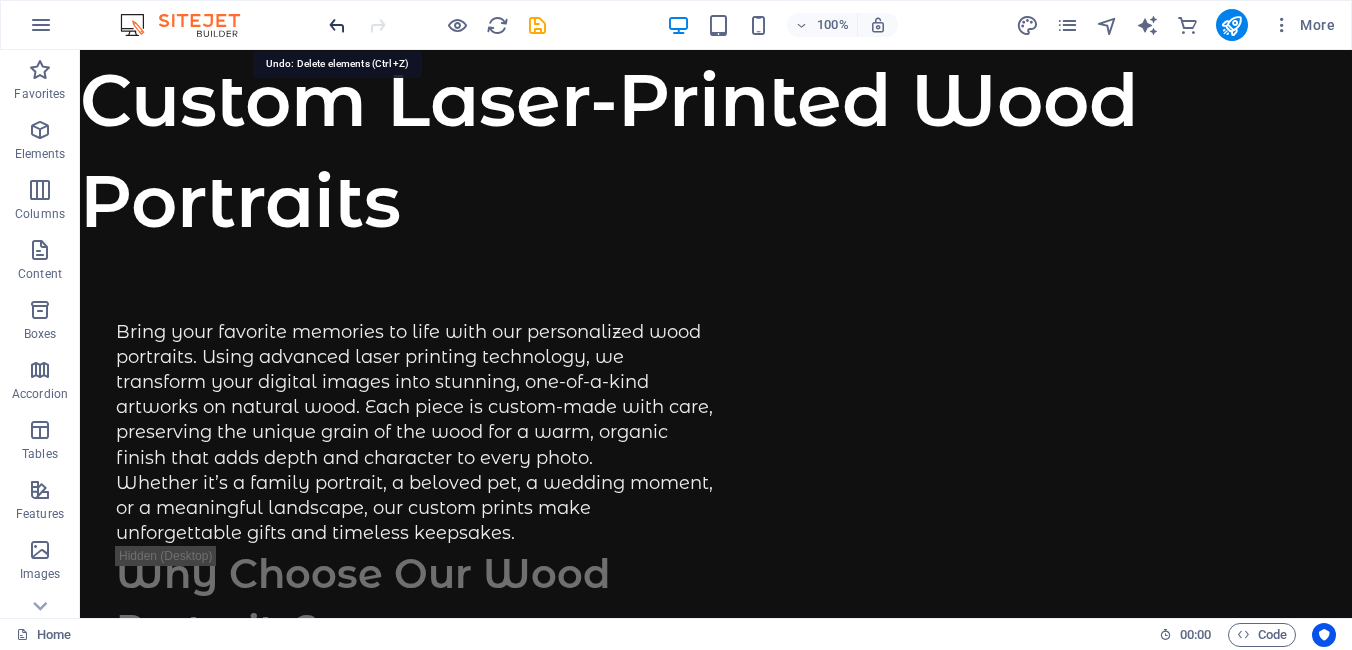 click at bounding box center (337, 25) 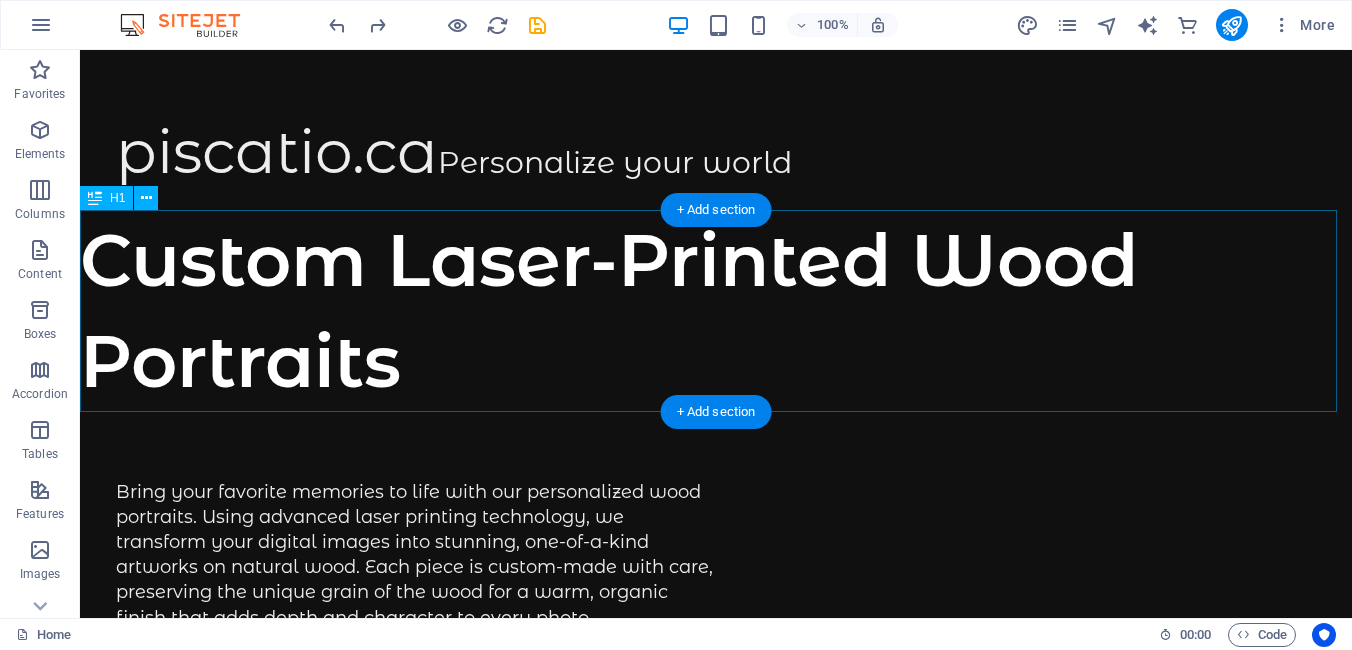 drag, startPoint x: 800, startPoint y: 106, endPoint x: 544, endPoint y: 407, distance: 395.14175 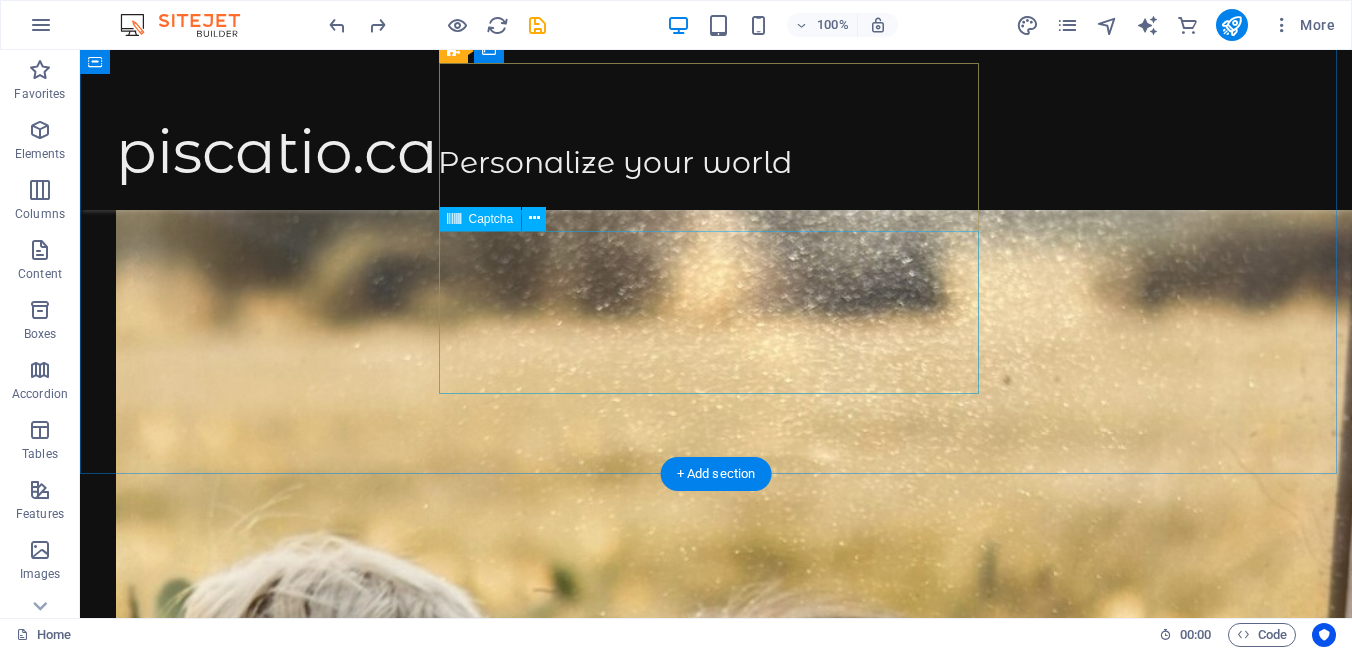 scroll, scrollTop: 4900, scrollLeft: 0, axis: vertical 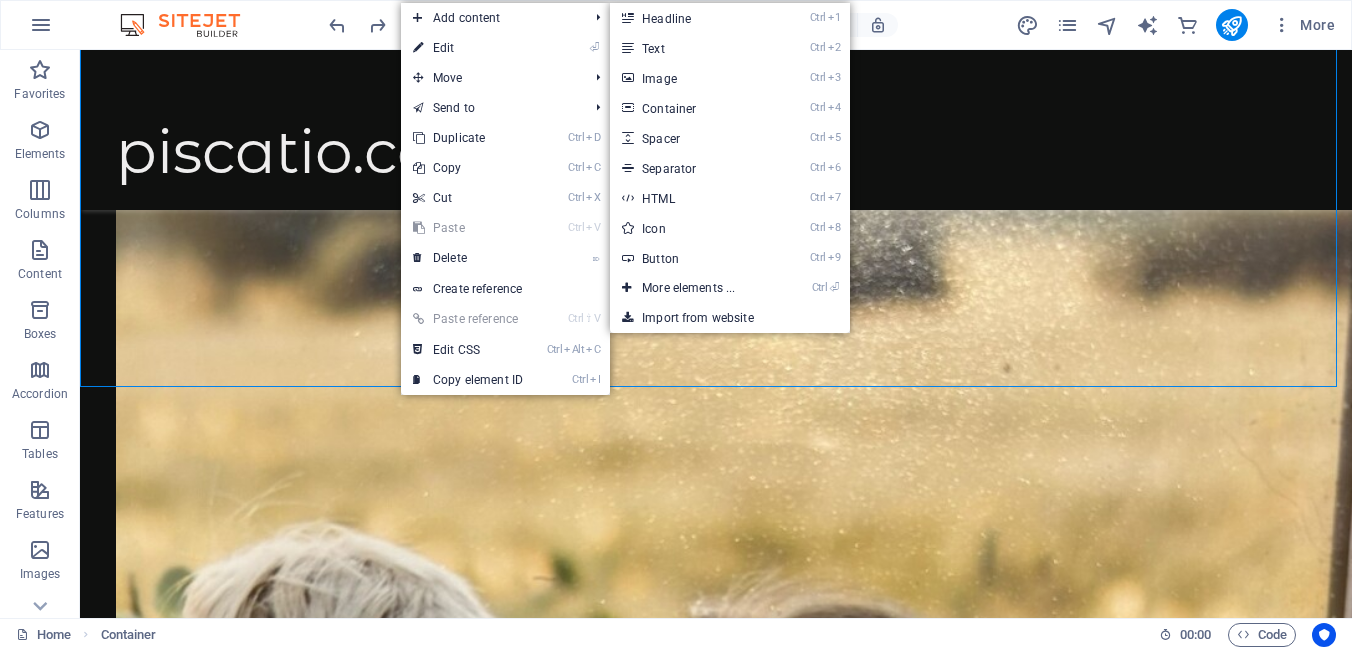 click on "Ctrl 2  Text" at bounding box center [692, 48] 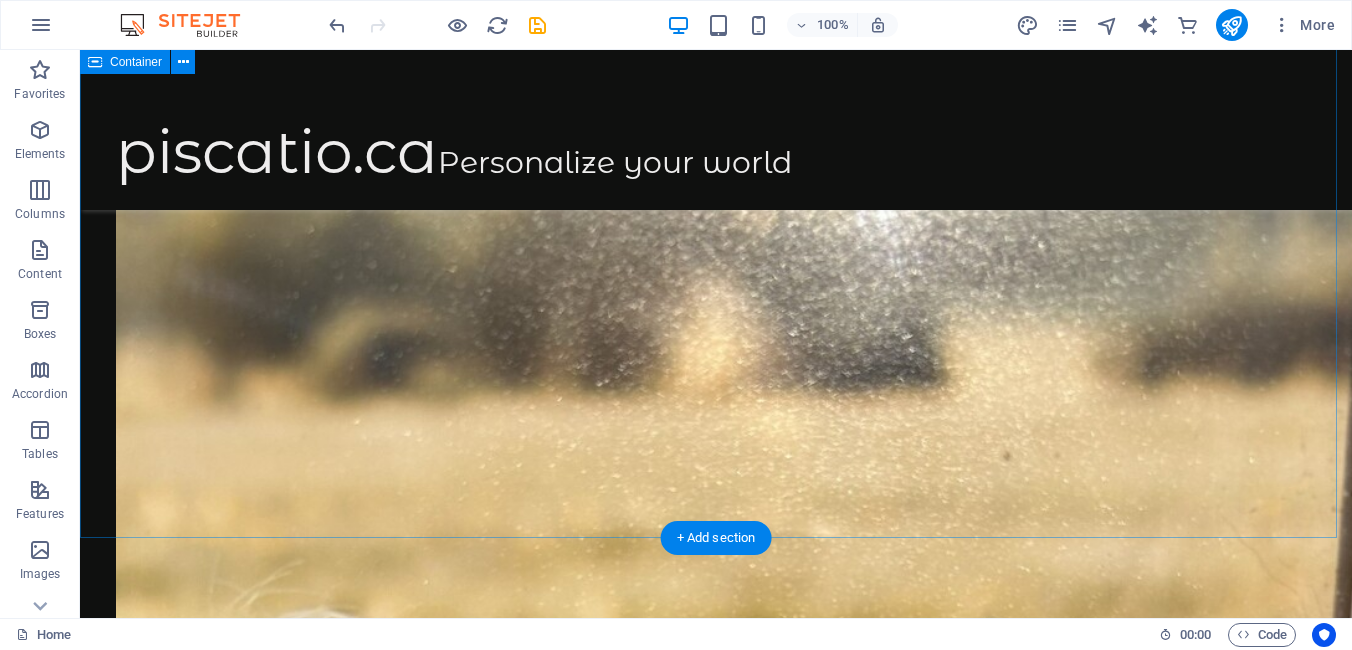 scroll, scrollTop: 4849, scrollLeft: 0, axis: vertical 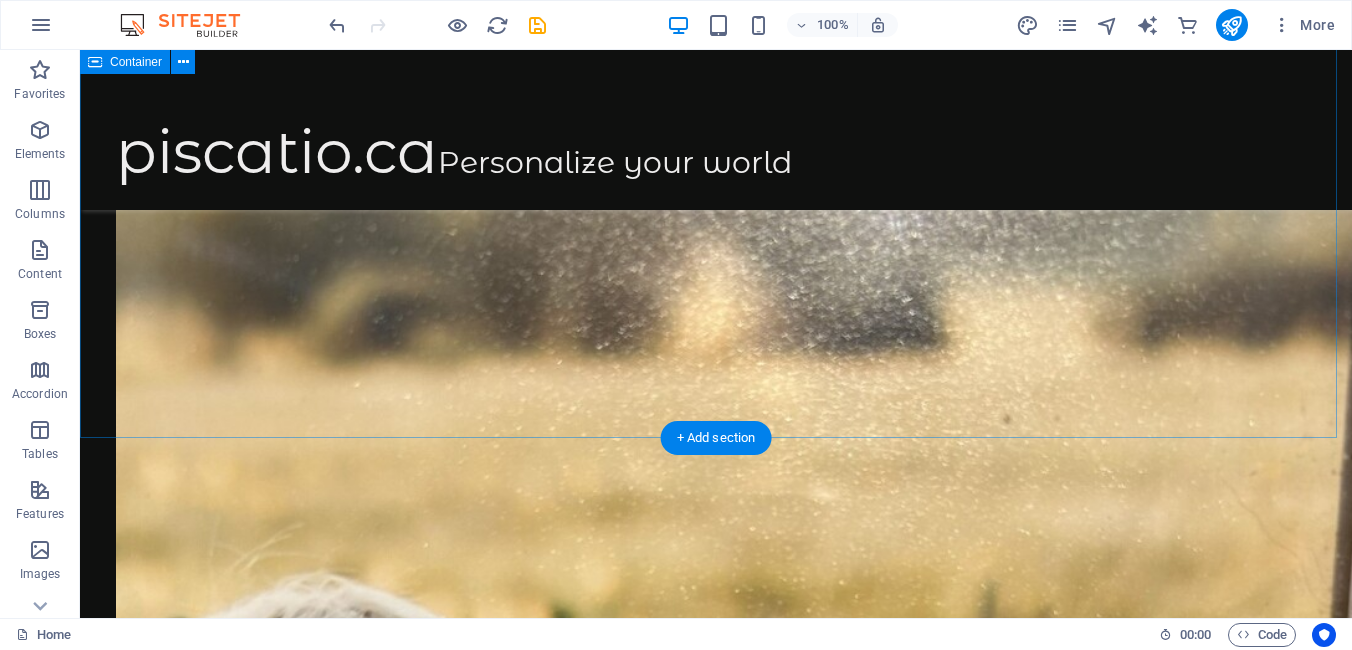 click on "Tell Us What Matters Let’s Create Together,  Begin Your Custom Piece,  Craft With Us,   Design Your Keepsake or  Make It Personal If you want your picture and story to be shared, don’t hesitate to reach out. We love hearing inspiring stories—and even more, we love sharing them.  Have a memory that deserves to be shared? We’d love to hear your story—and help you bring it to life Submit Unreadable? Load new" at bounding box center [716, 5744] 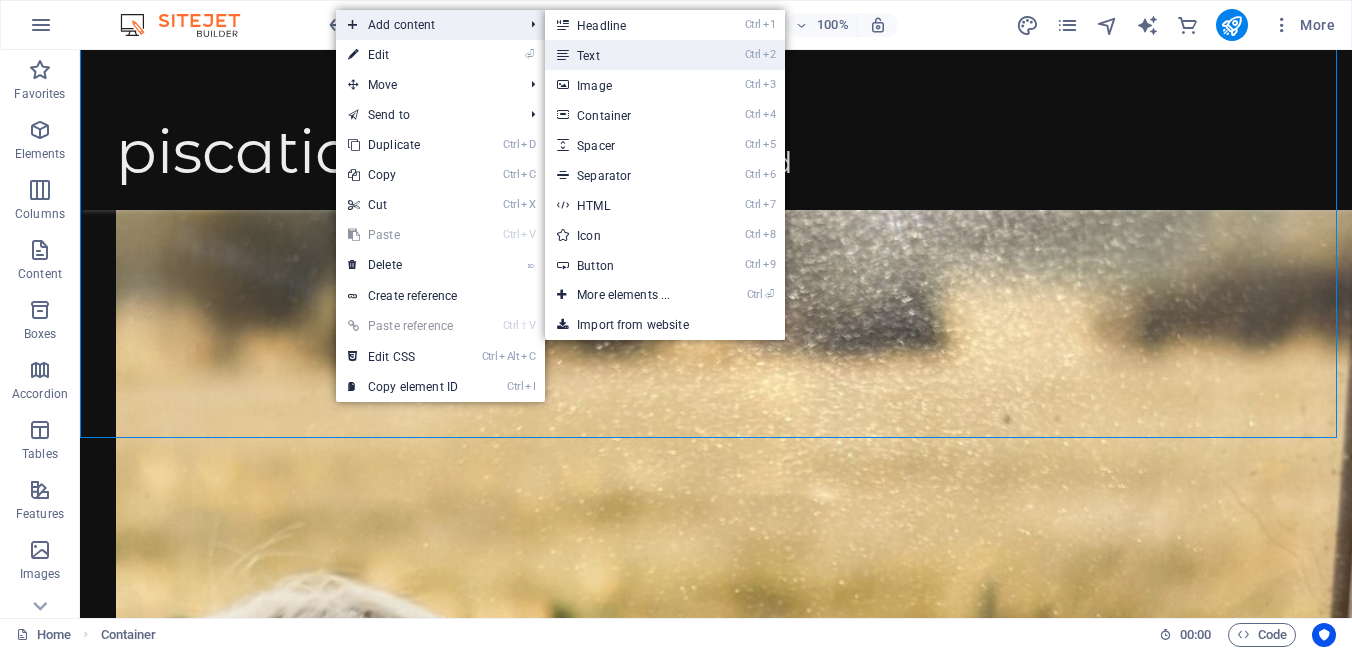 click on "Ctrl 2  Text" at bounding box center [627, 55] 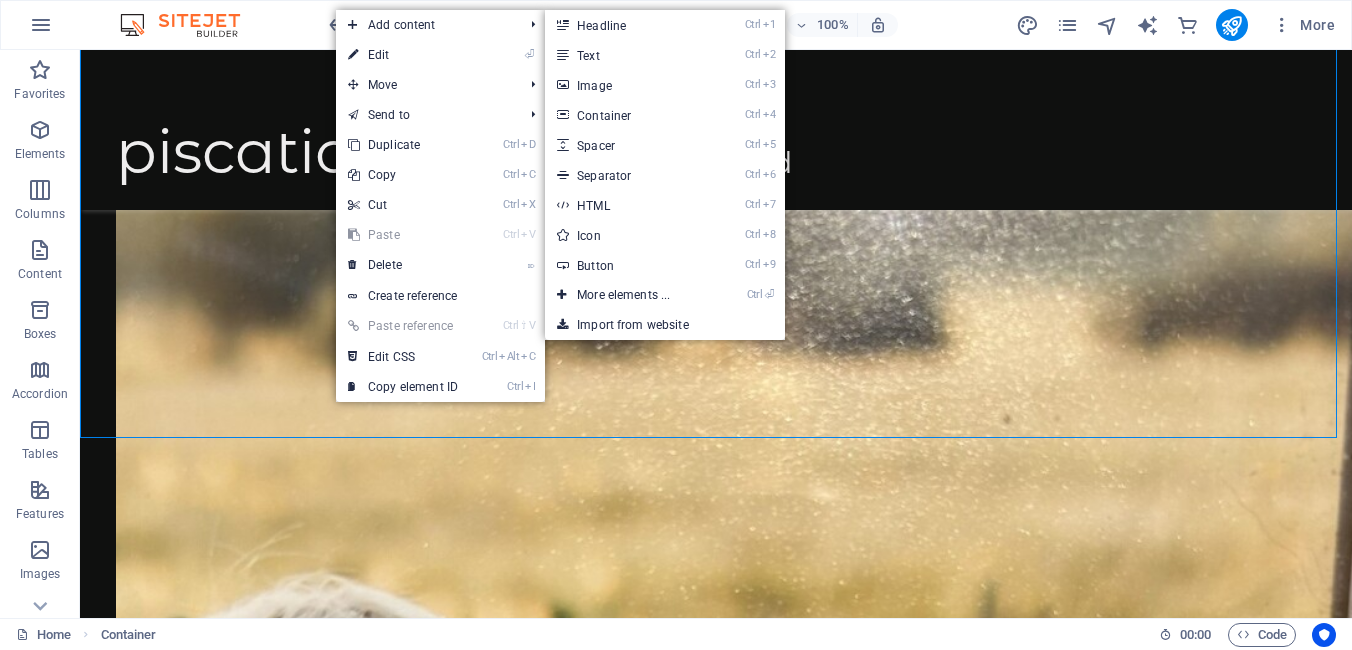 scroll, scrollTop: 4130, scrollLeft: 0, axis: vertical 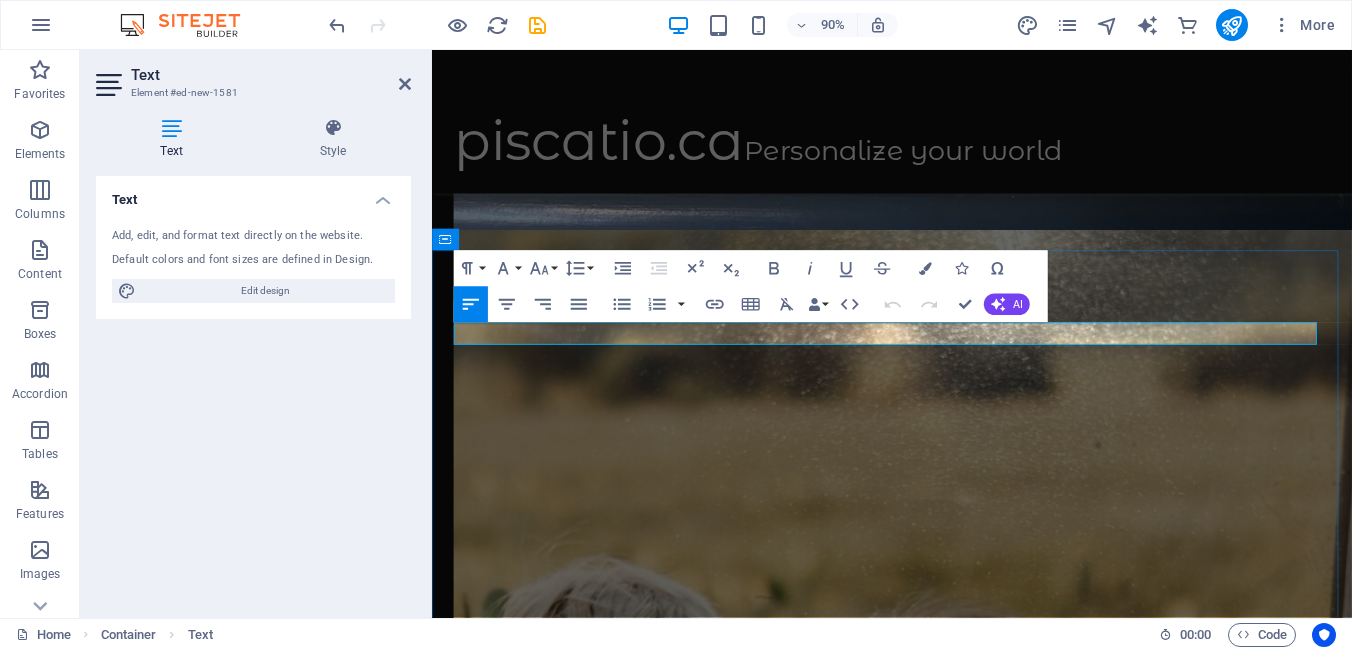 click on "New text element" at bounding box center [943, 4964] 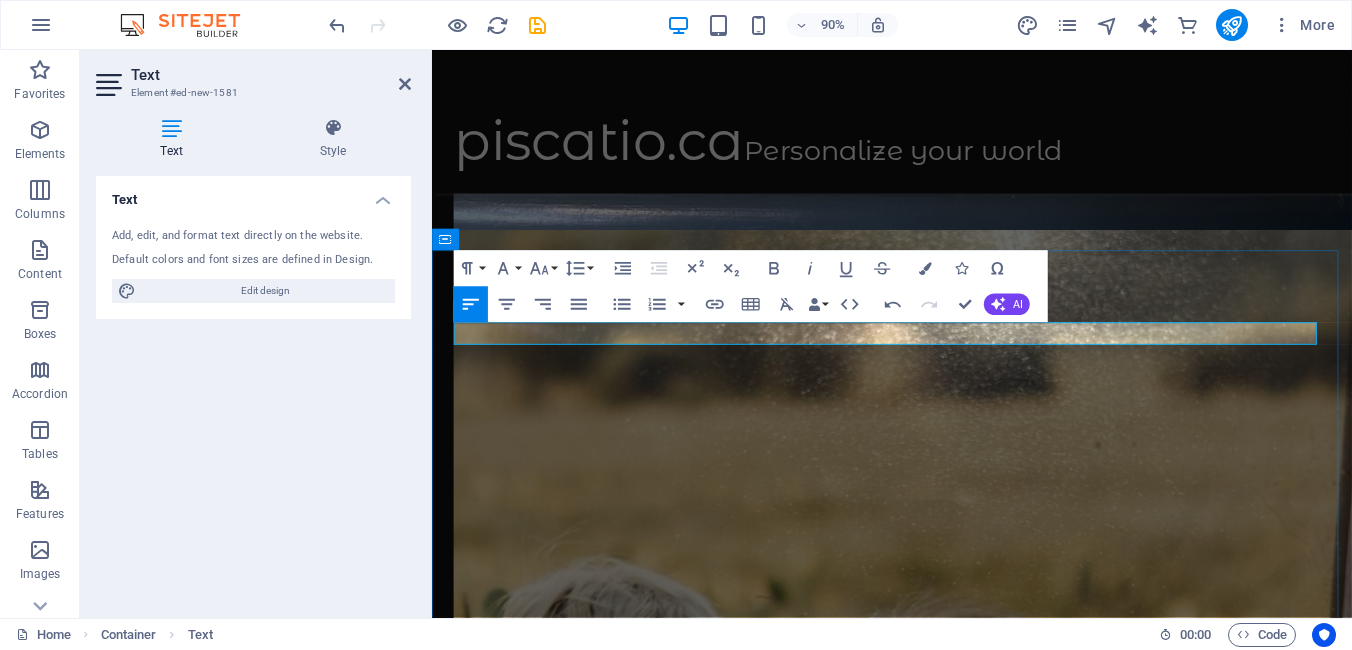 type 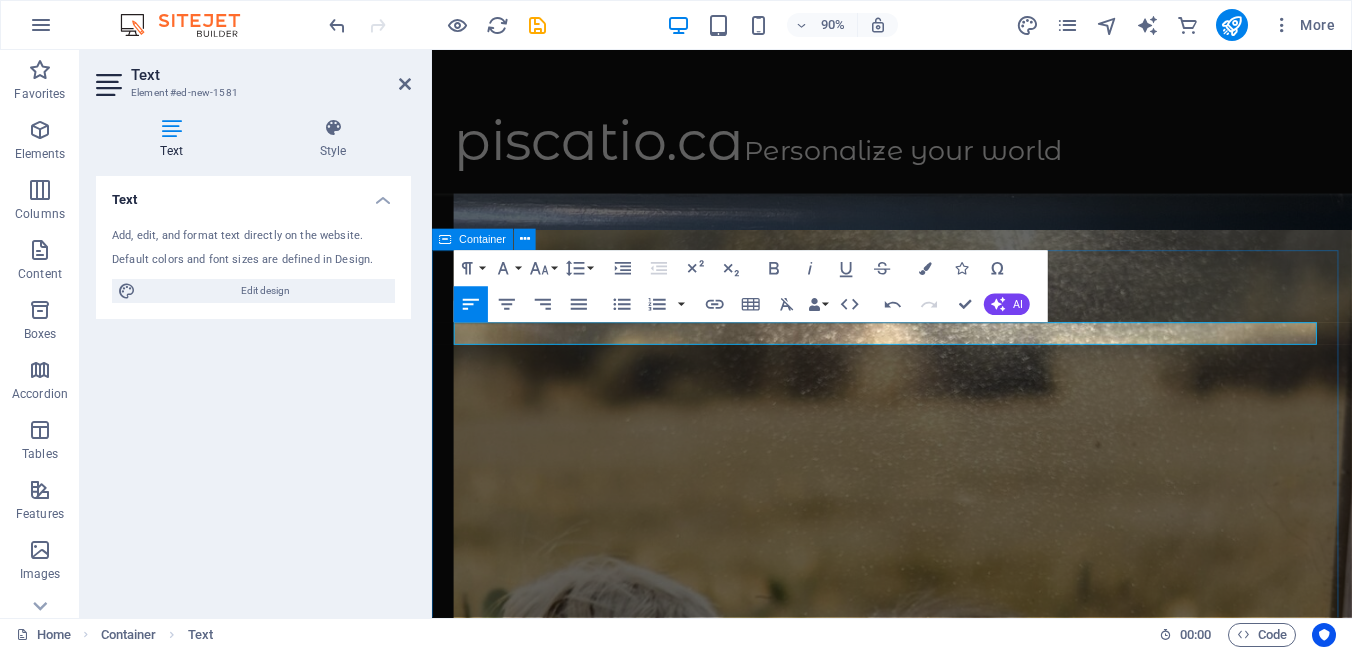 click on "we will add contacting us and ordering in the coming week Tell Us What Matters Let’s Create Together,  Begin Your Custom Piece,  Craft With Us,  Design Your Keepsake or  Make It Personal If you want your picture and story to be shared, don’t hesitate to reach out. We love hearing inspiring stories—and even more, we love sharing them. Have a memory that deserves to be shared? We’d love to hear your story—and help you bring it to life Submit Unreadable? Load new" at bounding box center (943, 5357) 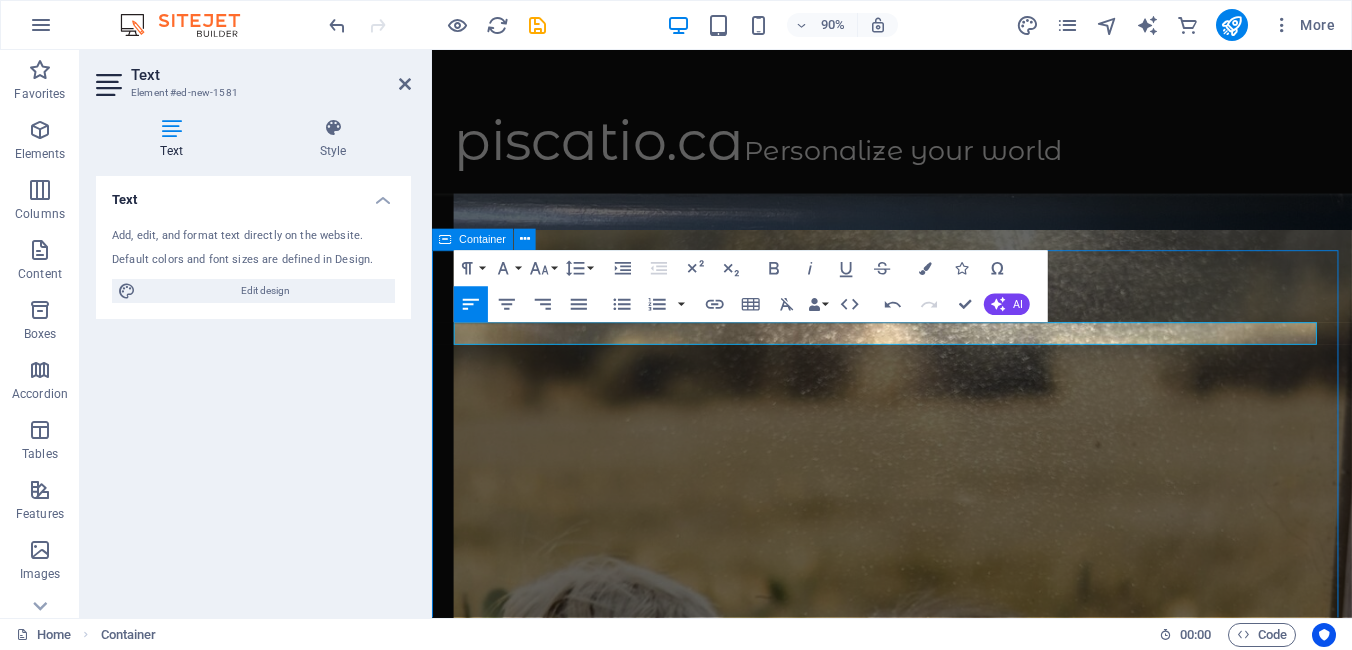 scroll, scrollTop: 4224, scrollLeft: 0, axis: vertical 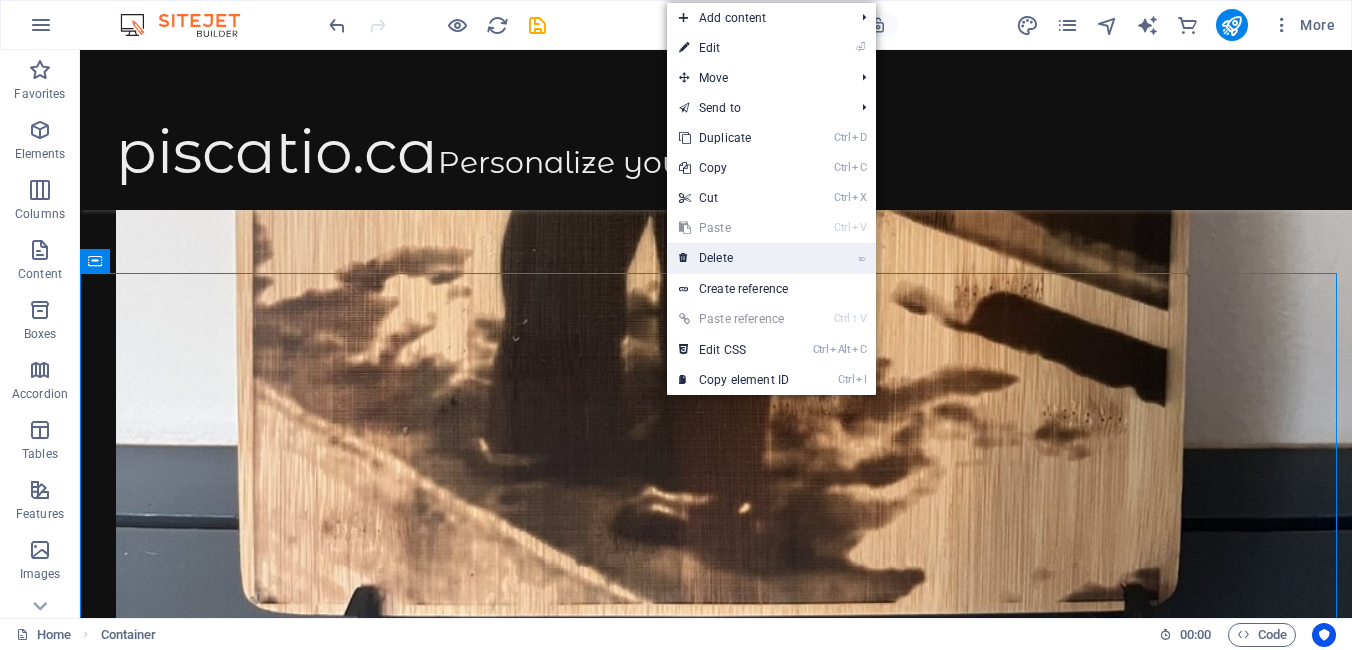 click on "⌦  Delete" at bounding box center (734, 258) 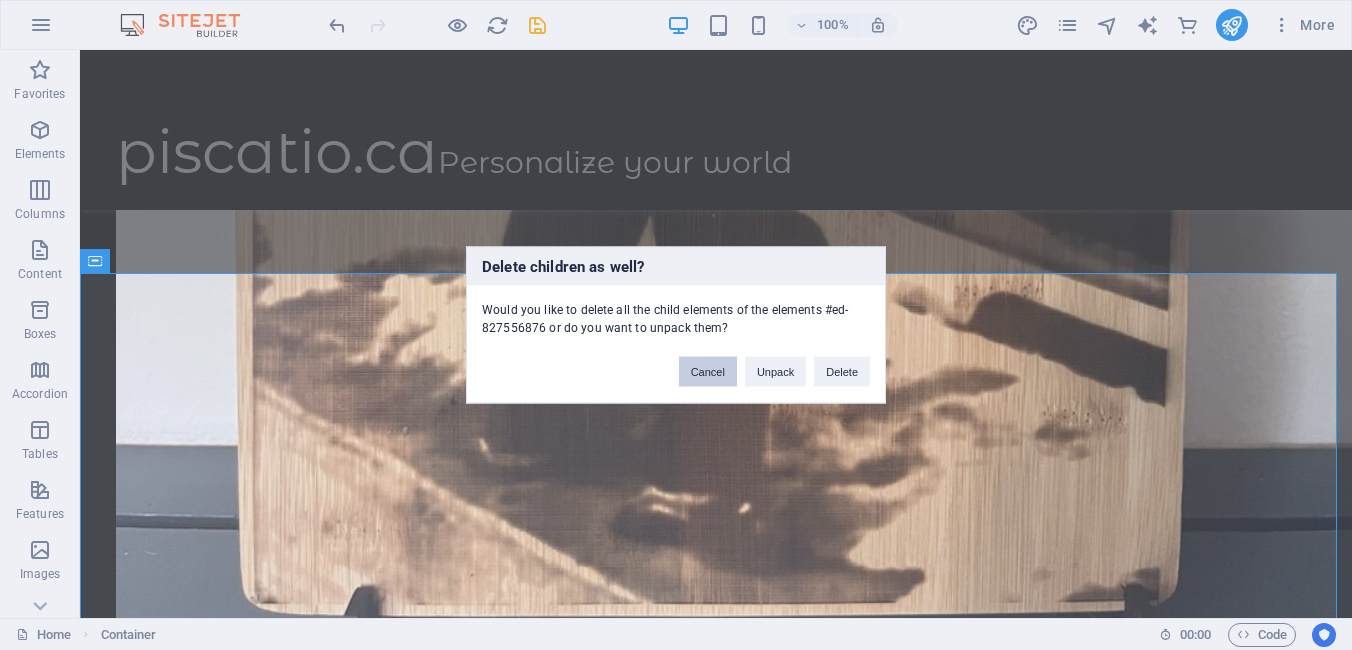 click on "Cancel" at bounding box center [708, 372] 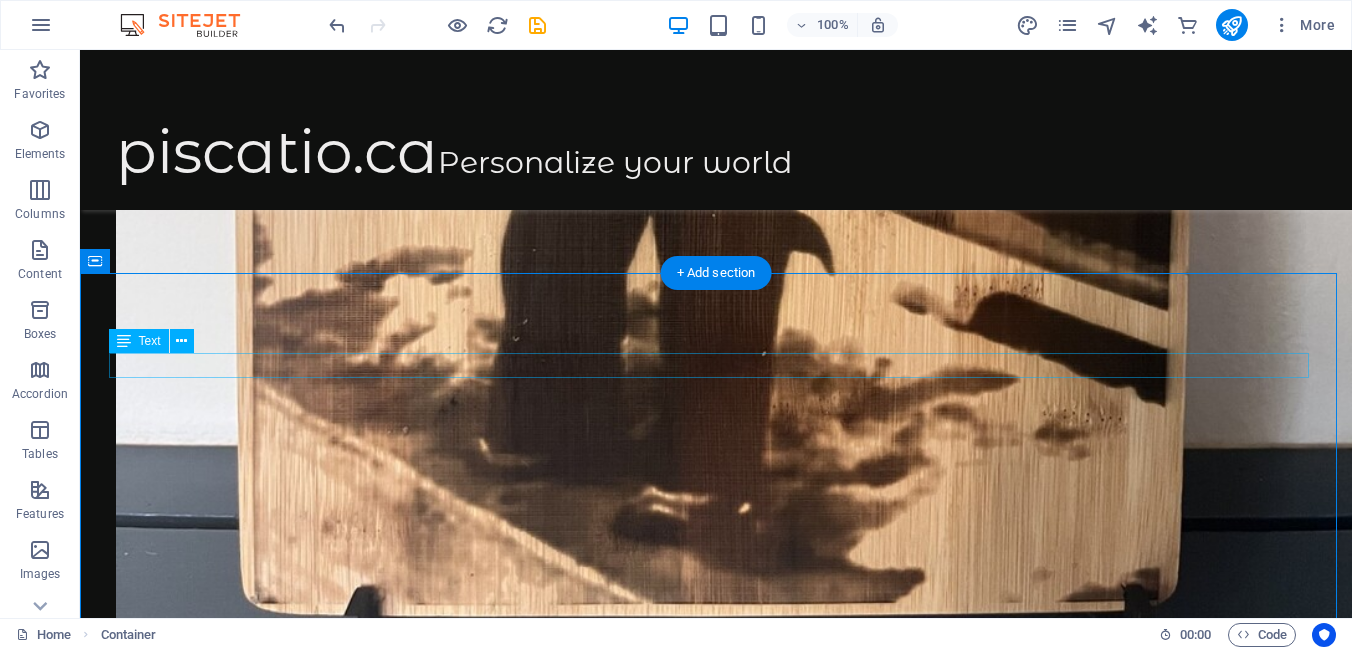 click on "we will add contacting us and ordering in the coming week" at bounding box center (716, 6001) 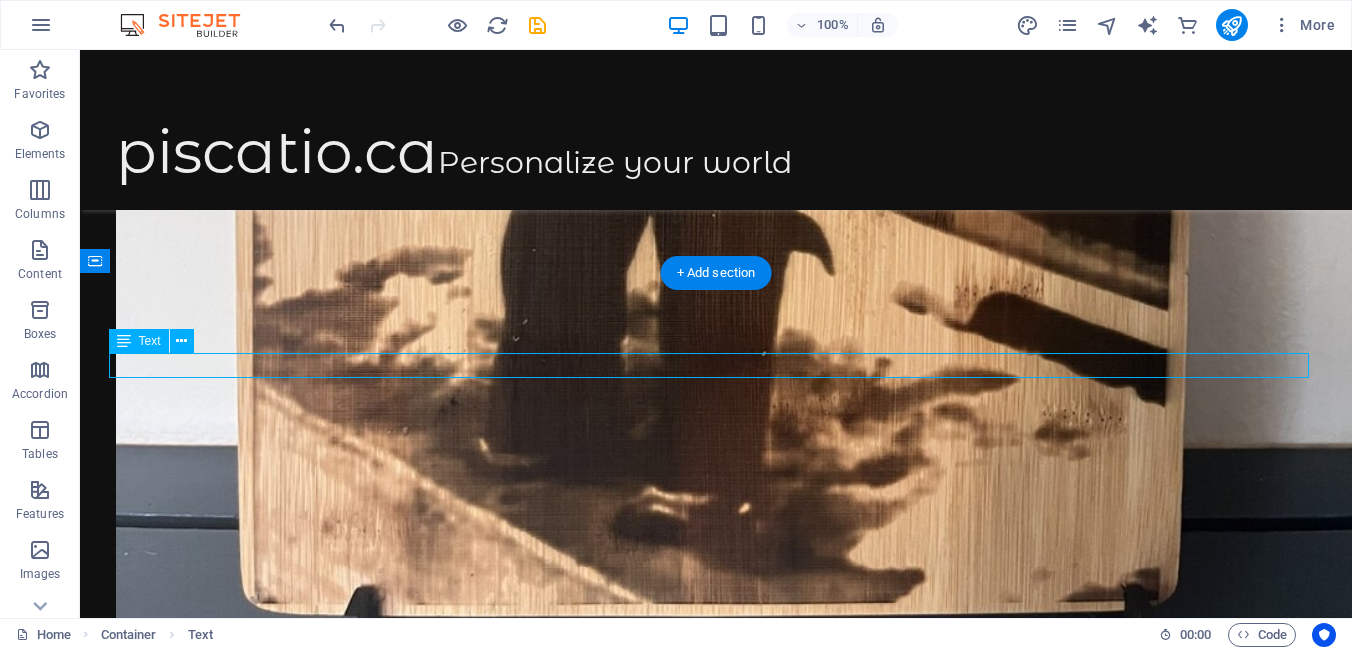 click on "we will add contacting us and ordering in the coming week" at bounding box center [716, 6001] 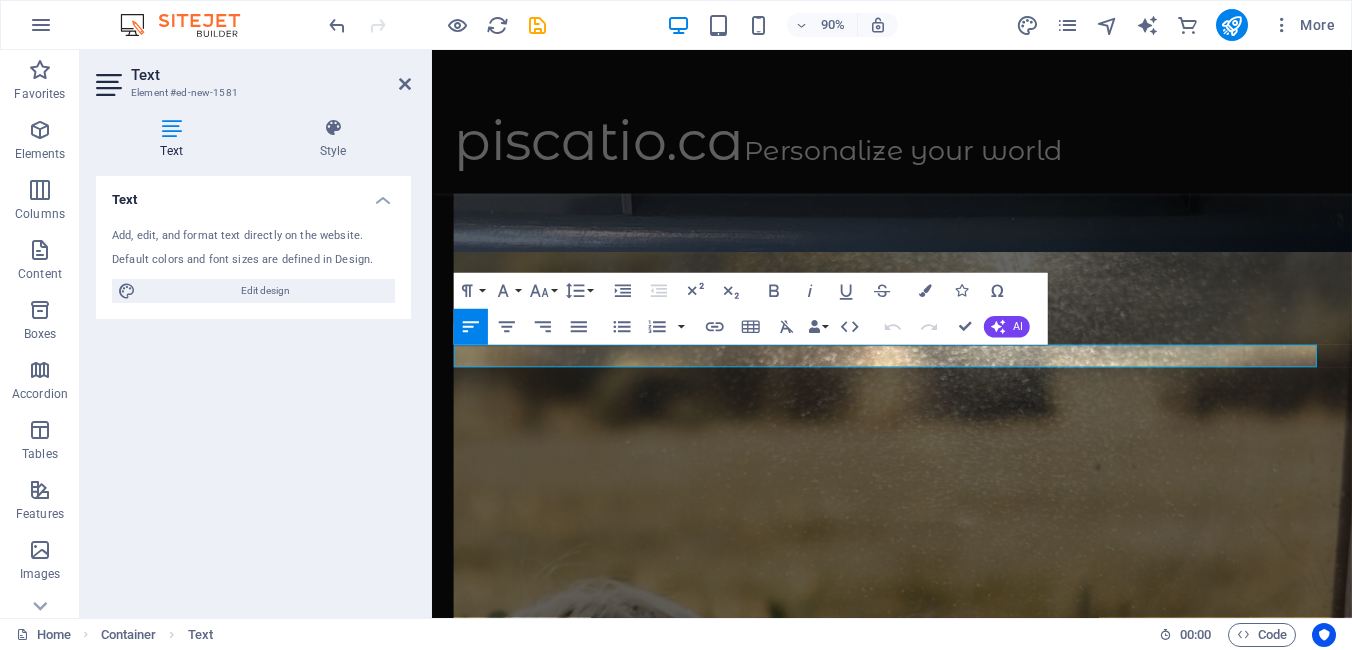 drag, startPoint x: 1019, startPoint y: 389, endPoint x: 752, endPoint y: 407, distance: 267.60605 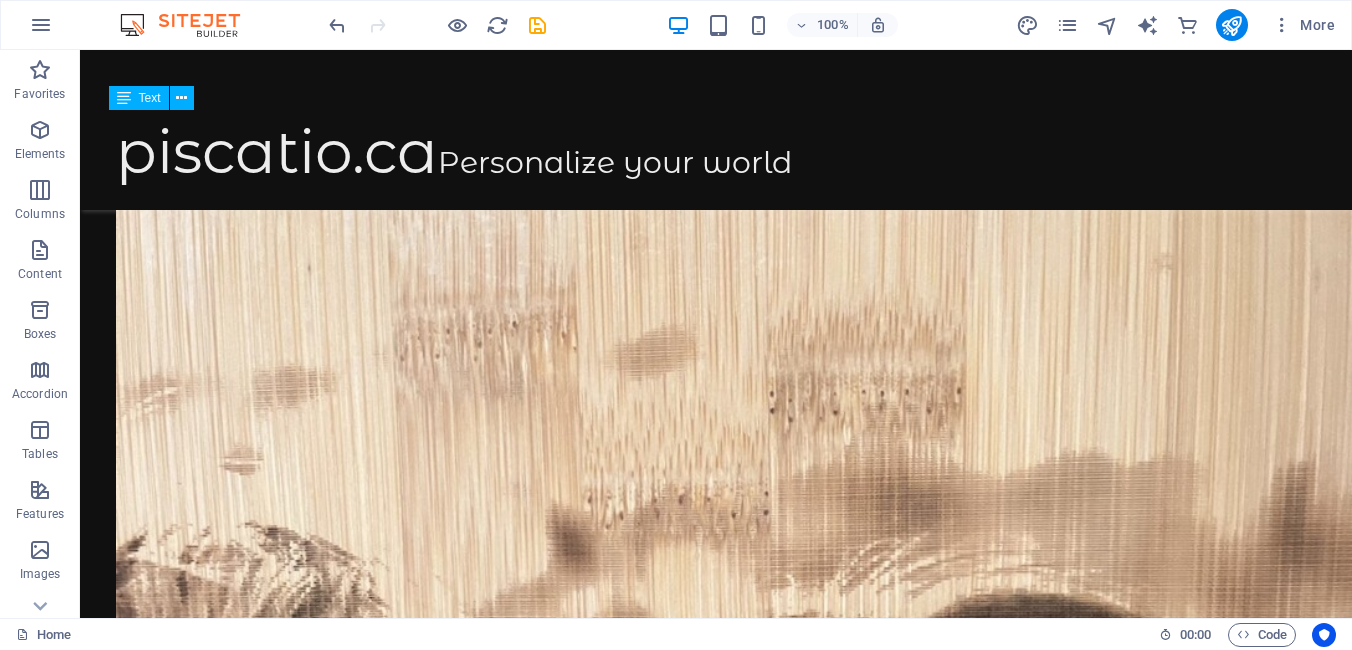 scroll, scrollTop: 1225, scrollLeft: 0, axis: vertical 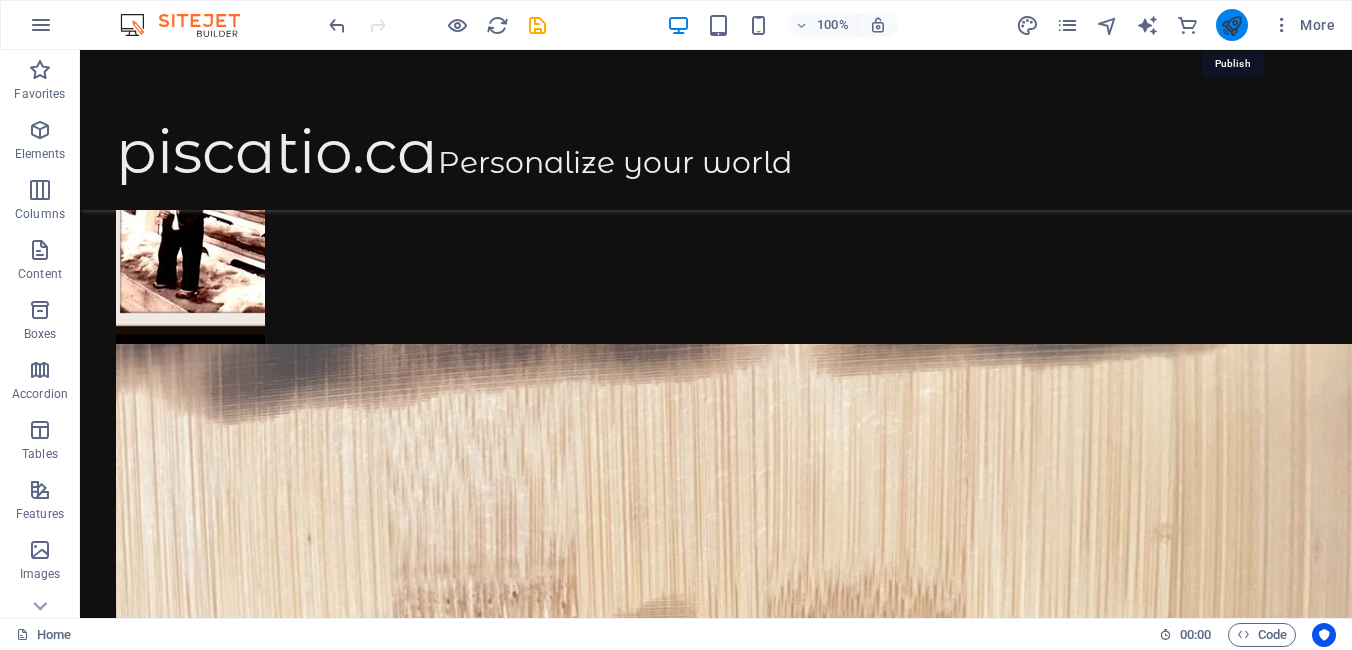 click at bounding box center [1231, 25] 